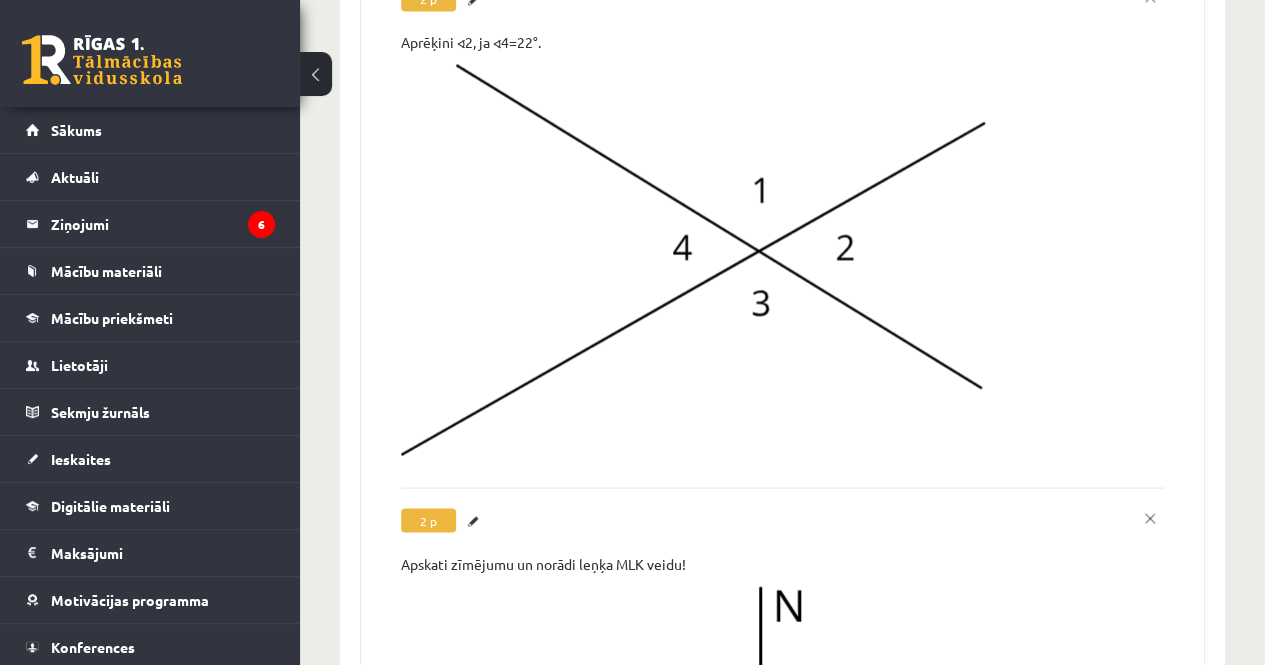 scroll, scrollTop: 0, scrollLeft: 0, axis: both 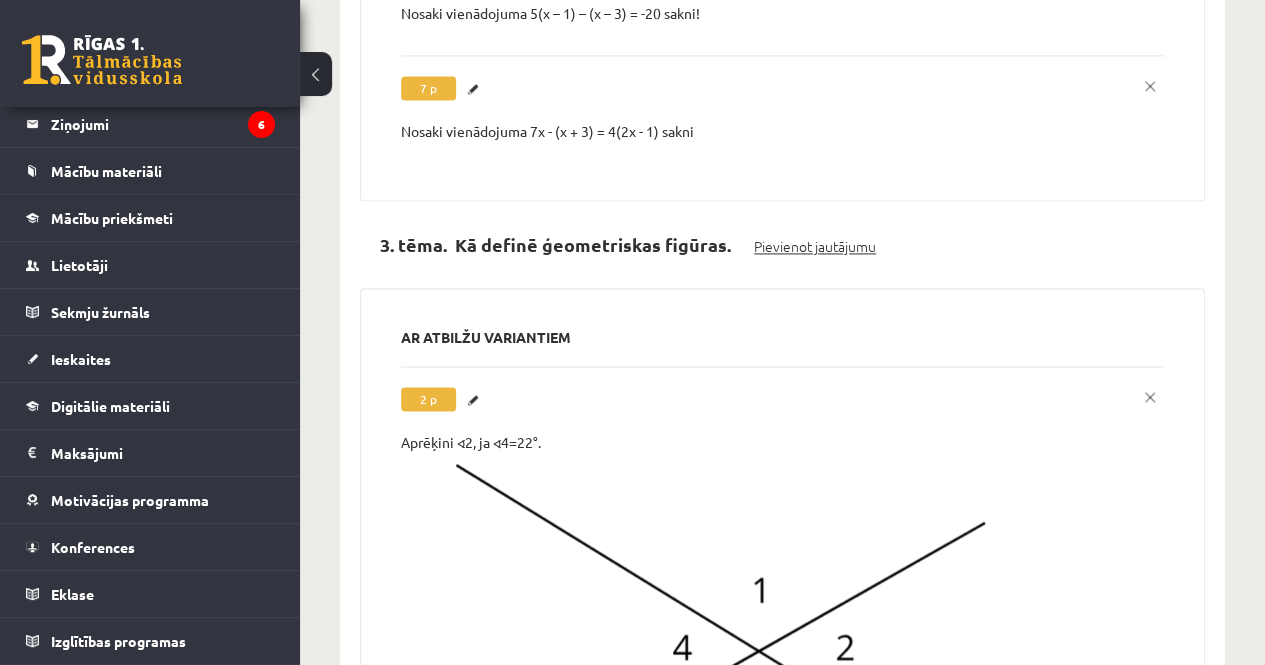 click on "Pievienot jautājumu" at bounding box center (815, 246) 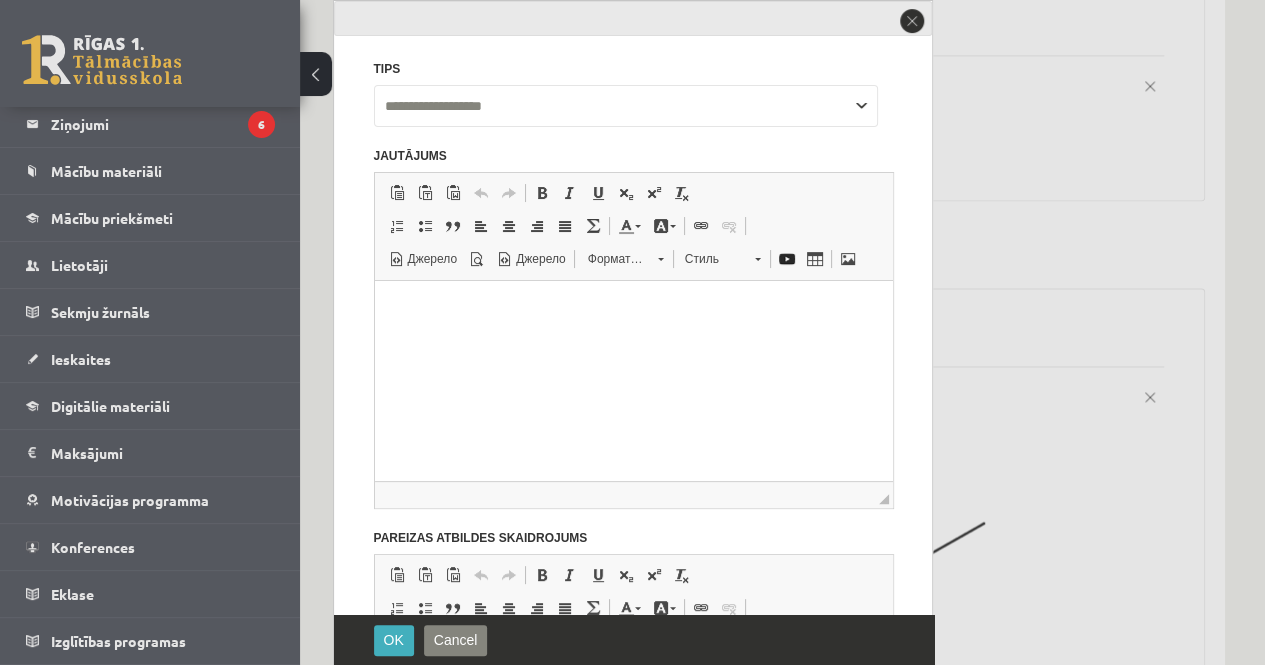 click on "**********" at bounding box center (626, 106) 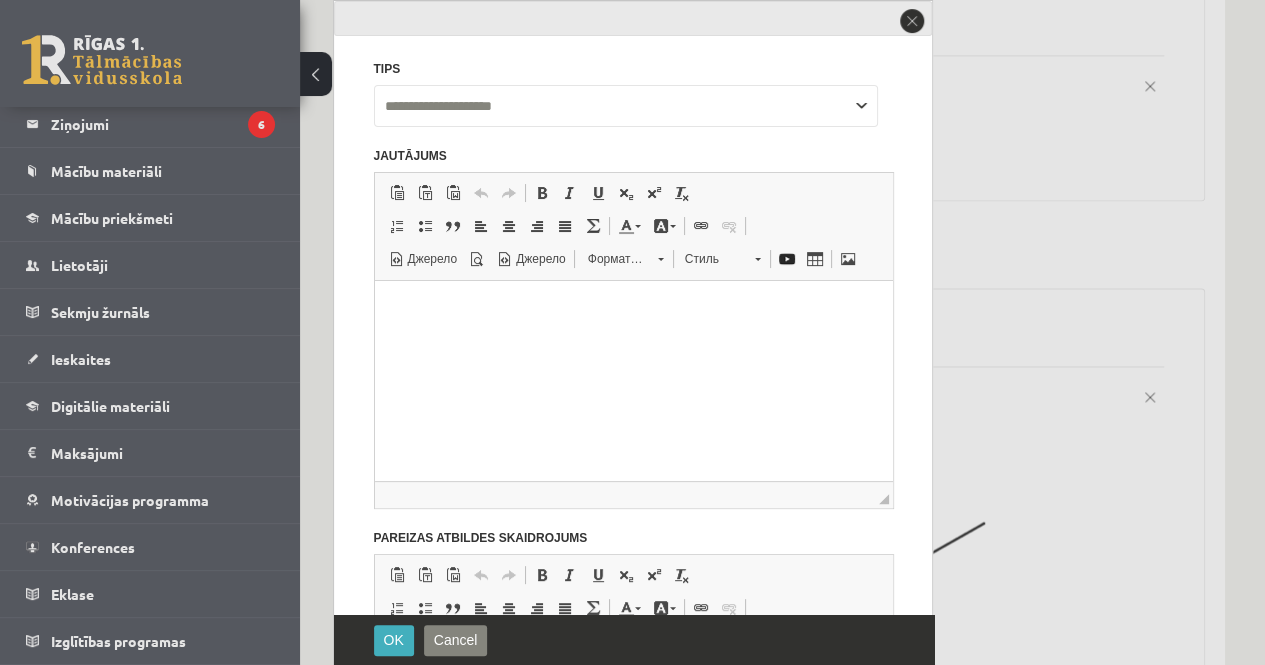 click on "**********" at bounding box center [626, 106] 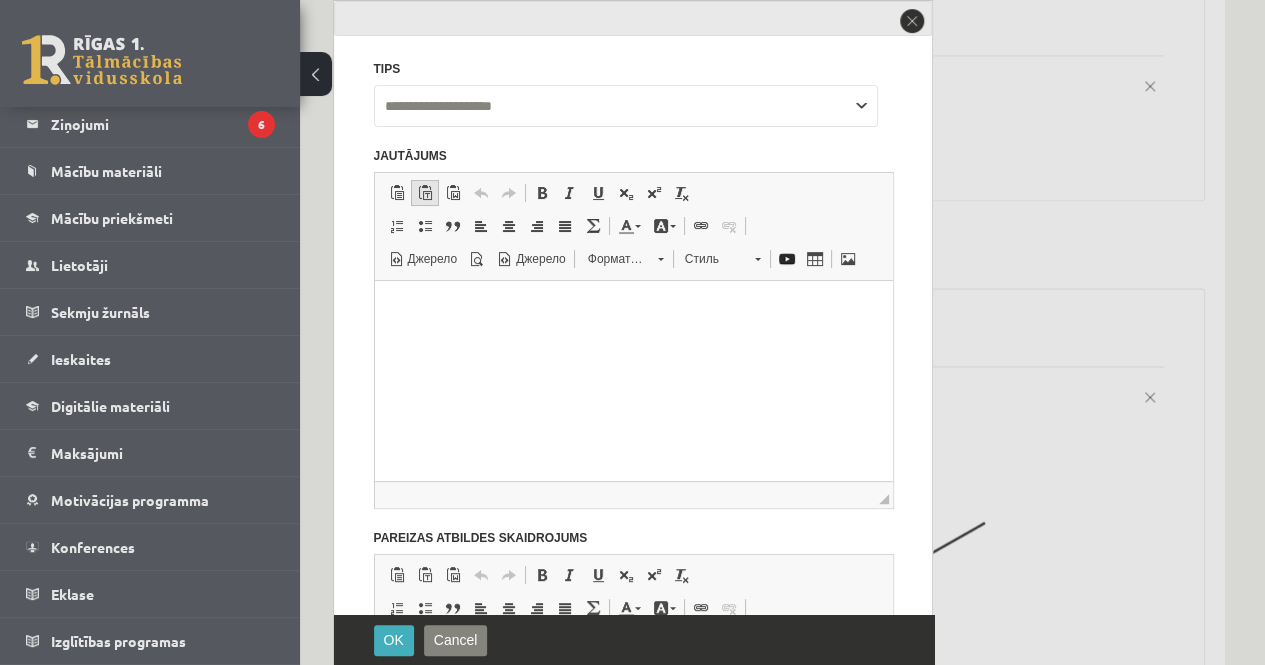 click at bounding box center [425, 193] 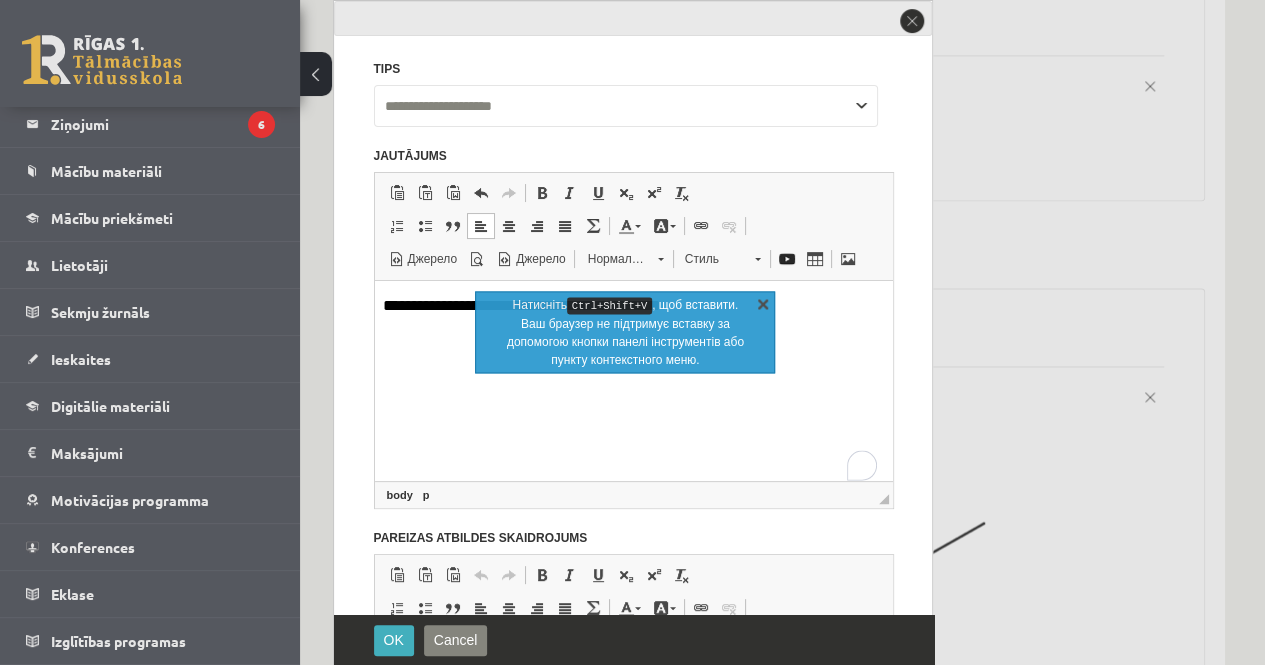 click on "X" at bounding box center [763, 303] 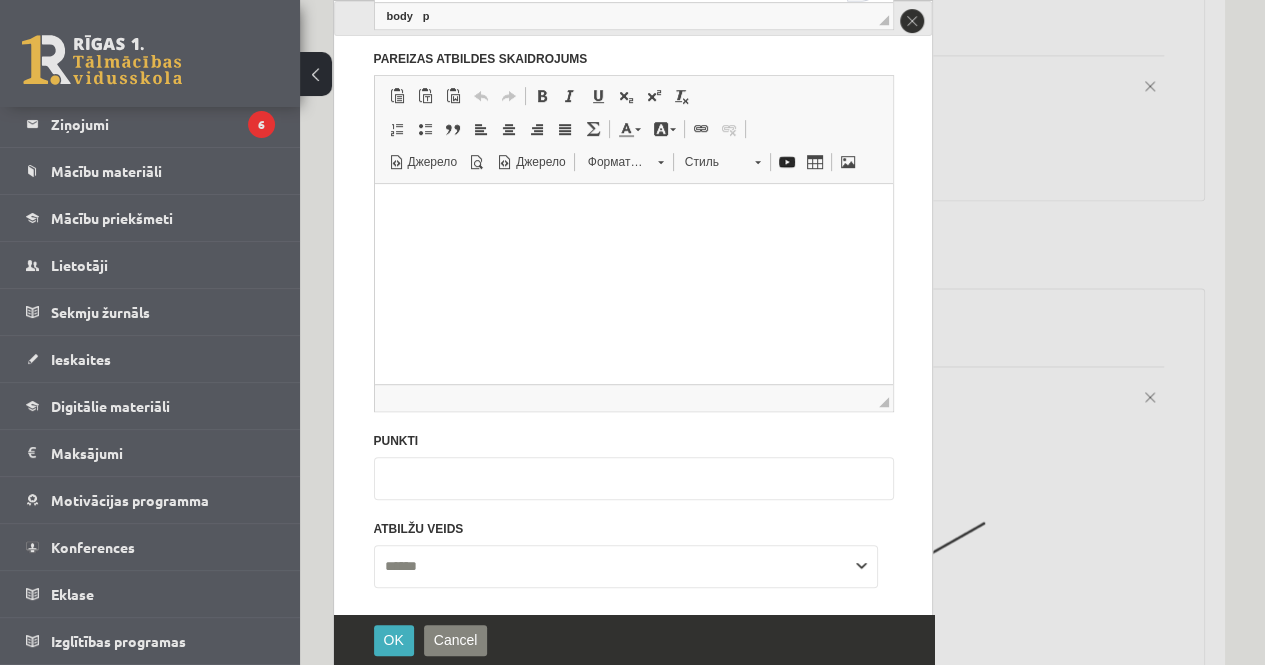 scroll, scrollTop: 537, scrollLeft: 0, axis: vertical 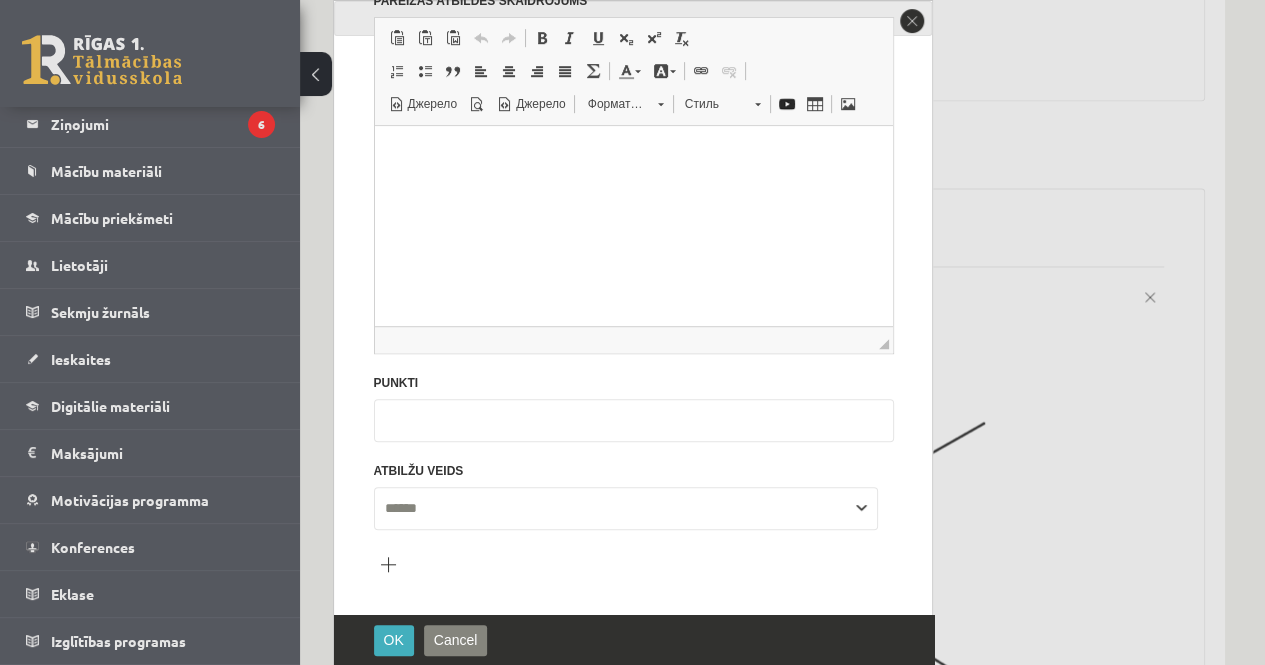 click on "*" at bounding box center [634, 420] 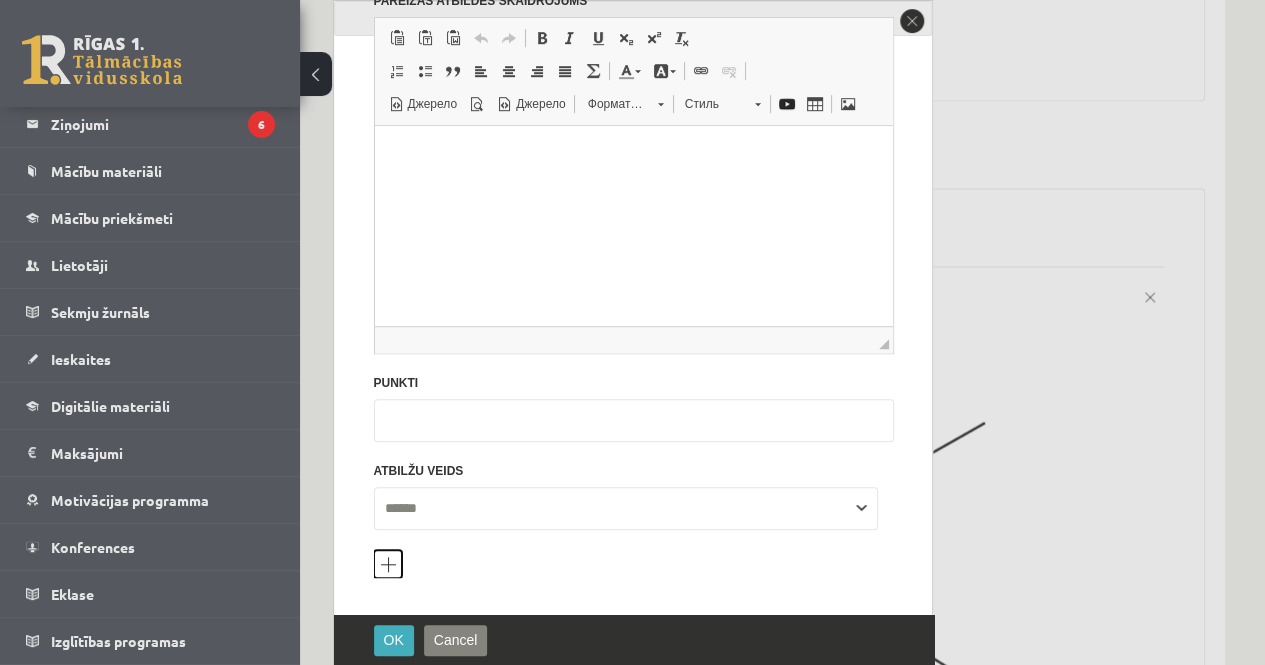 click on "Pievienot atbilžu variantu" at bounding box center [388, 564] 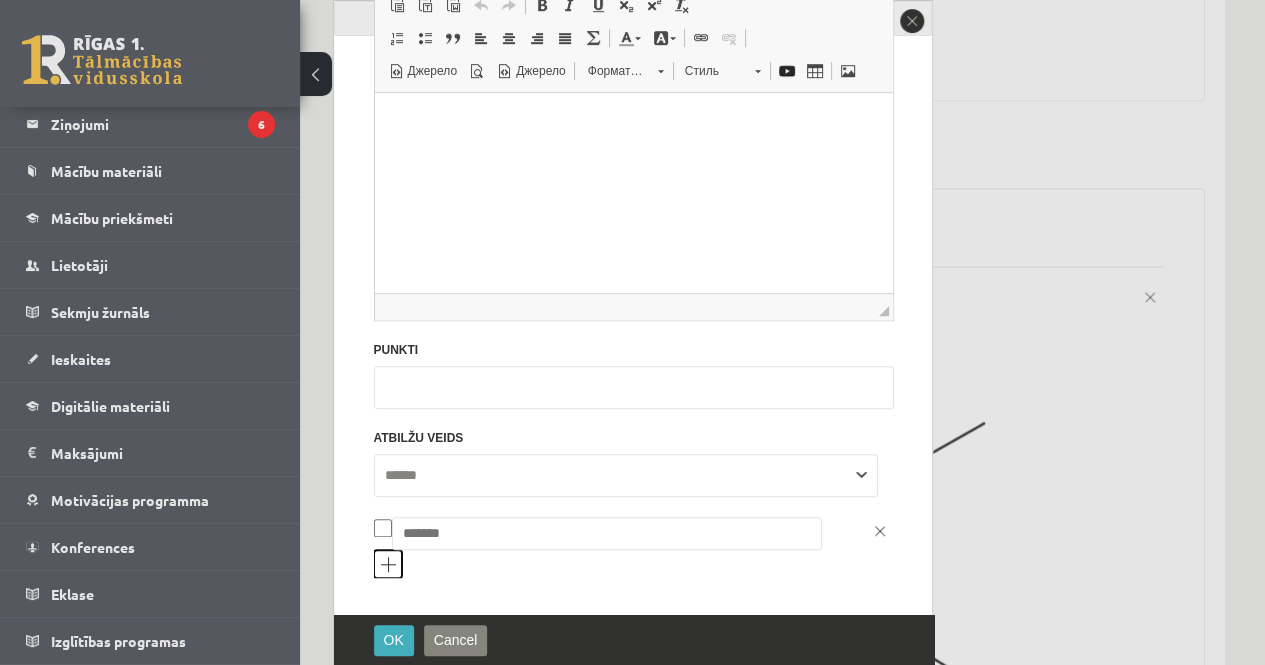 click on "Pievienot atbilžu variantu" at bounding box center (388, 564) 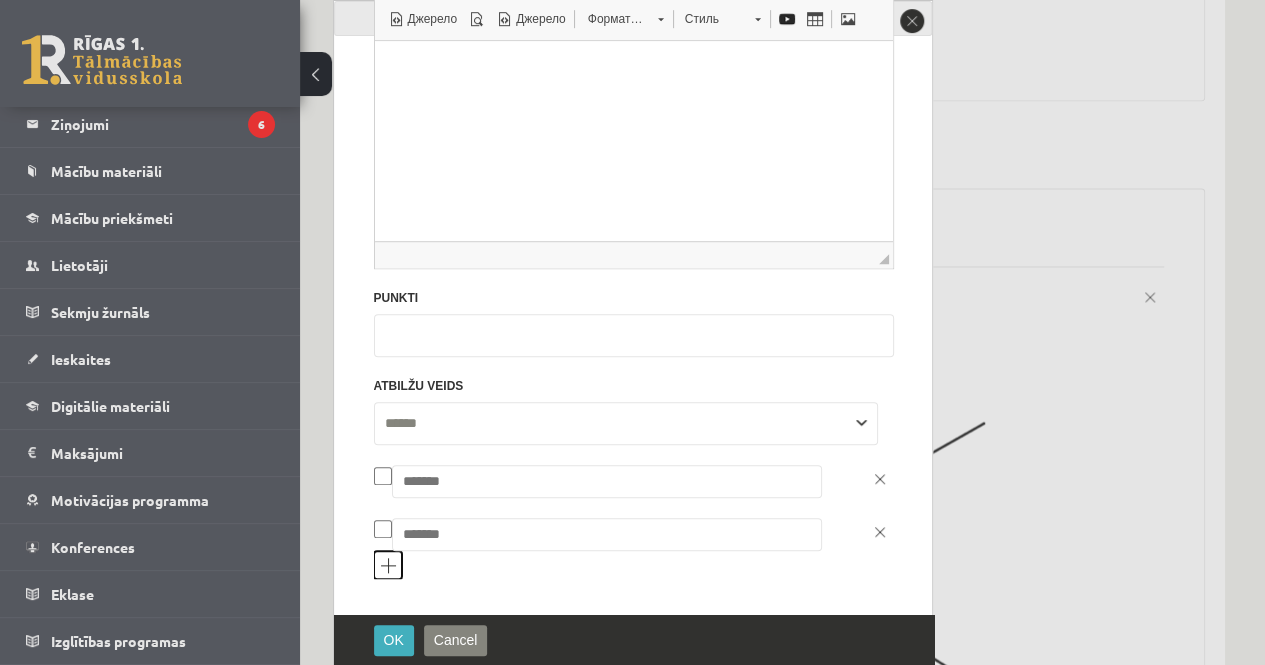 click on "Pievienot atbilžu variantu" at bounding box center (388, 565) 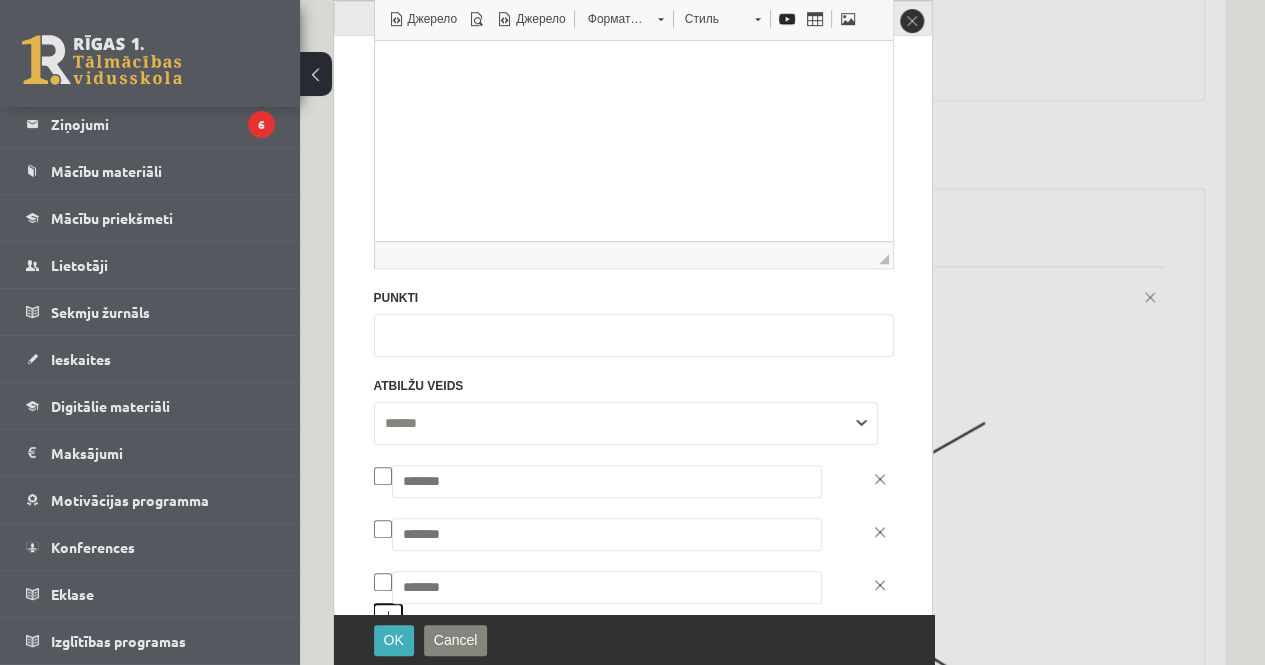scroll, scrollTop: 674, scrollLeft: 0, axis: vertical 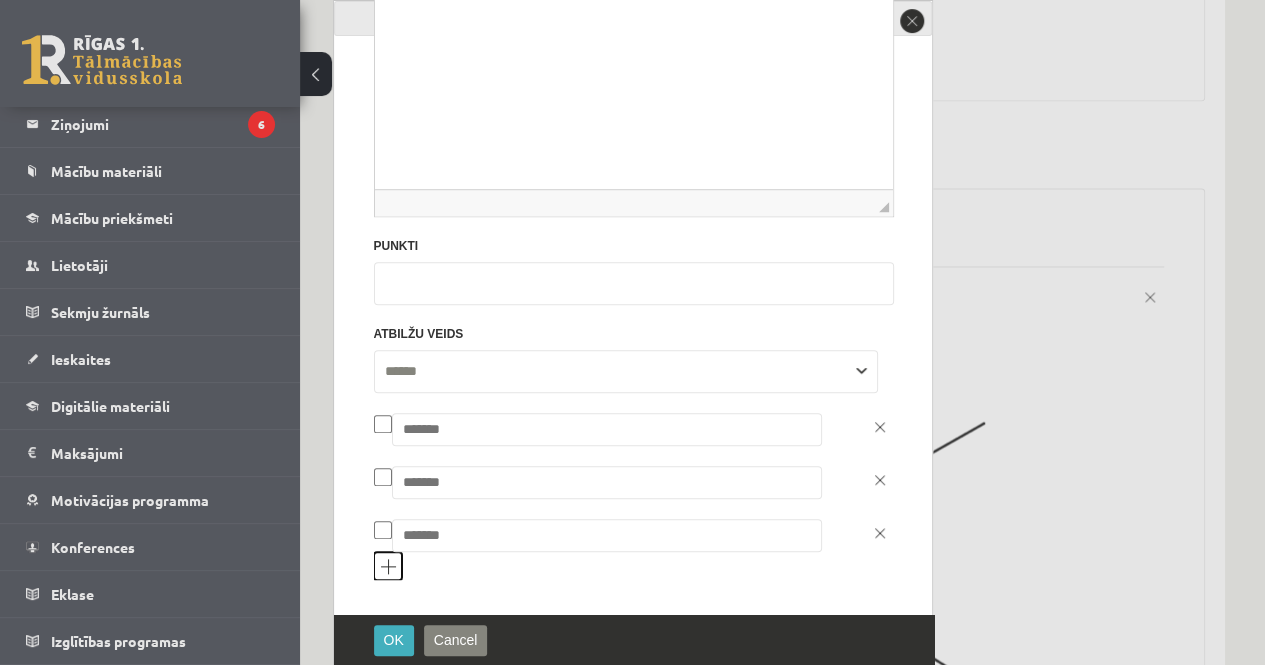 click on "Pievienot atbilžu variantu" at bounding box center [388, 566] 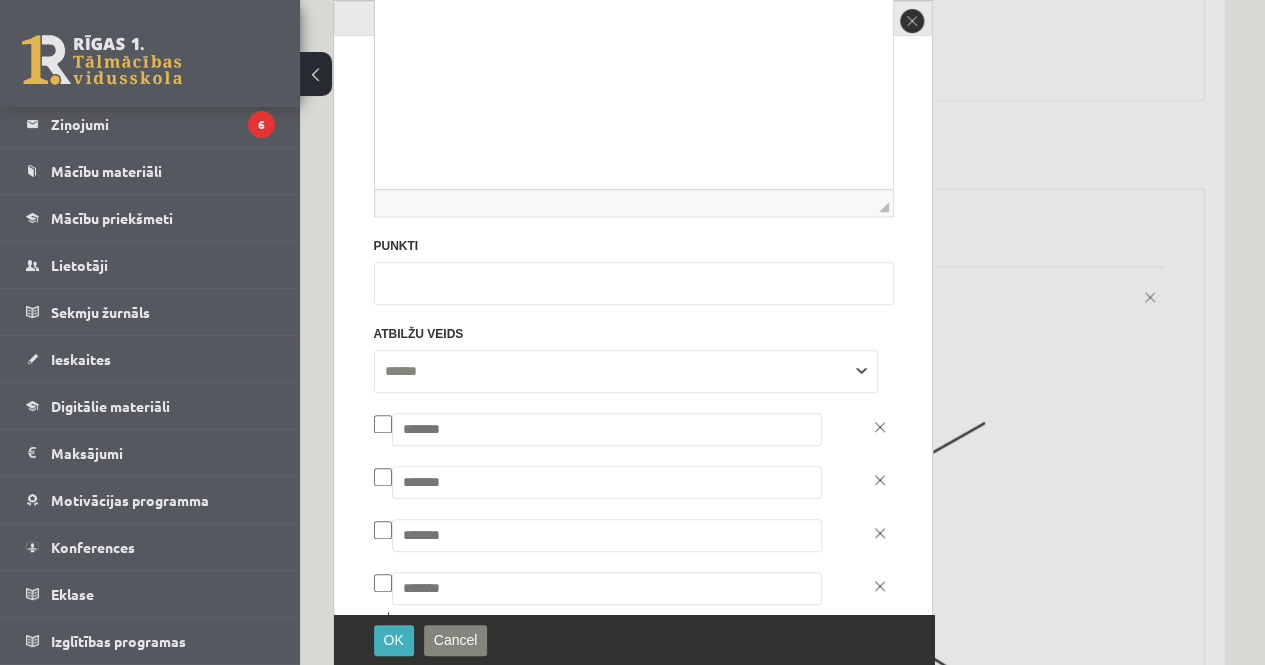 drag, startPoint x: 485, startPoint y: 529, endPoint x: 456, endPoint y: 487, distance: 51.0392 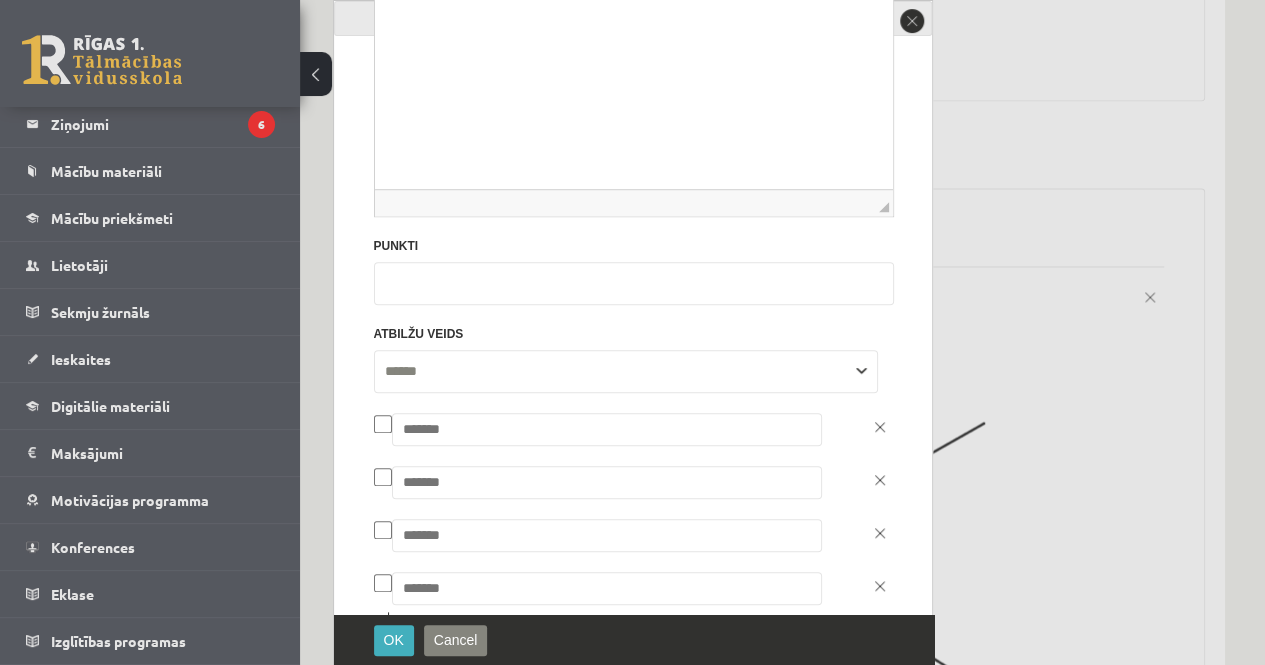click at bounding box center (607, 429) 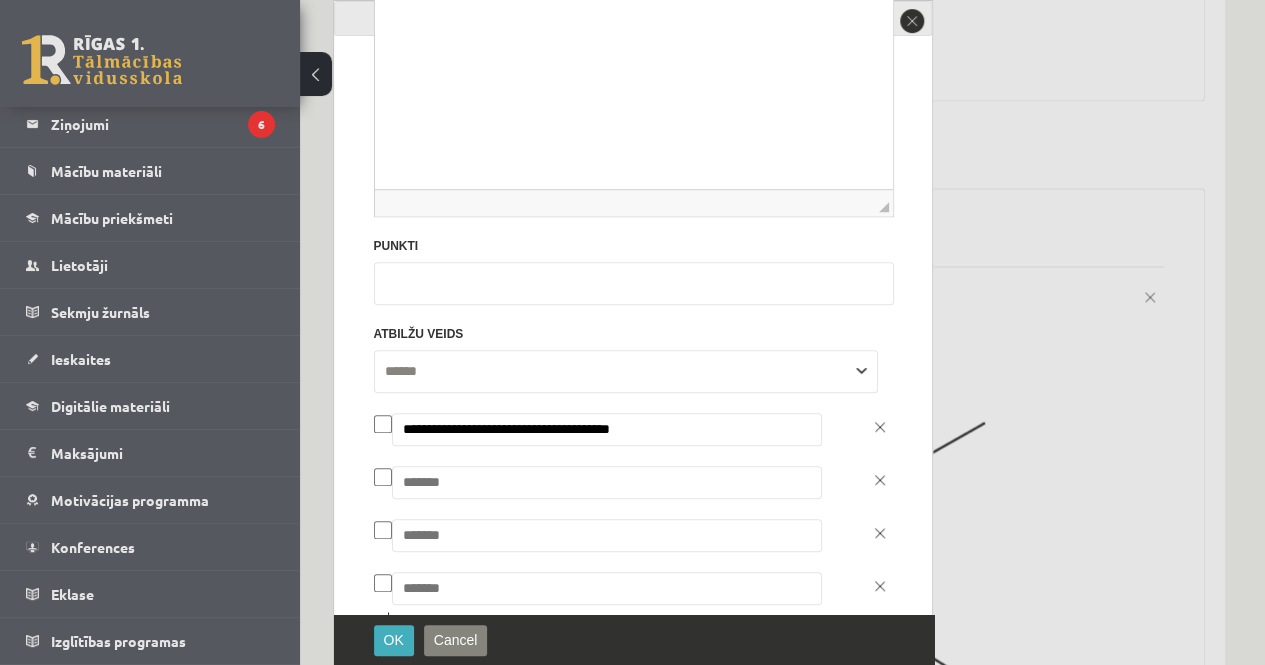 type on "**********" 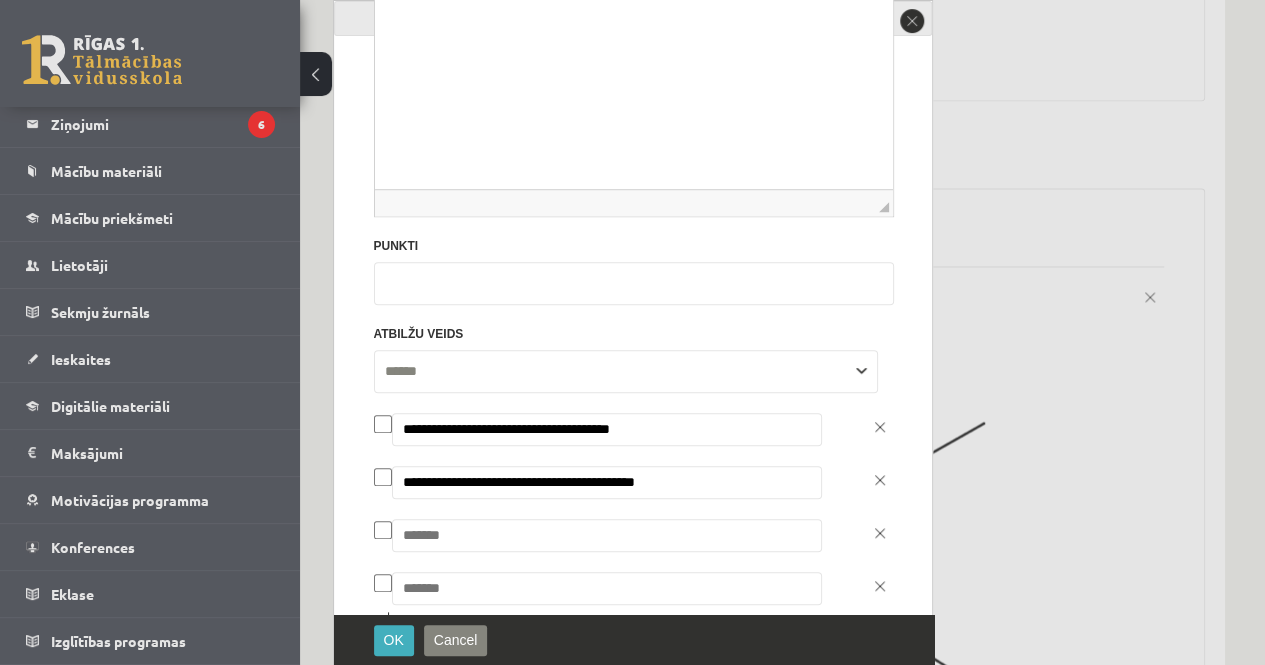 type on "**********" 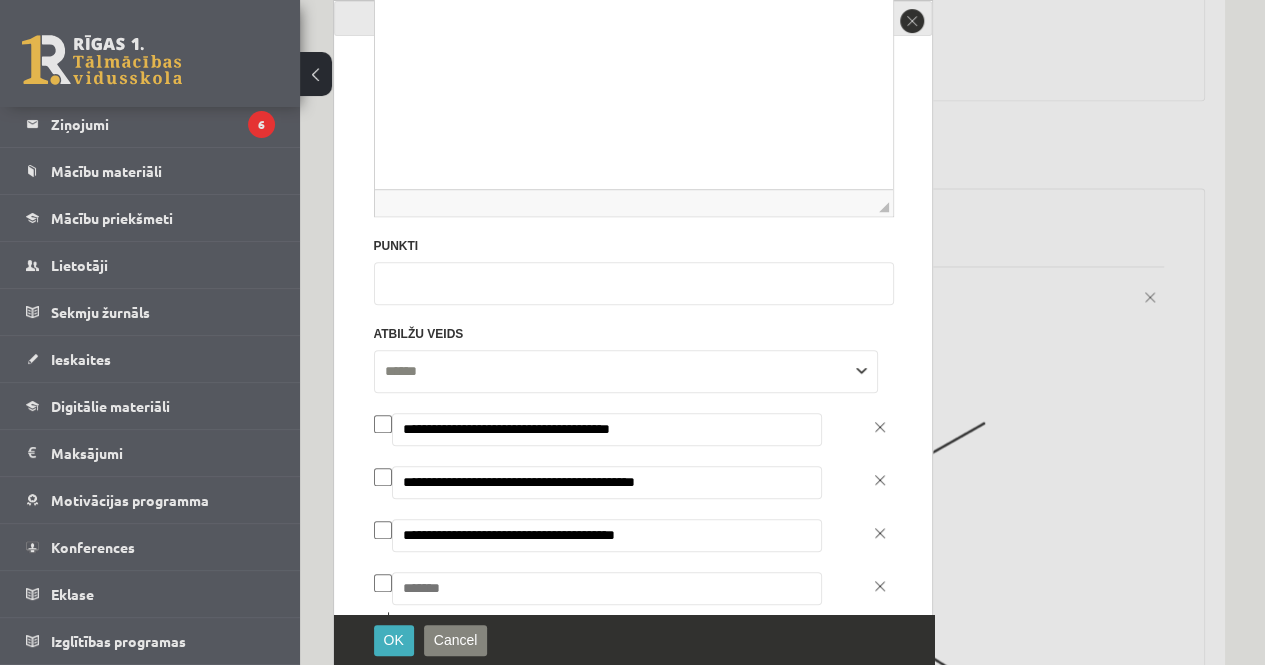 type on "**********" 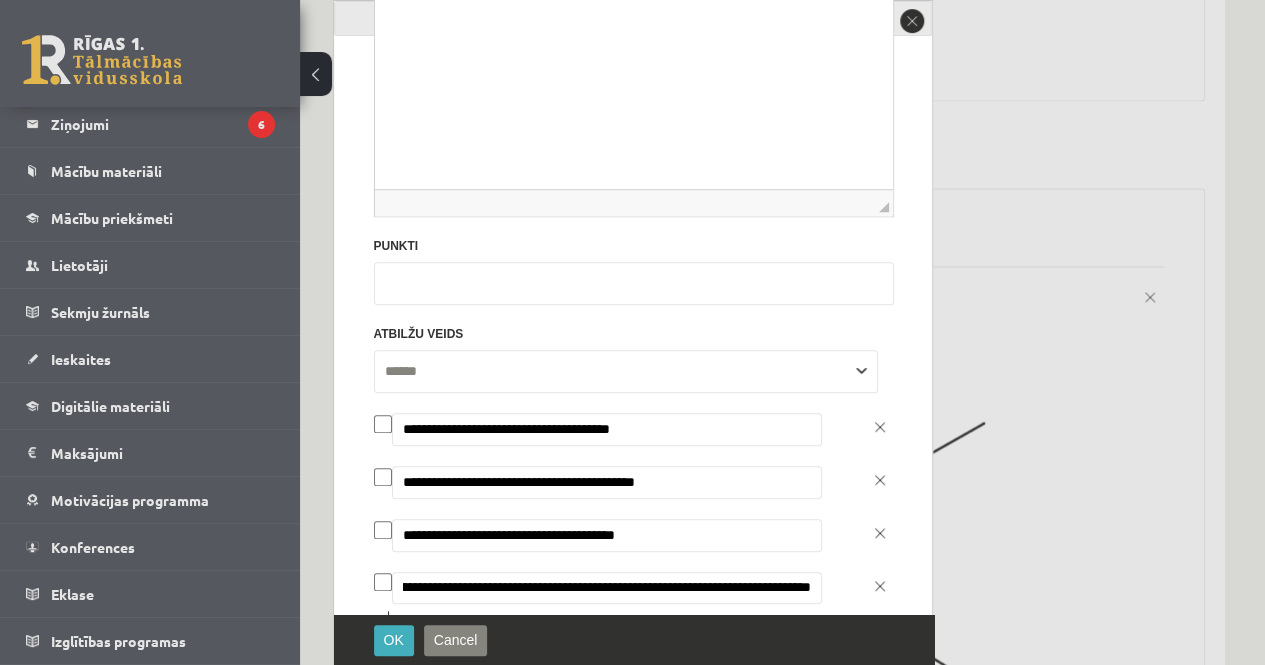 scroll, scrollTop: 0, scrollLeft: 144, axis: horizontal 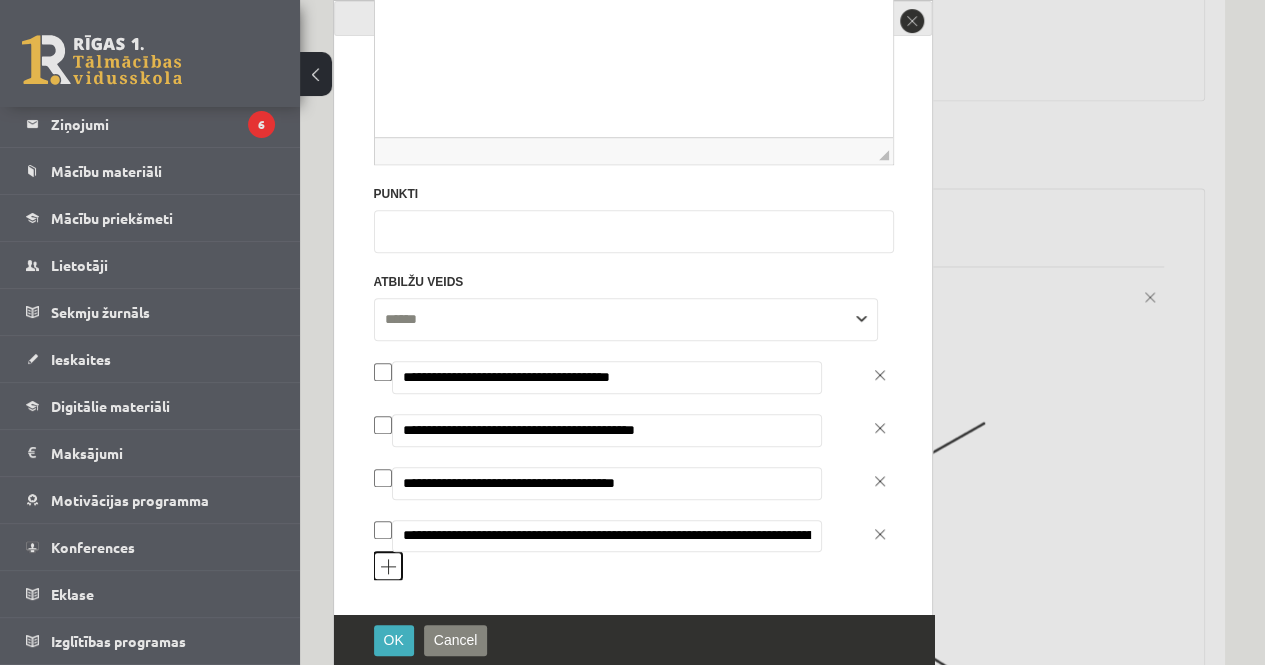click on "Pievienot atbilžu variantu" at bounding box center (388, 566) 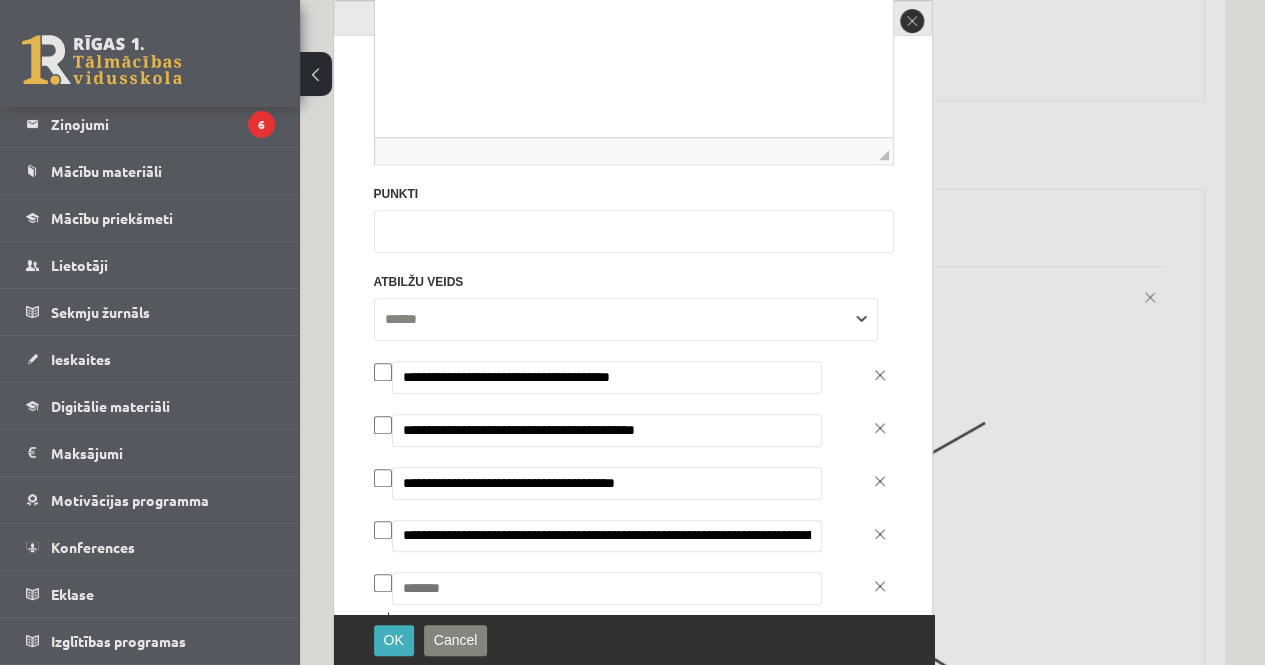 click at bounding box center [607, 588] 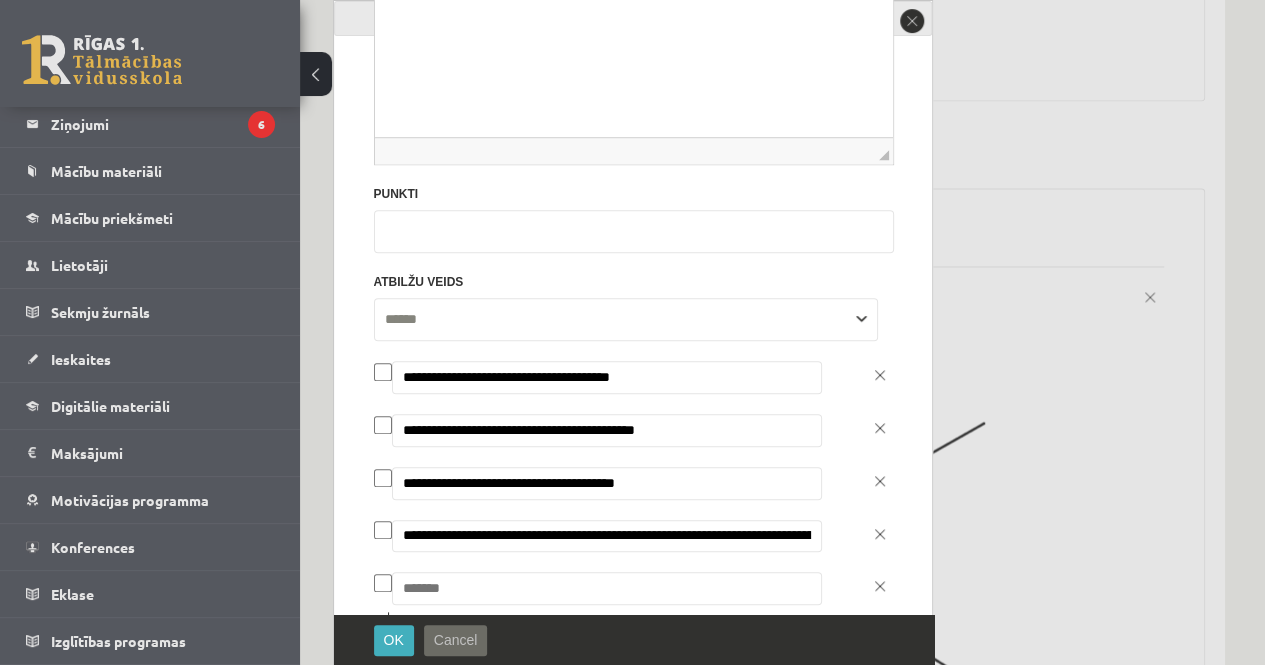 paste on "**********" 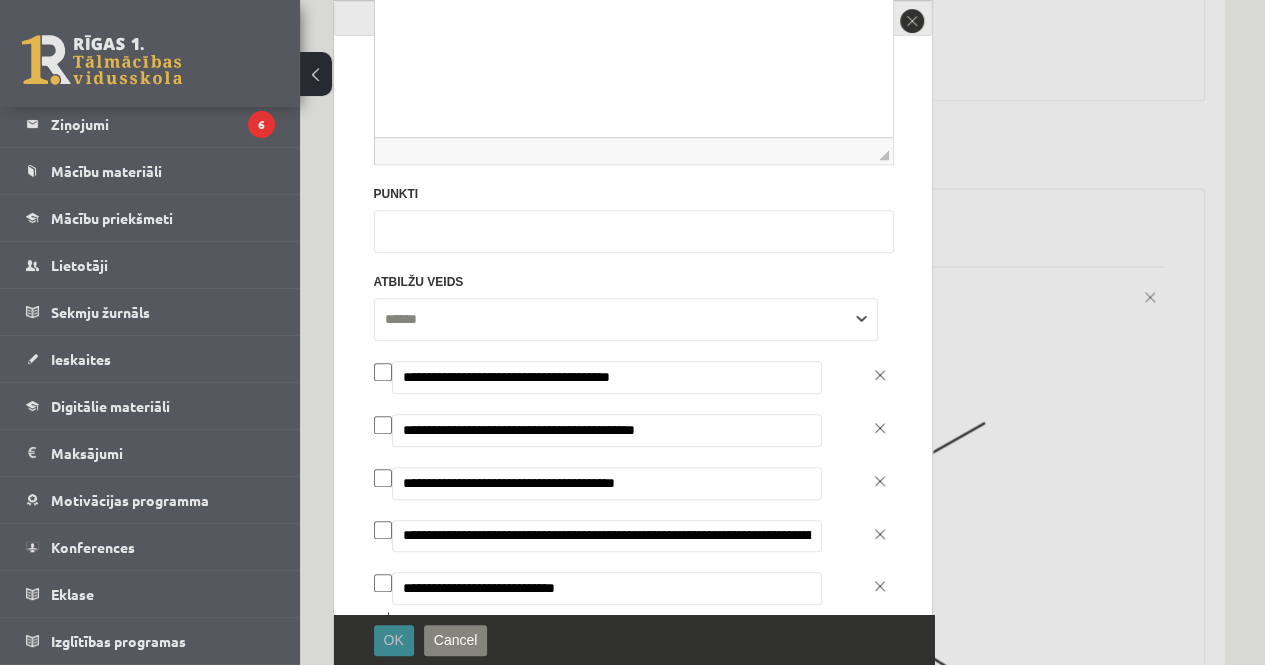 type on "**********" 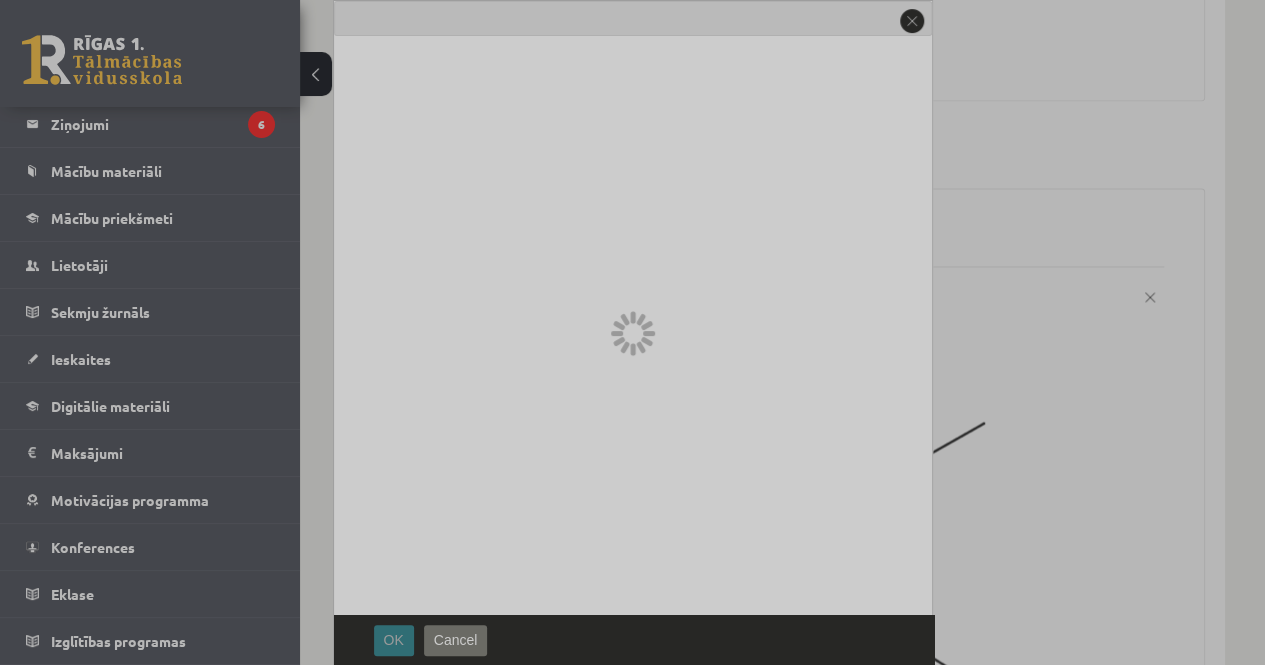 scroll, scrollTop: 0, scrollLeft: 0, axis: both 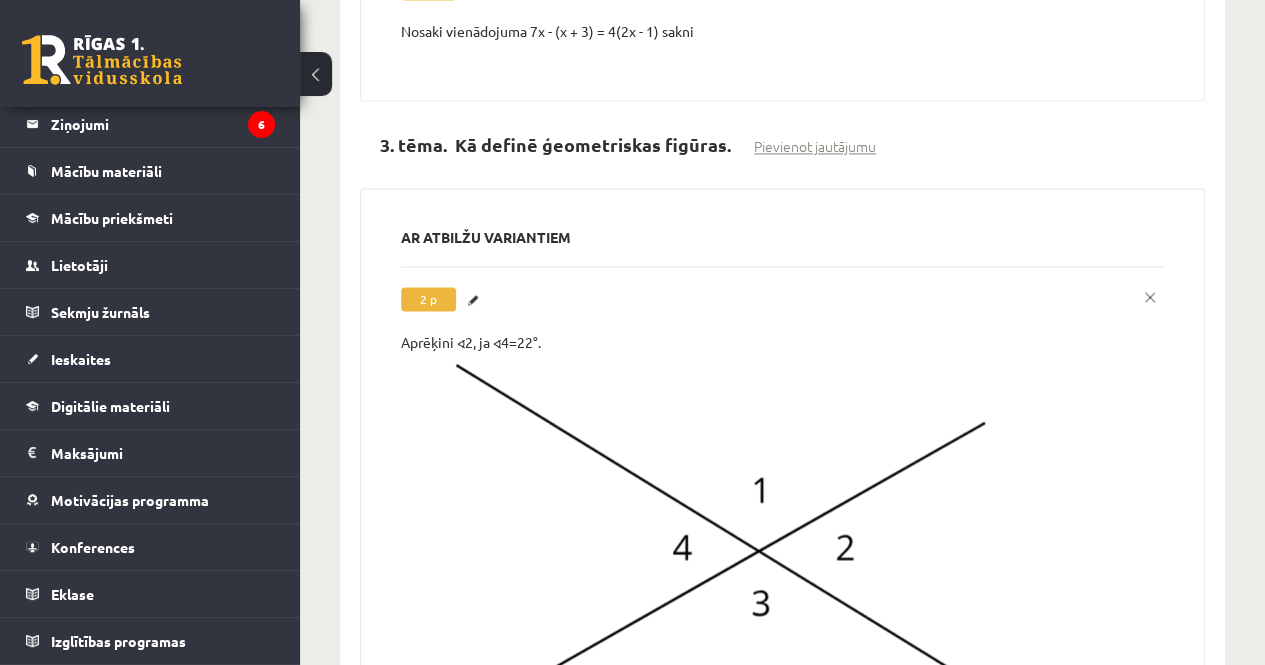 click on "**********" at bounding box center (782, -358) 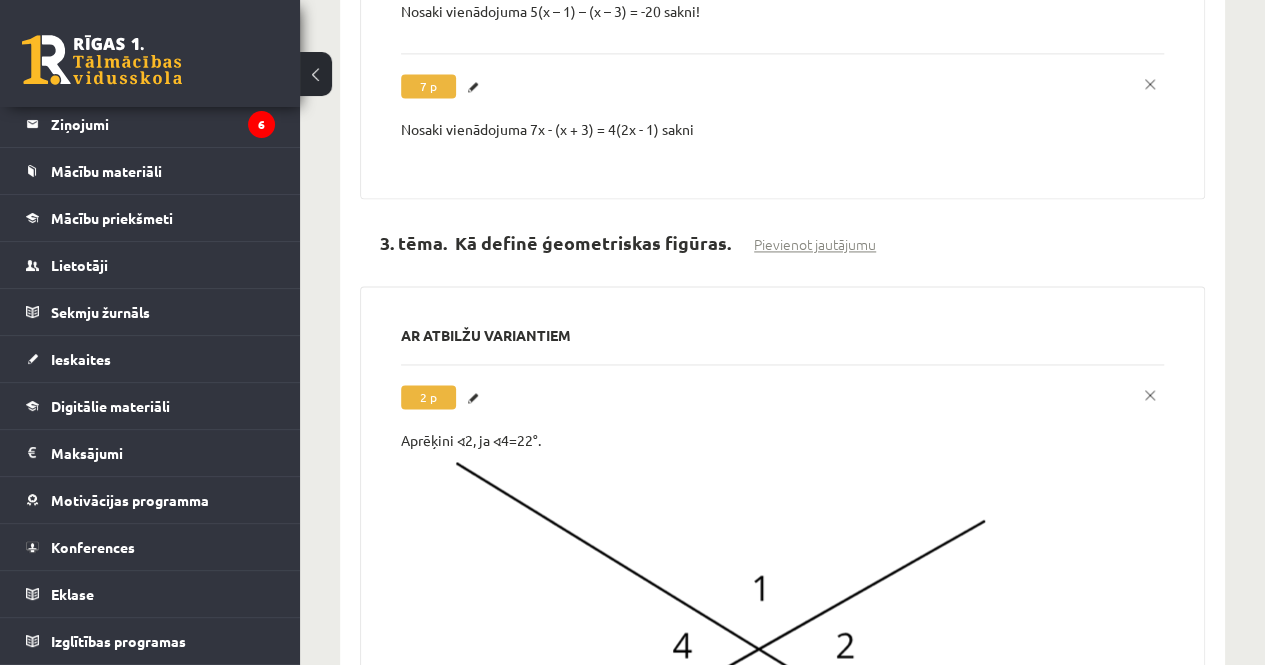 scroll, scrollTop: 5168, scrollLeft: 0, axis: vertical 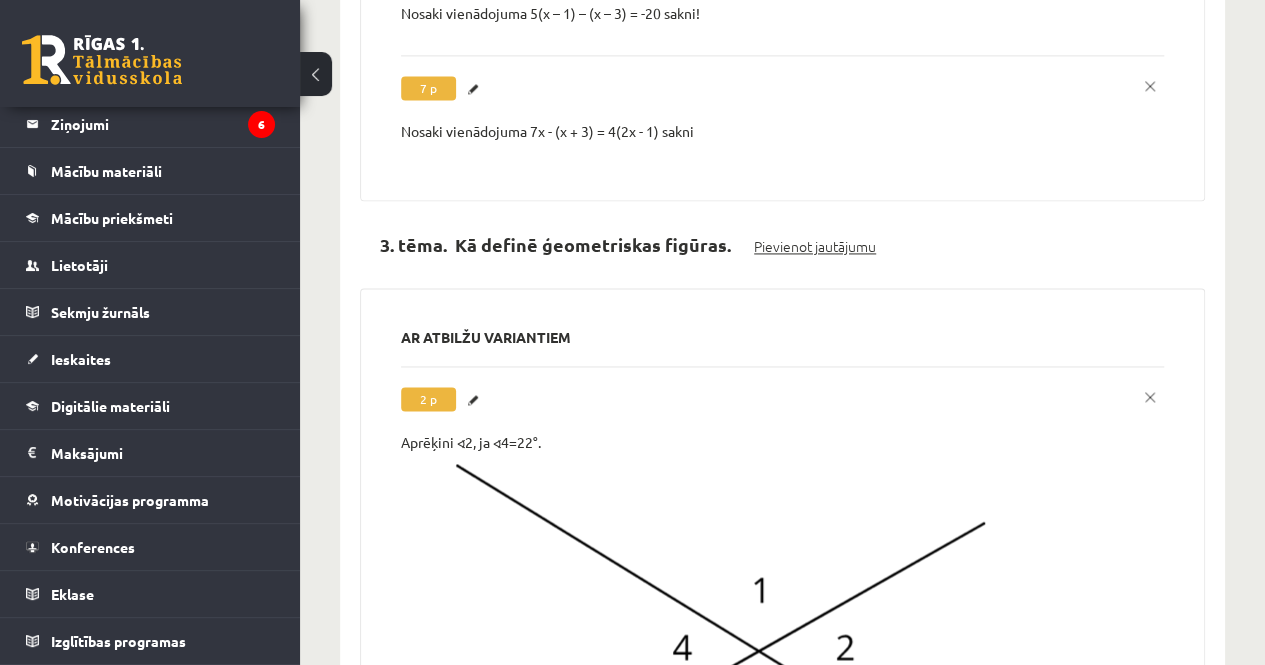 click on "Pievienot jautājumu" at bounding box center [815, 246] 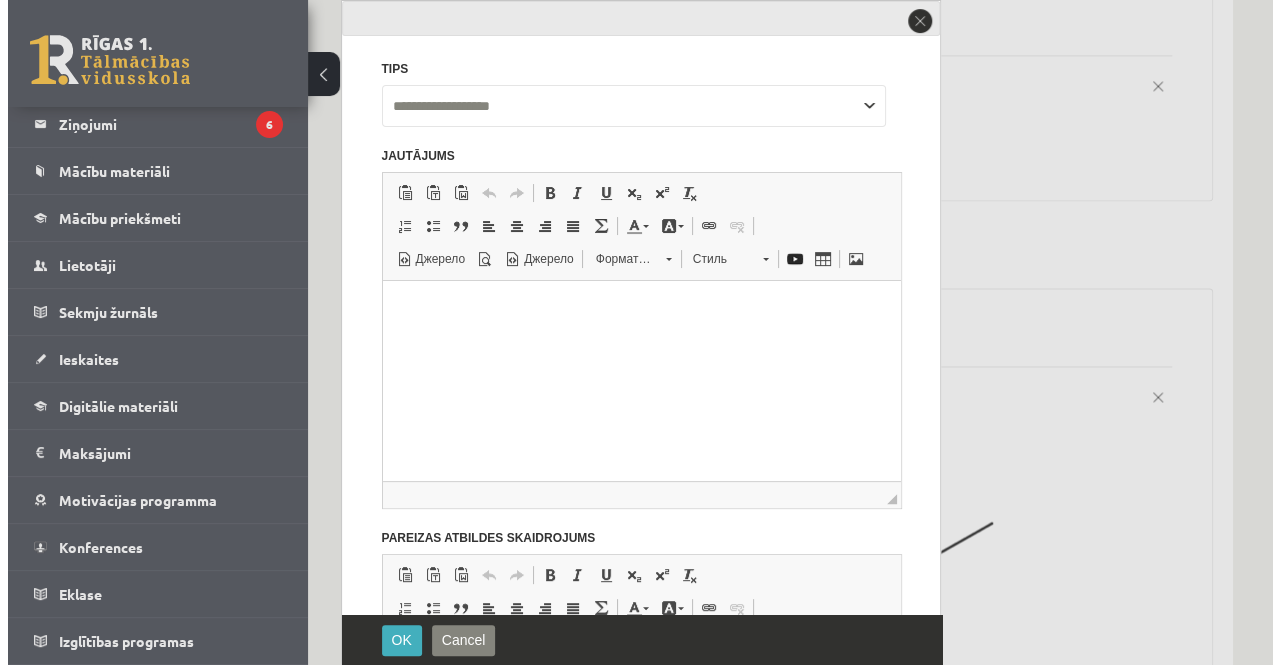 scroll, scrollTop: 0, scrollLeft: 0, axis: both 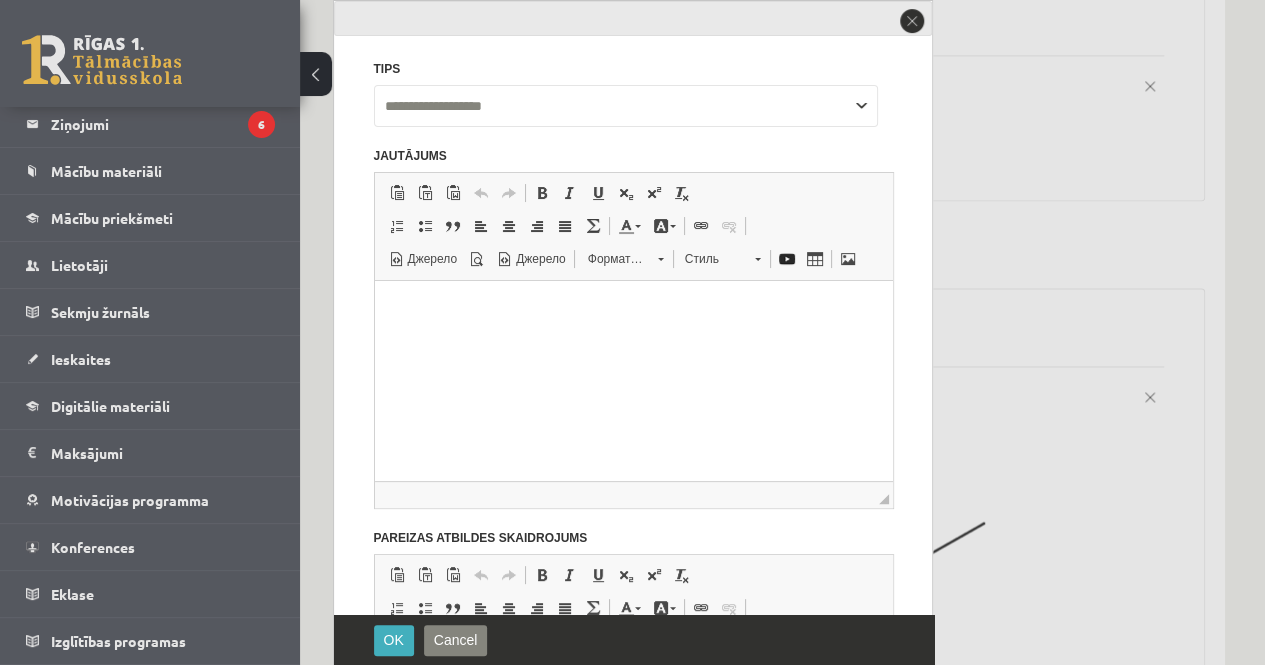 click on "**********" at bounding box center [626, 106] 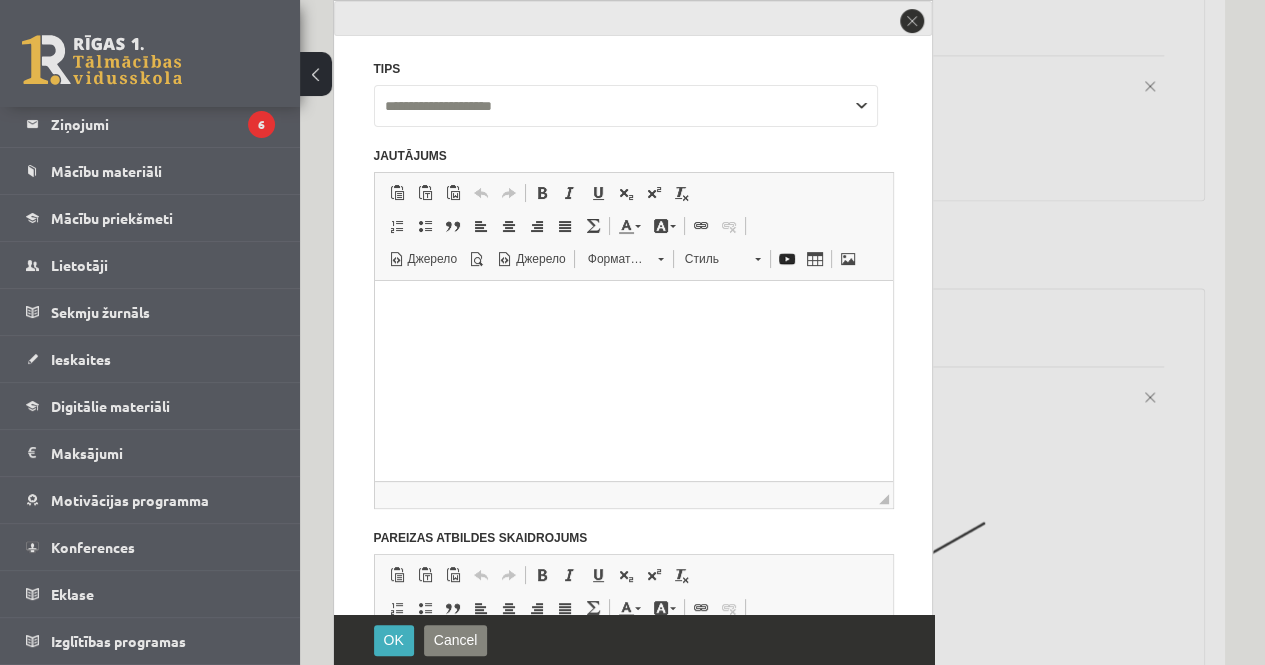 click on "**********" at bounding box center [626, 106] 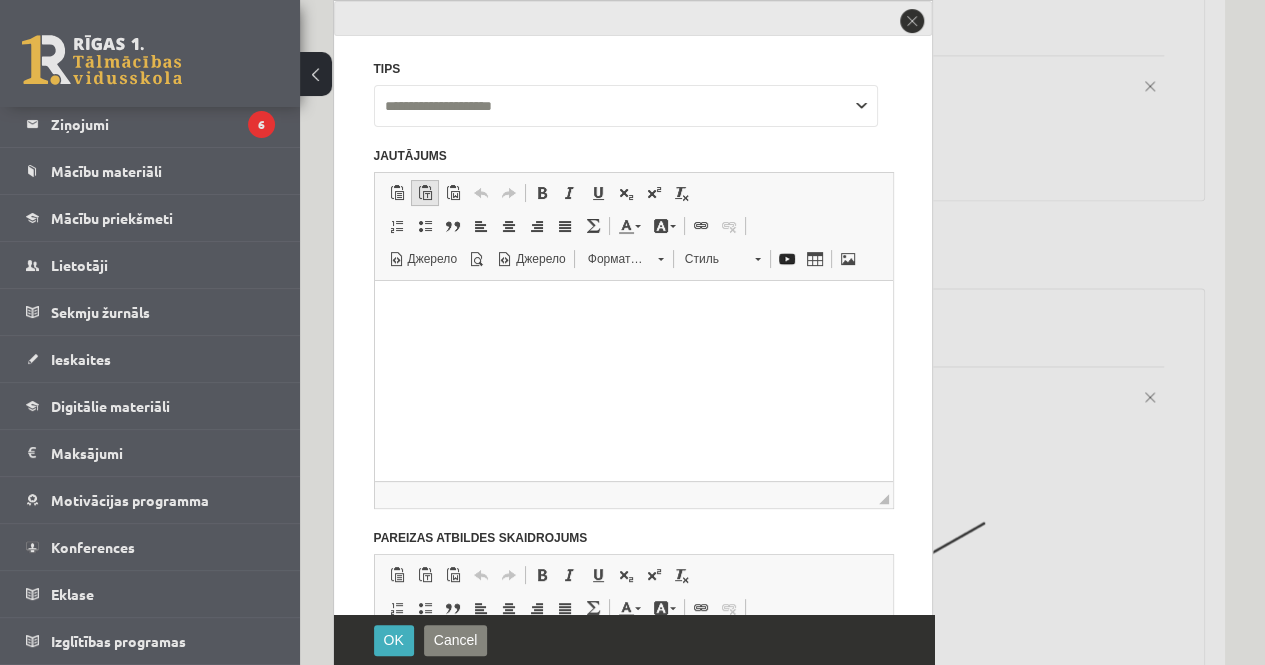 click at bounding box center (425, 193) 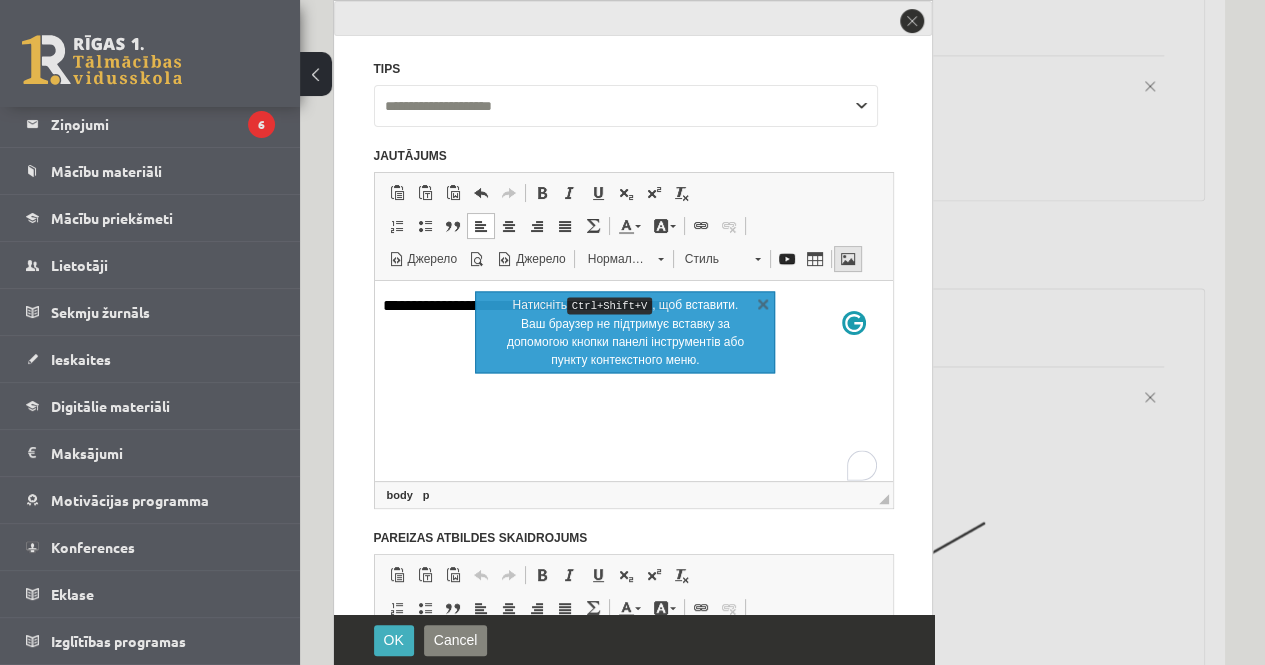 click at bounding box center [848, 259] 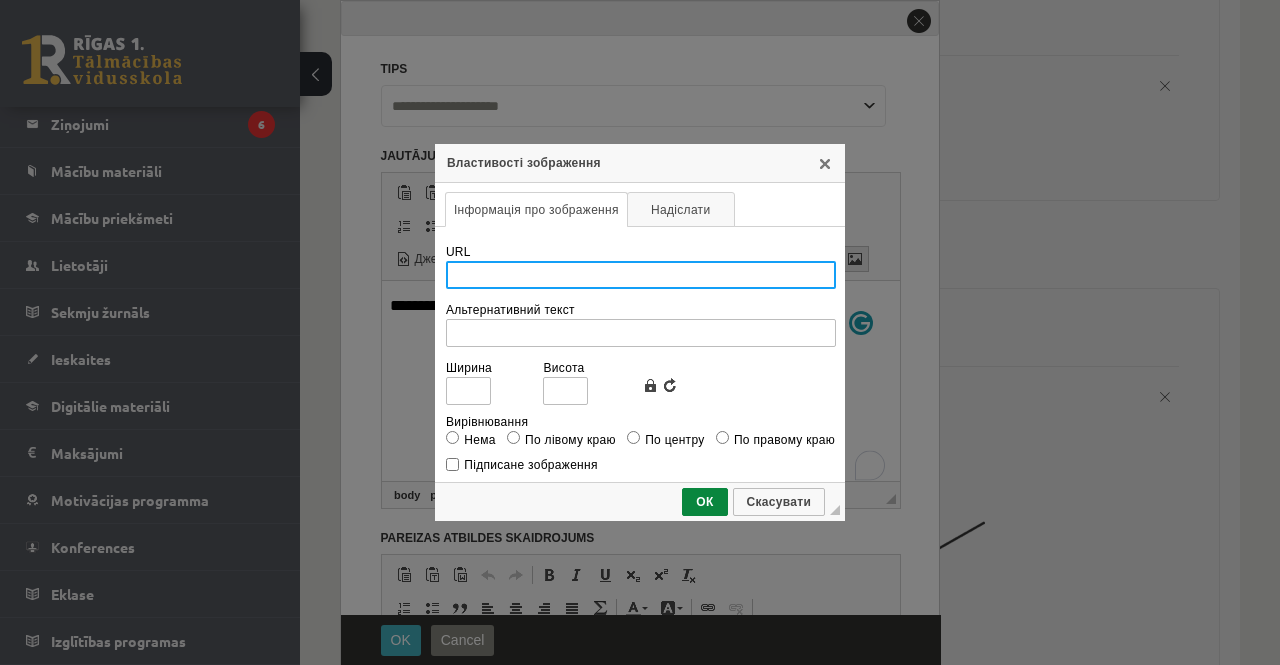 scroll, scrollTop: 0, scrollLeft: 0, axis: both 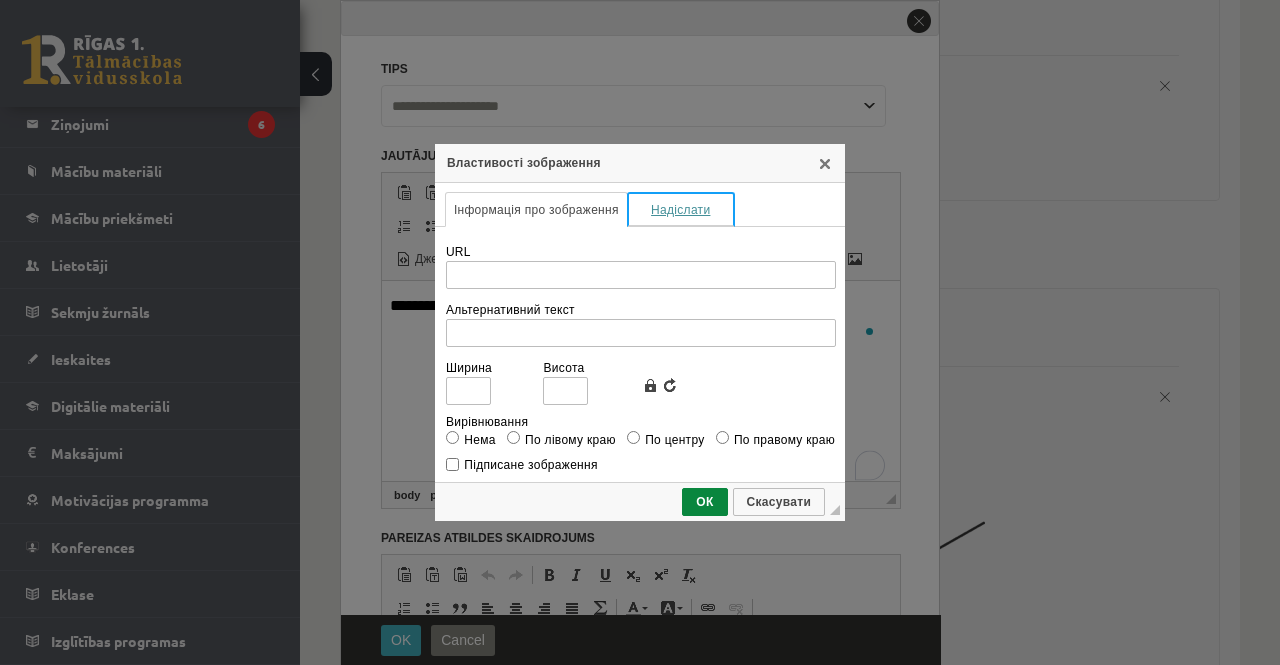 click on "Надіслати" at bounding box center (681, 209) 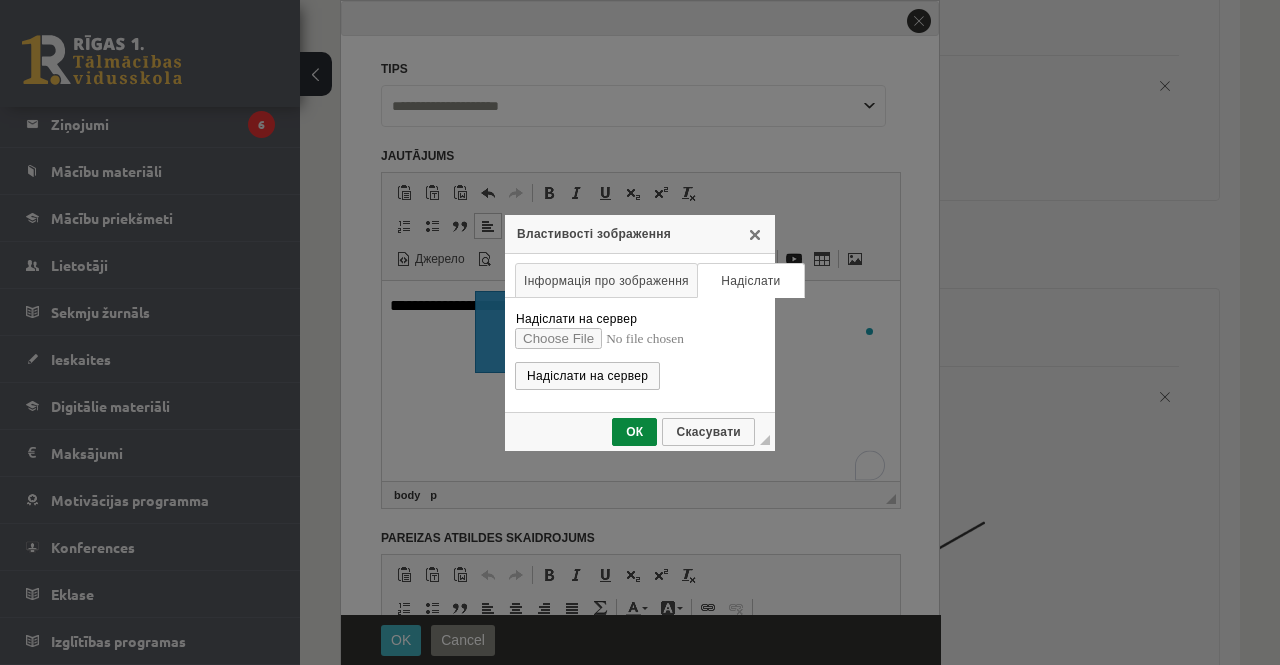 click on "Надіслати на сервер" at bounding box center (640, 337) 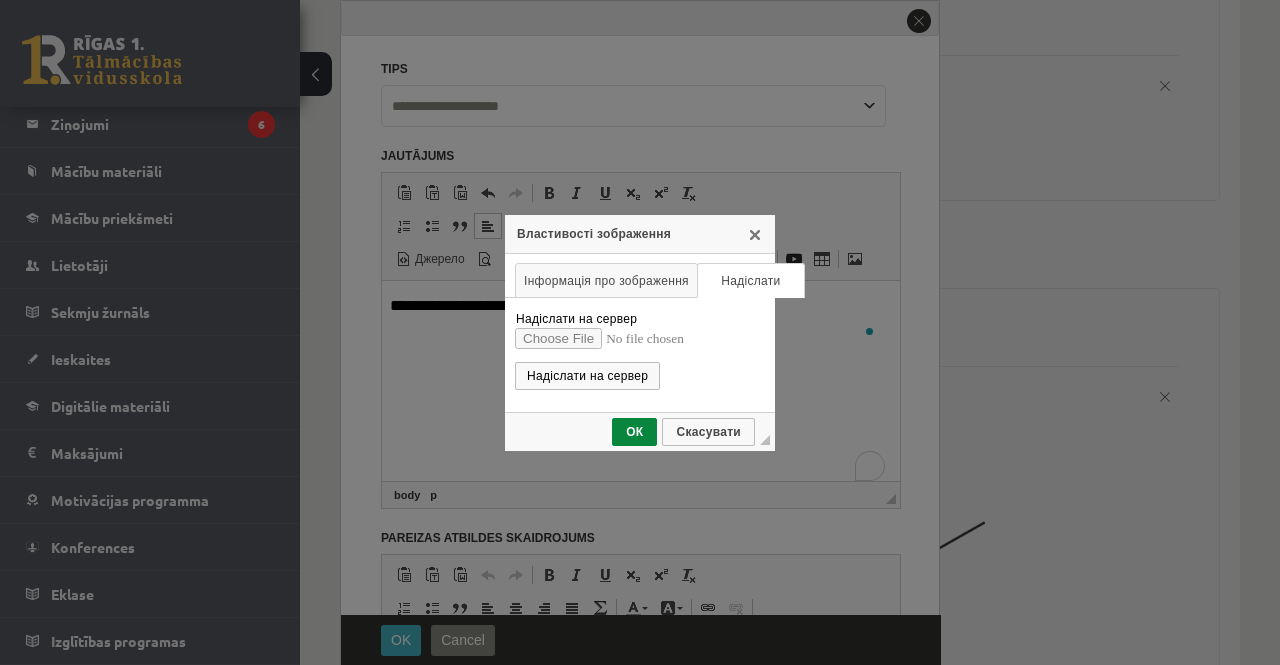 type on "**********" 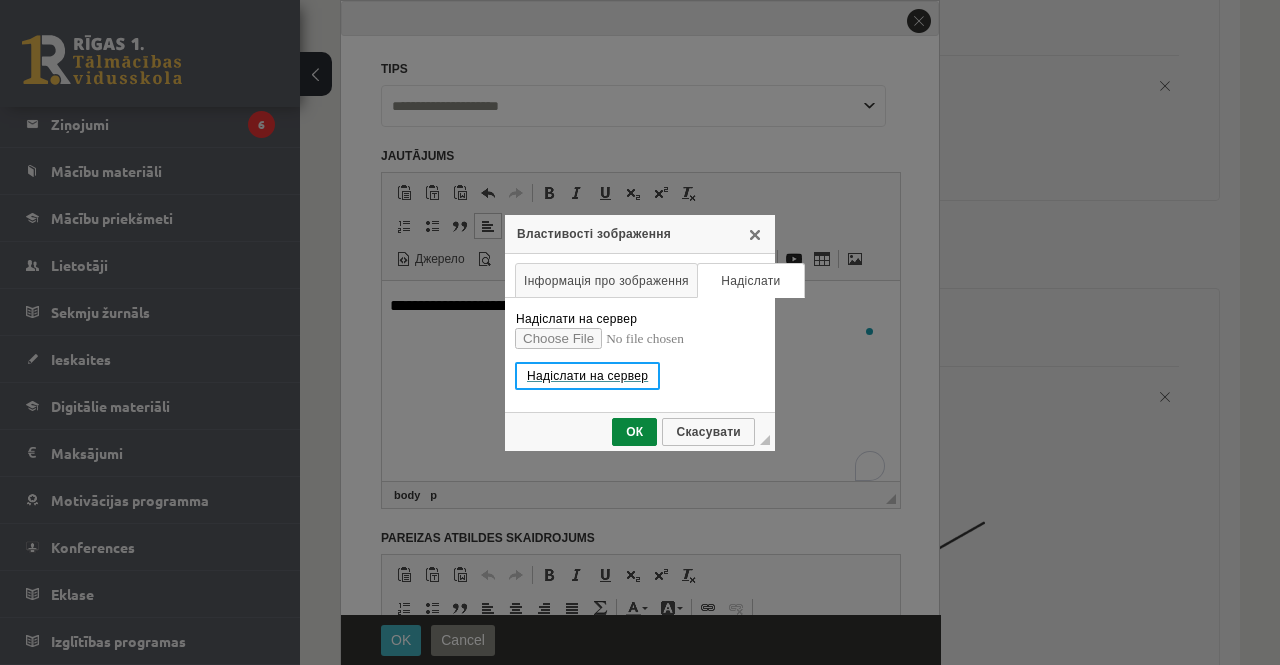 click on "Надіслати на сервер" at bounding box center [587, 376] 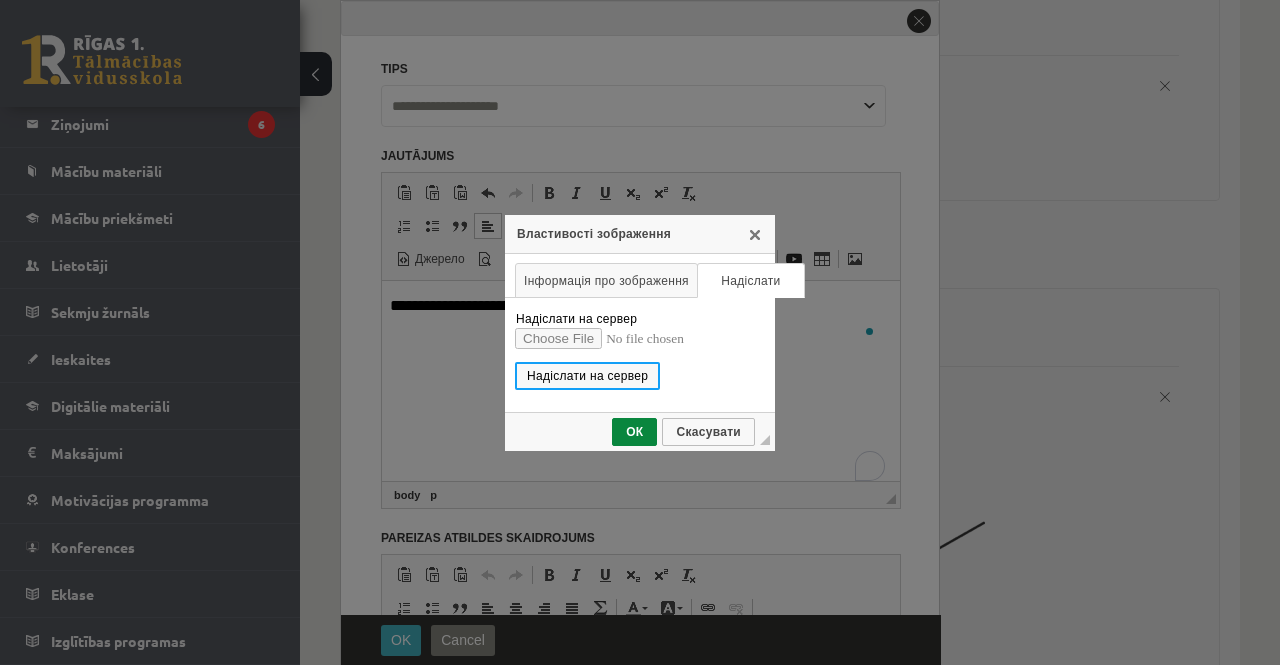 type on "**********" 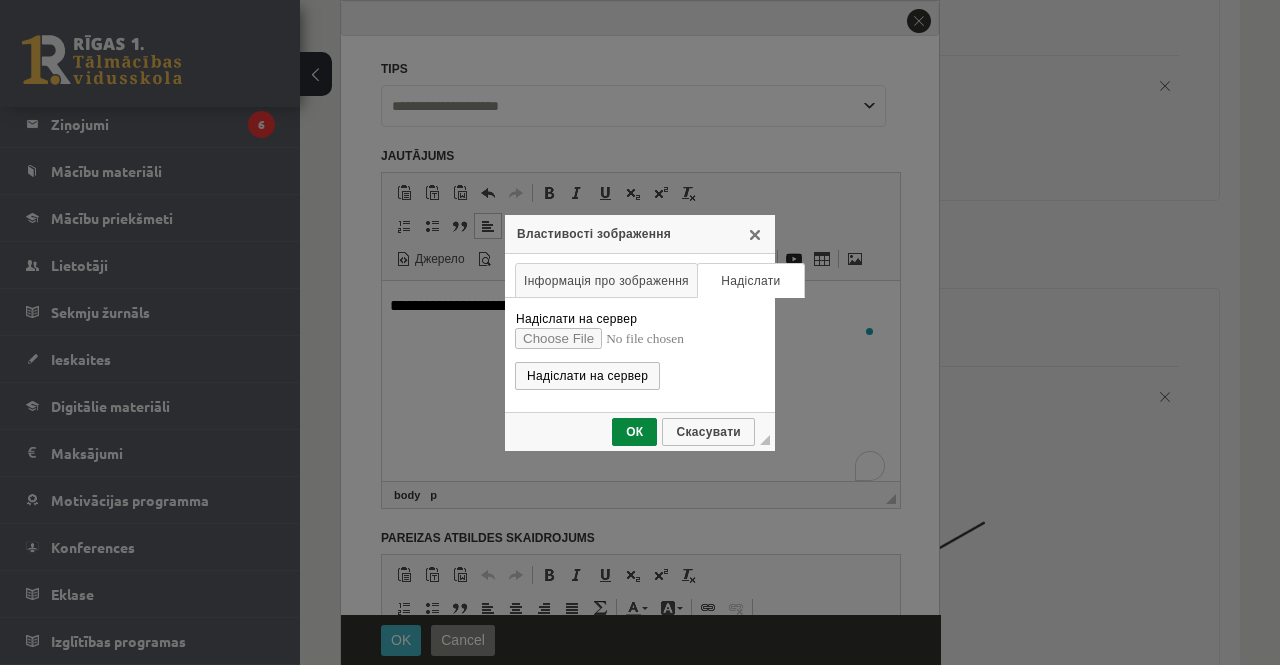 type on "***" 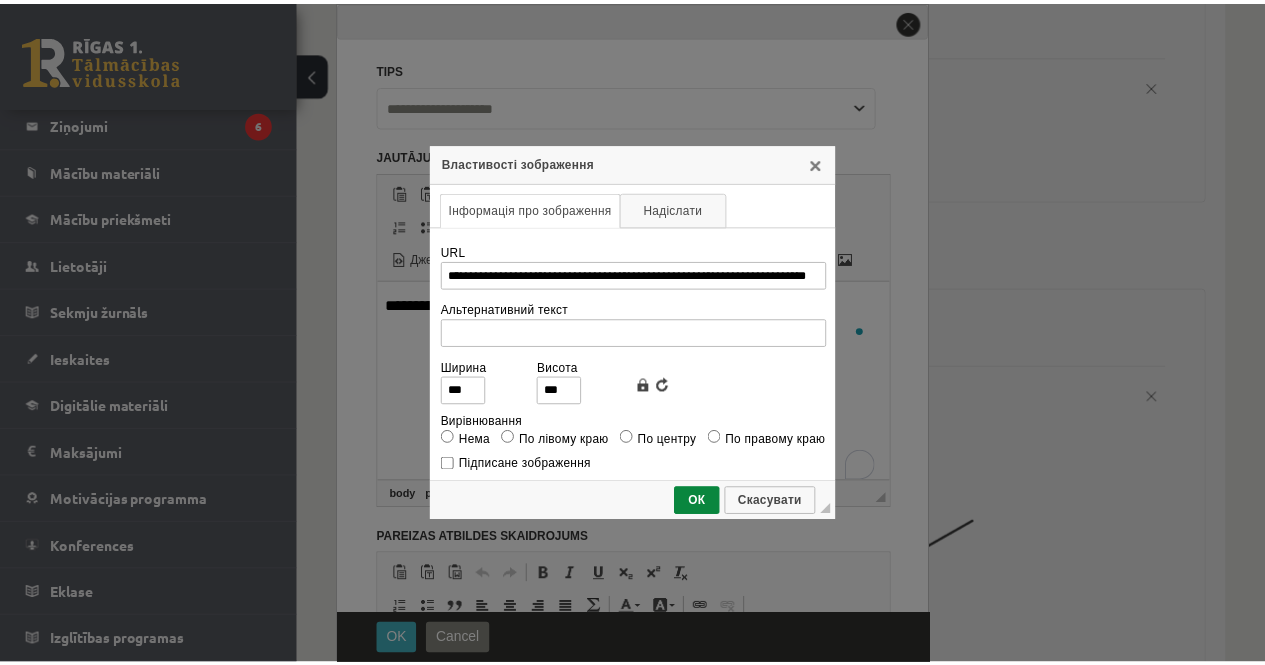 scroll, scrollTop: 0, scrollLeft: 0, axis: both 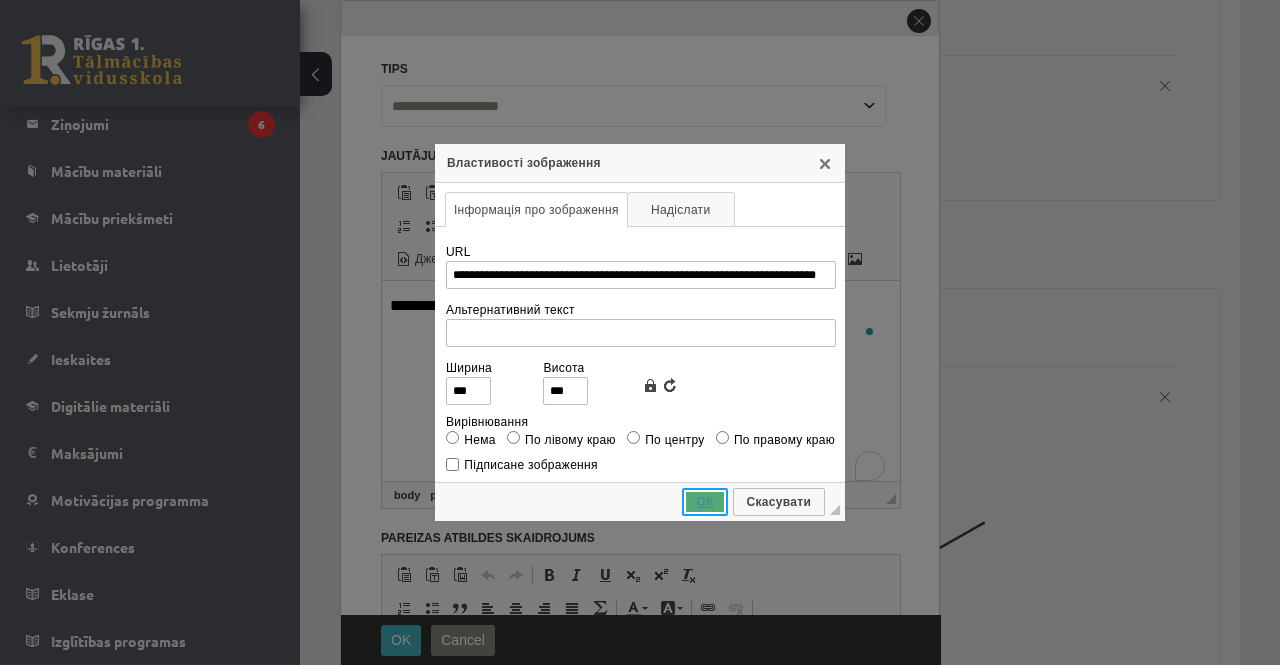 click on "ОК" at bounding box center [704, 502] 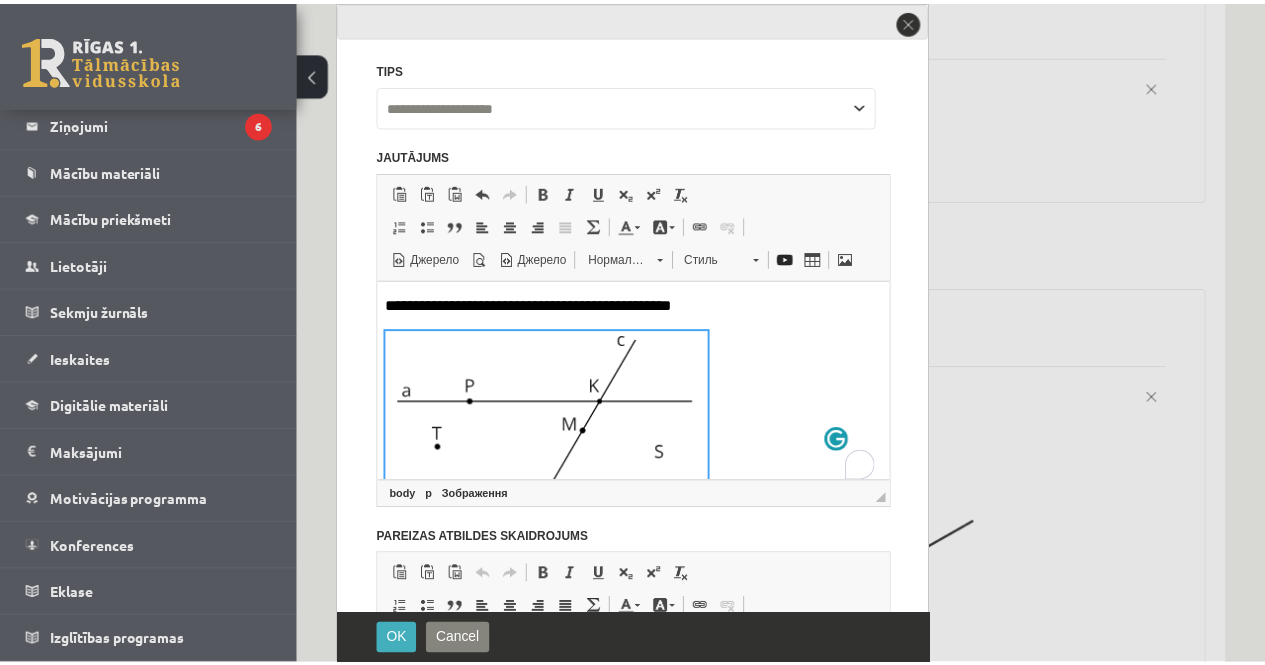 scroll, scrollTop: 109, scrollLeft: 0, axis: vertical 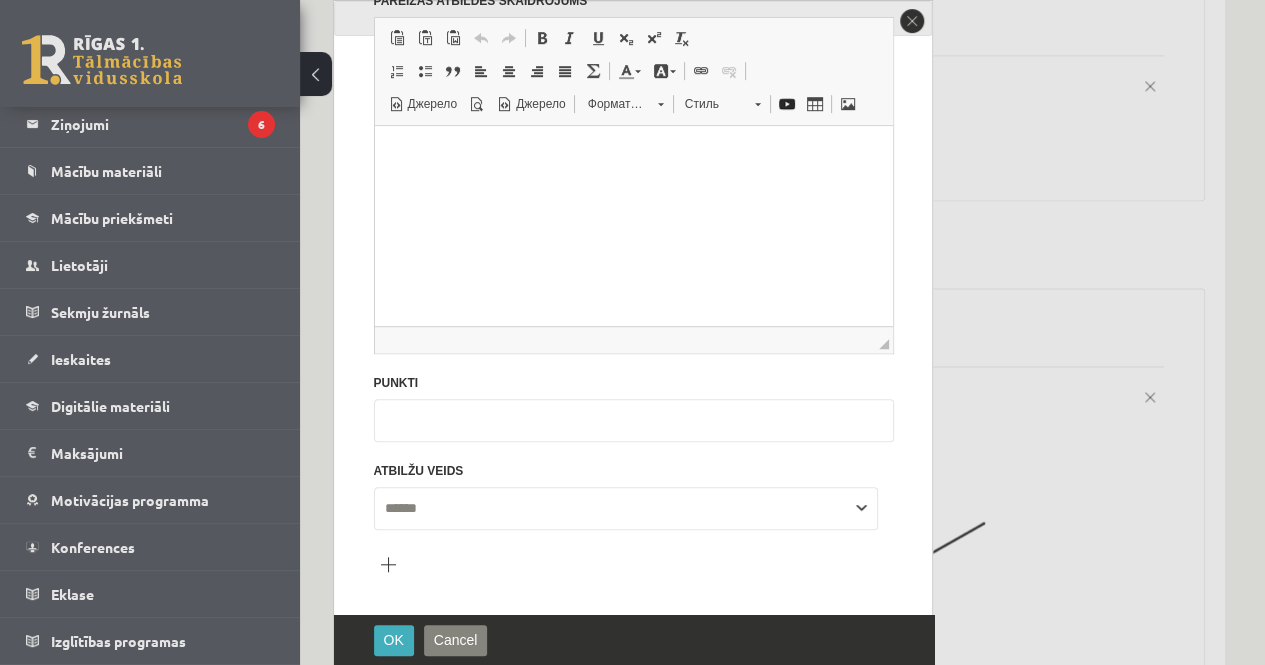 click on "*" at bounding box center [634, 420] 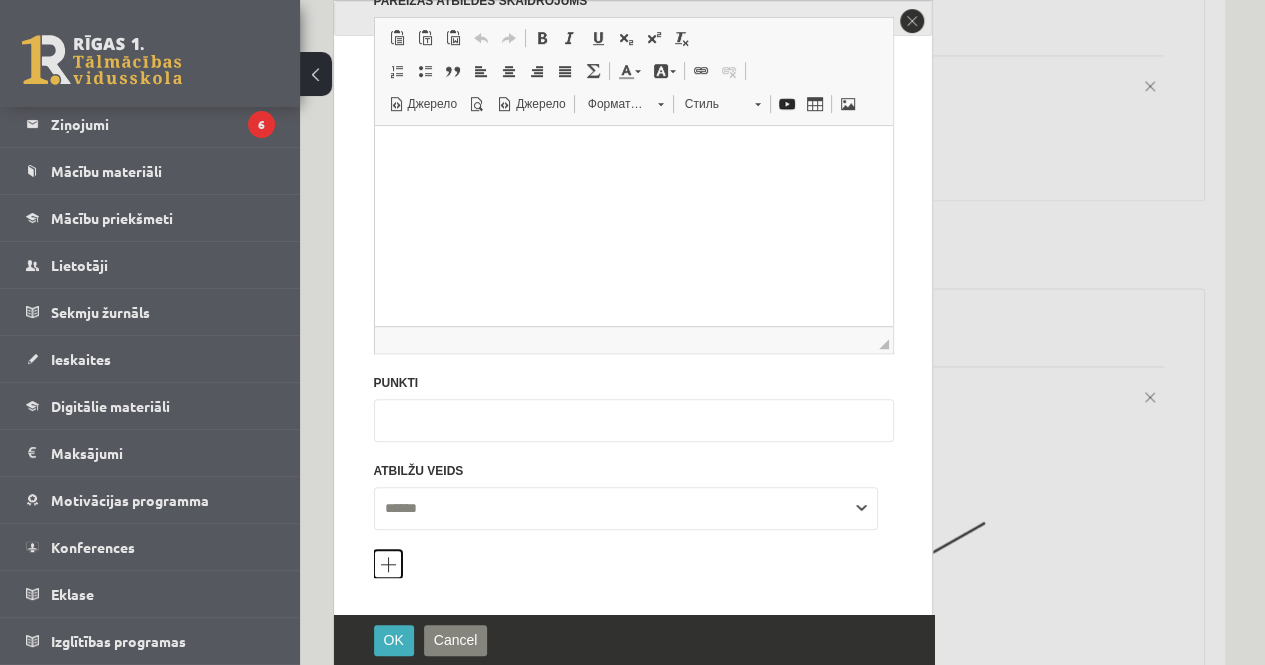 click on "Pievienot atbilžu variantu" at bounding box center (388, 564) 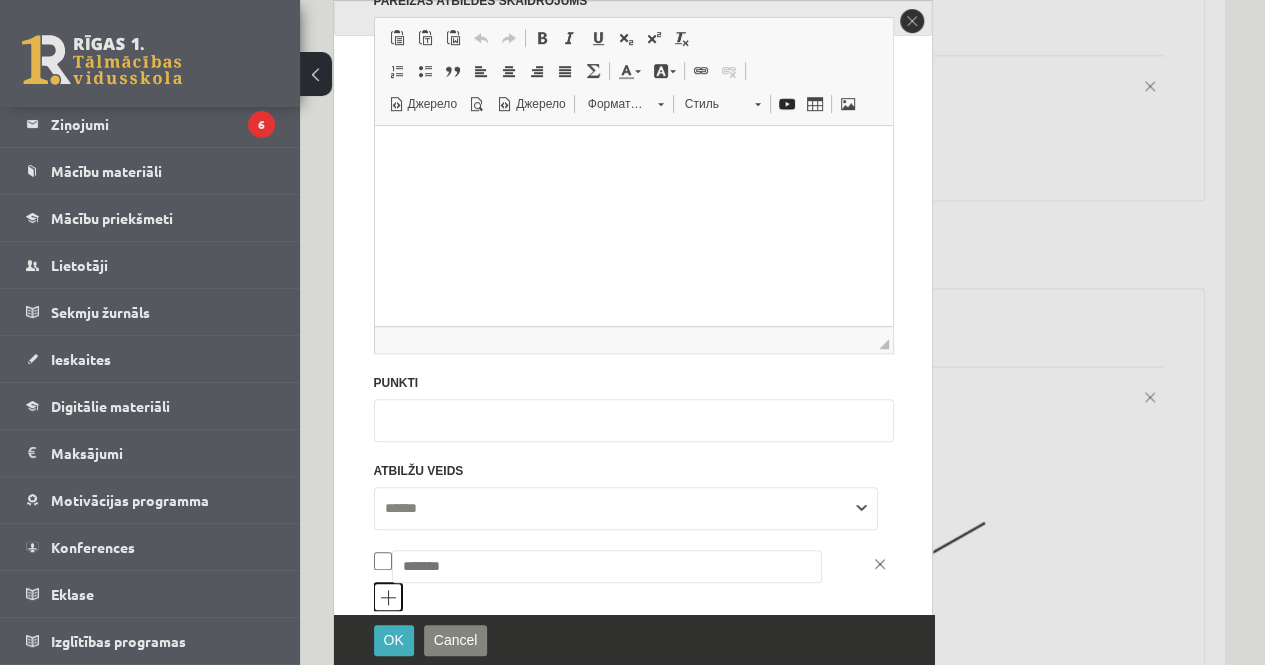 scroll, scrollTop: 570, scrollLeft: 0, axis: vertical 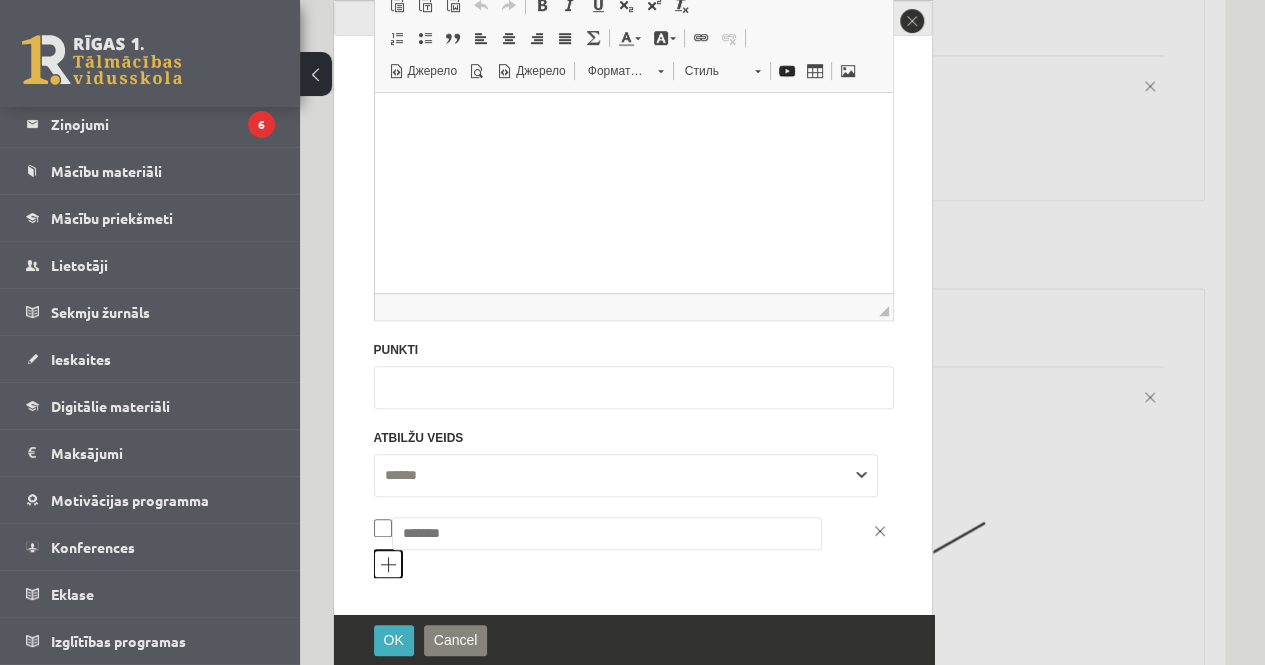 click on "Pievienot atbilžu variantu" at bounding box center [388, 564] 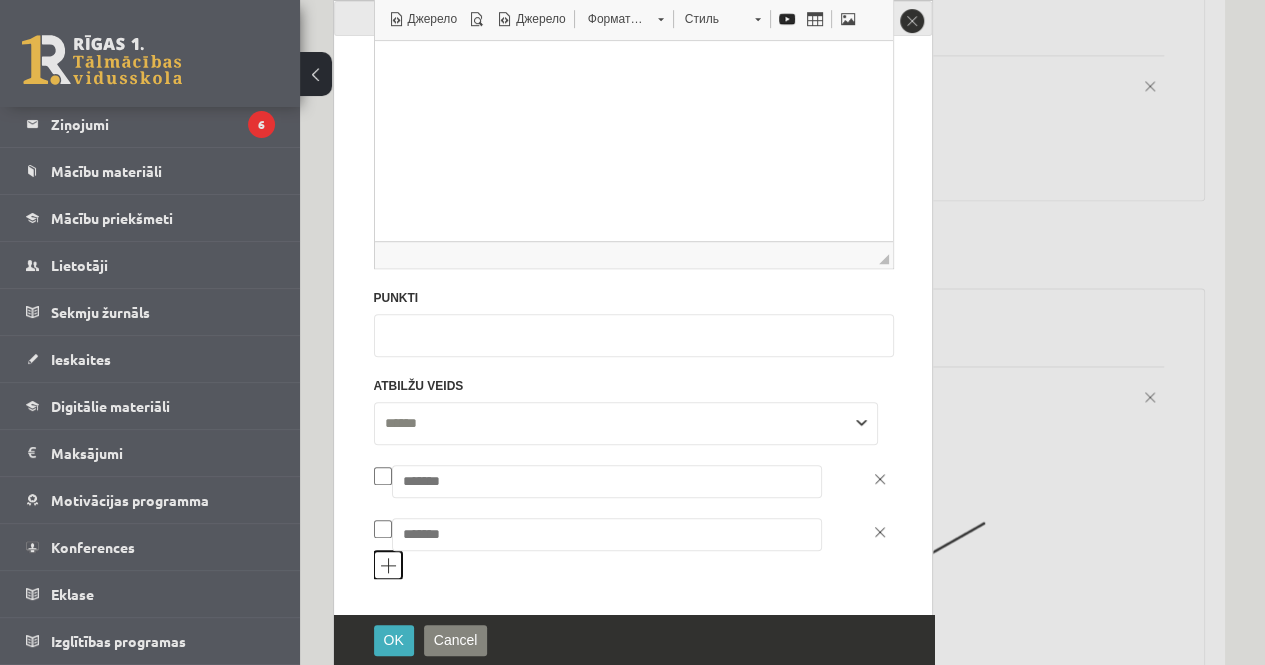 click on "Pievienot atbilžu variantu" at bounding box center (388, 565) 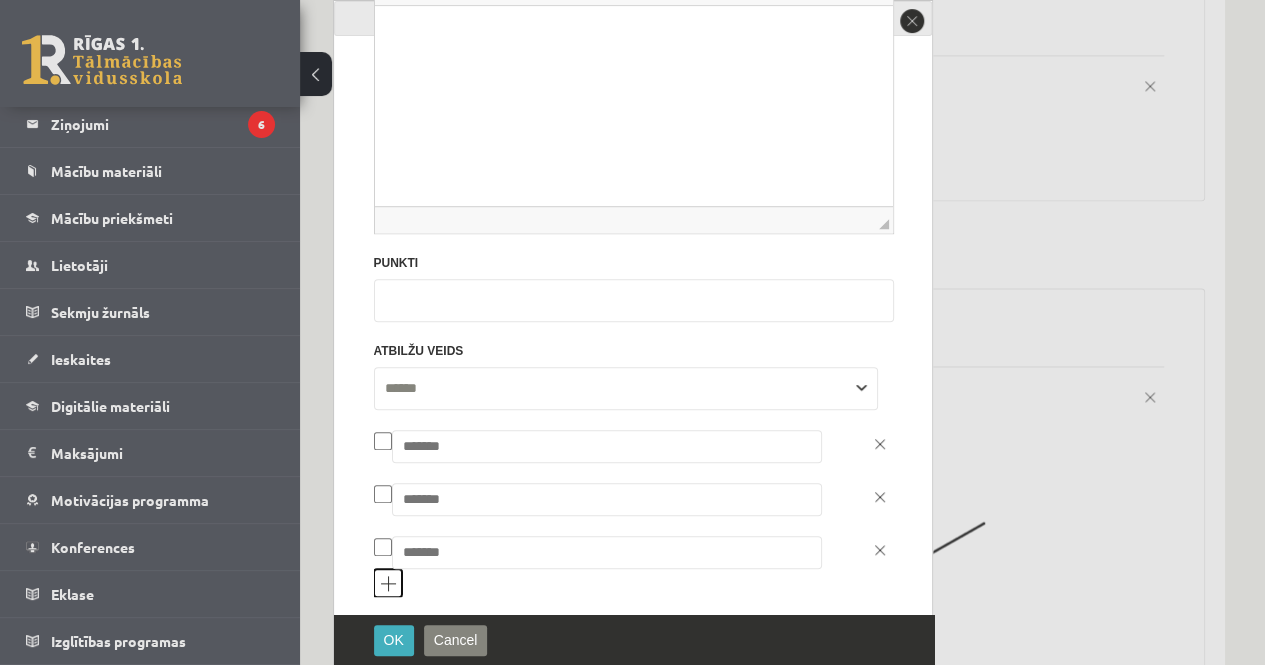 scroll, scrollTop: 674, scrollLeft: 0, axis: vertical 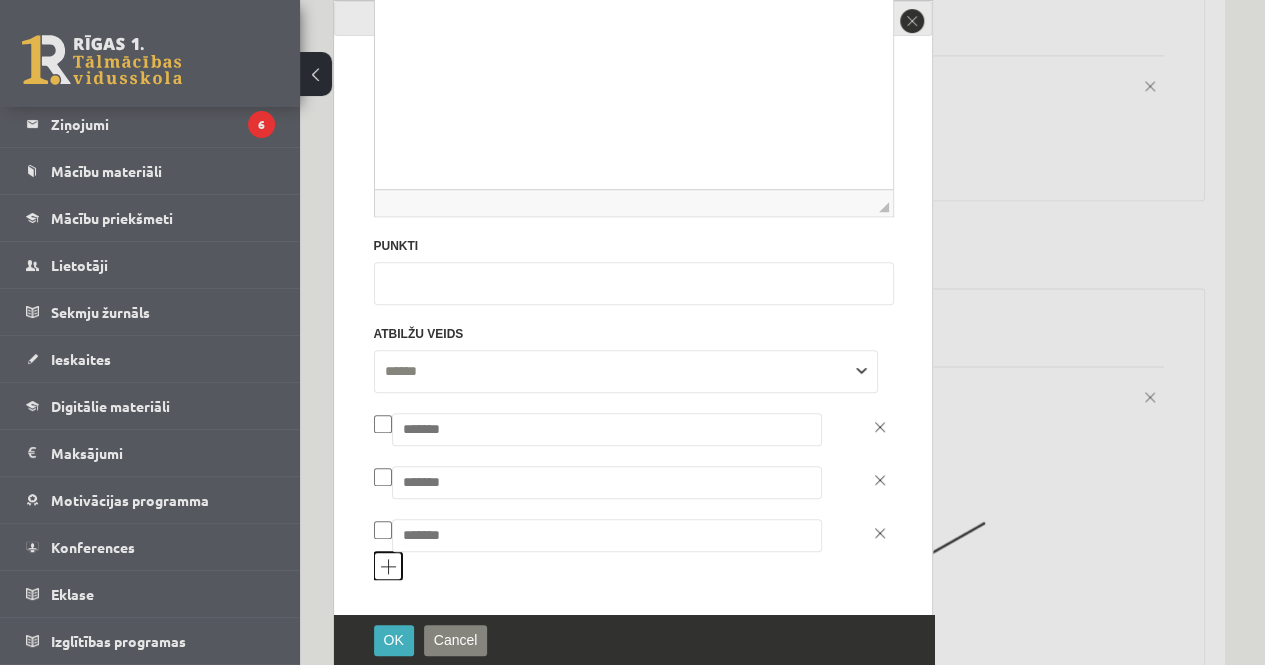 click on "Pievienot atbilžu variantu" at bounding box center [388, 566] 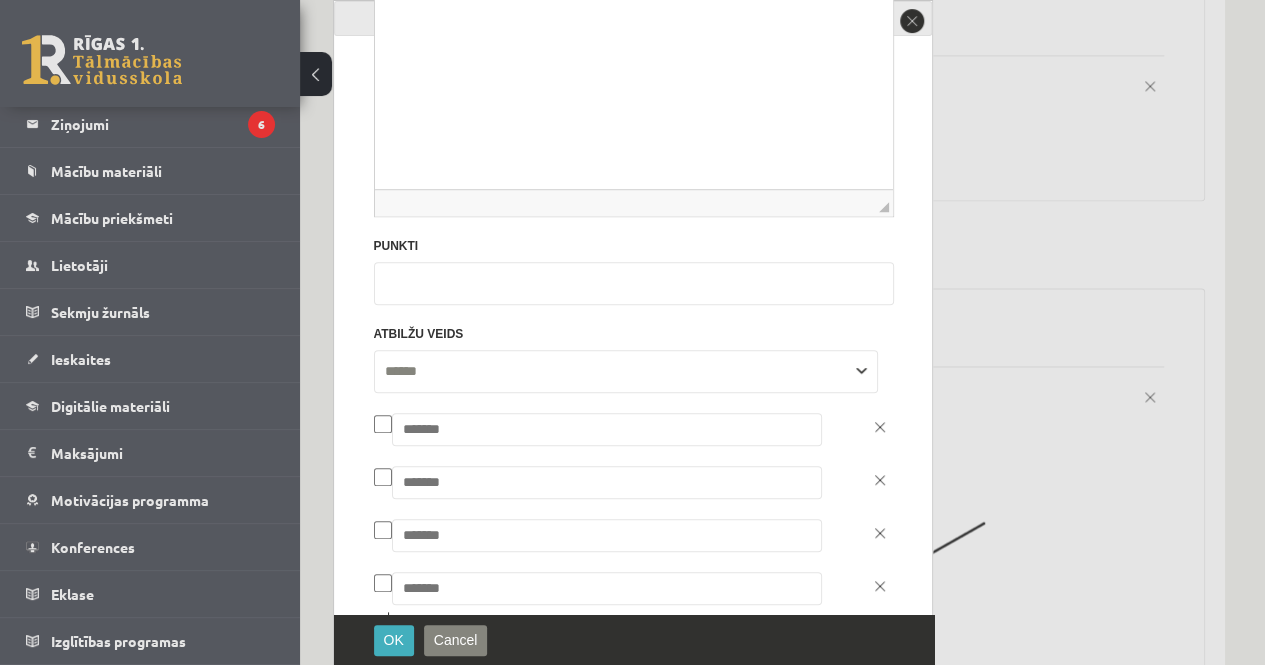 click at bounding box center (607, 429) 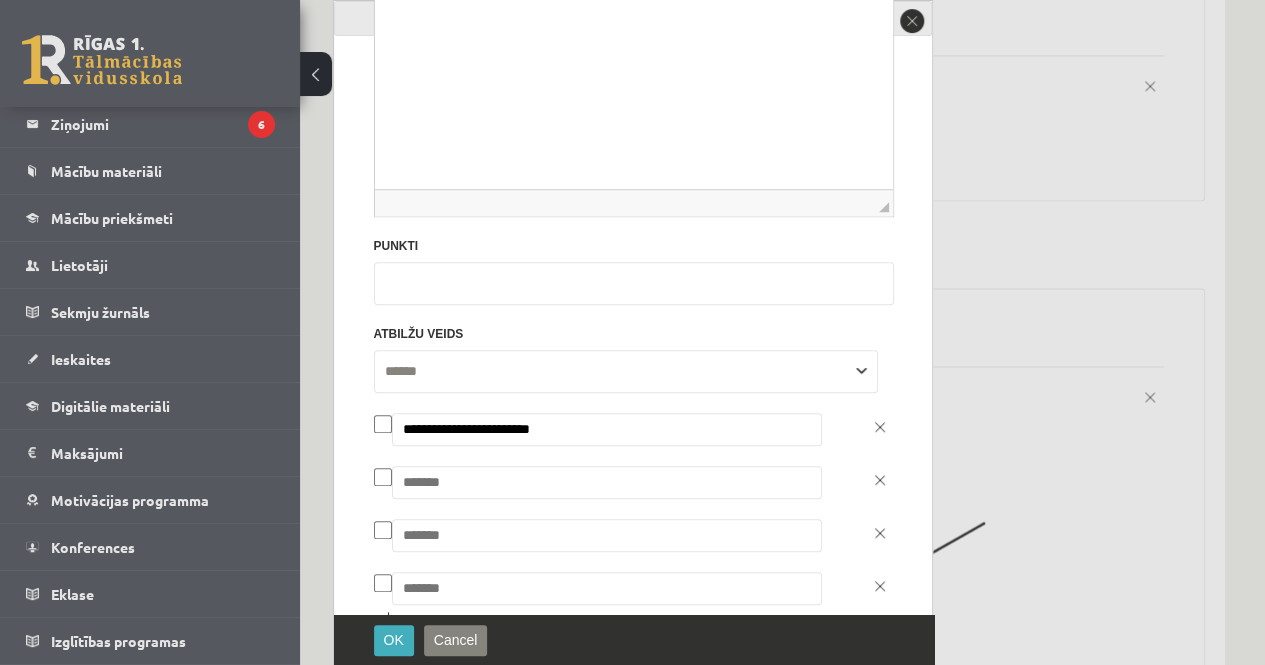 drag, startPoint x: 569, startPoint y: 427, endPoint x: 394, endPoint y: 419, distance: 175.18275 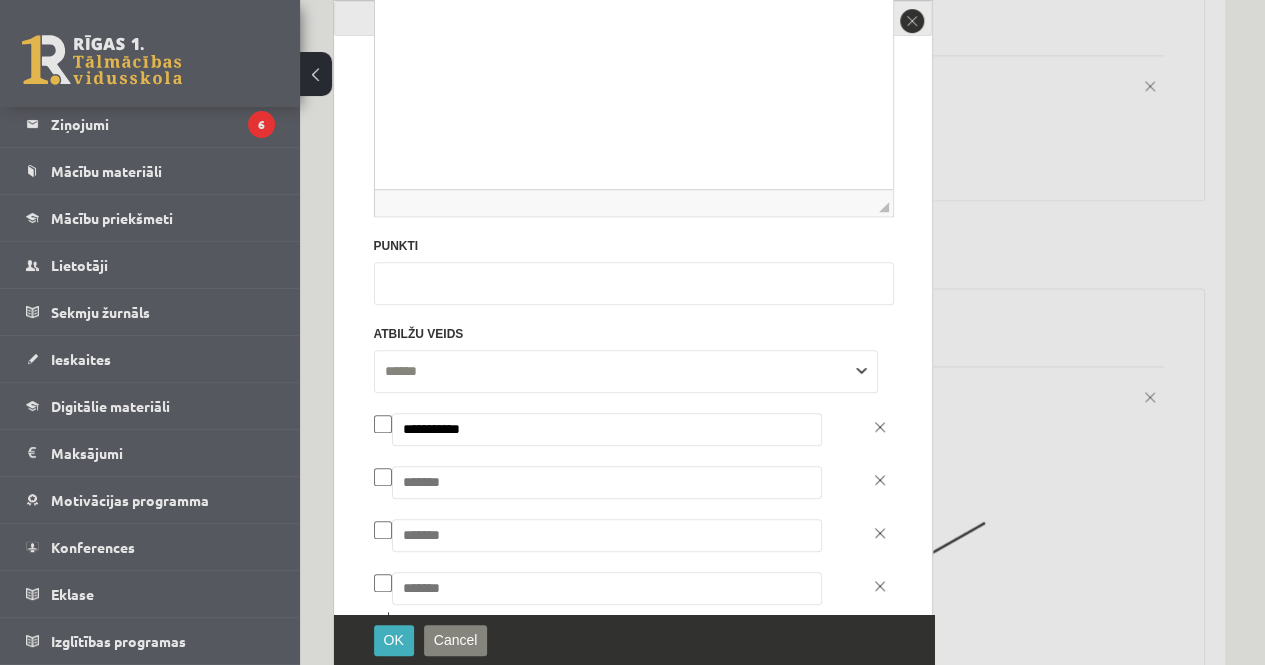 type on "**********" 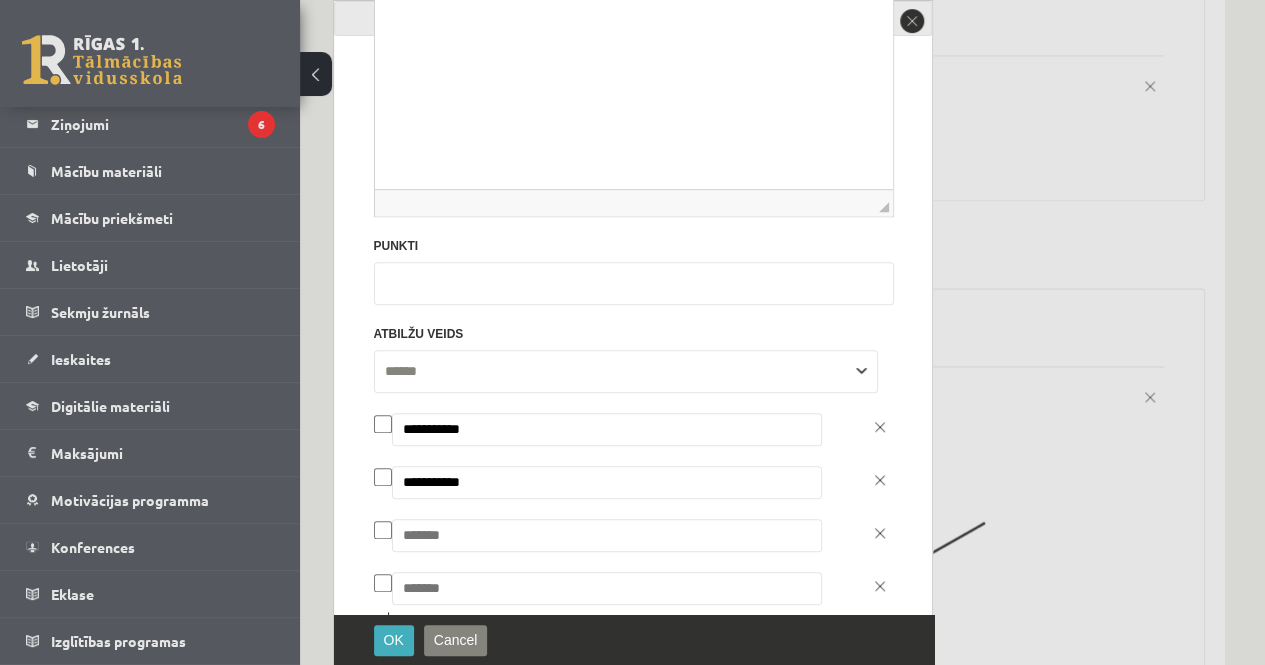 type on "**********" 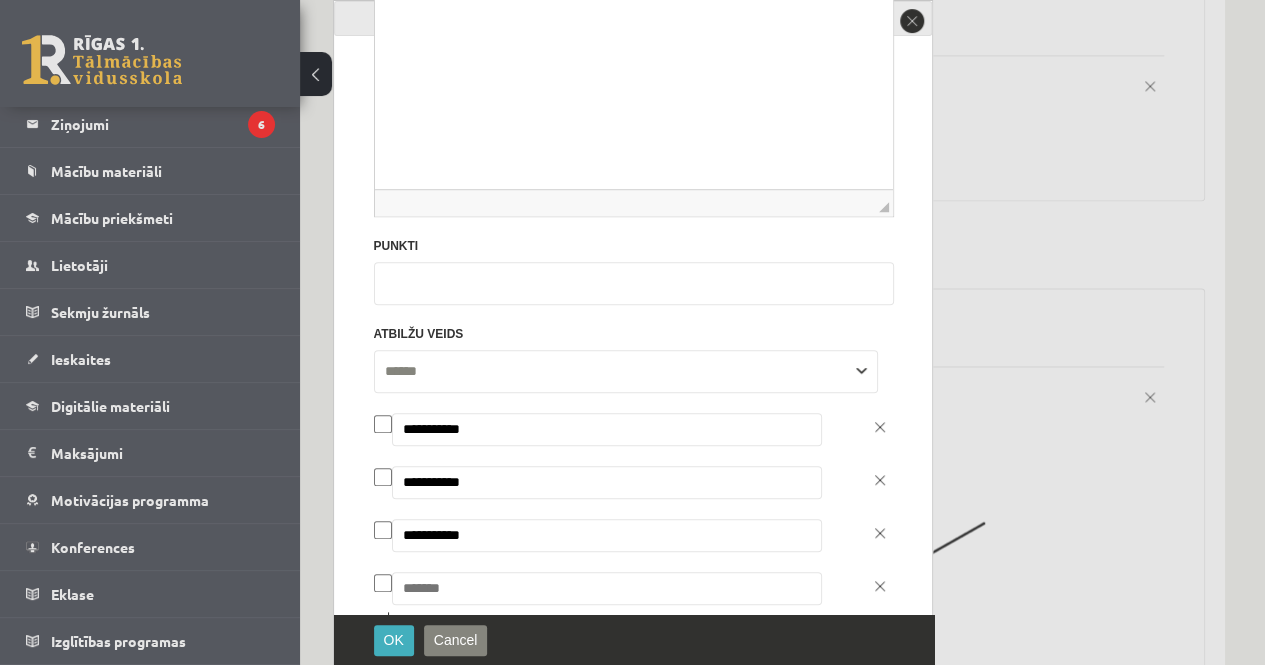 type on "**********" 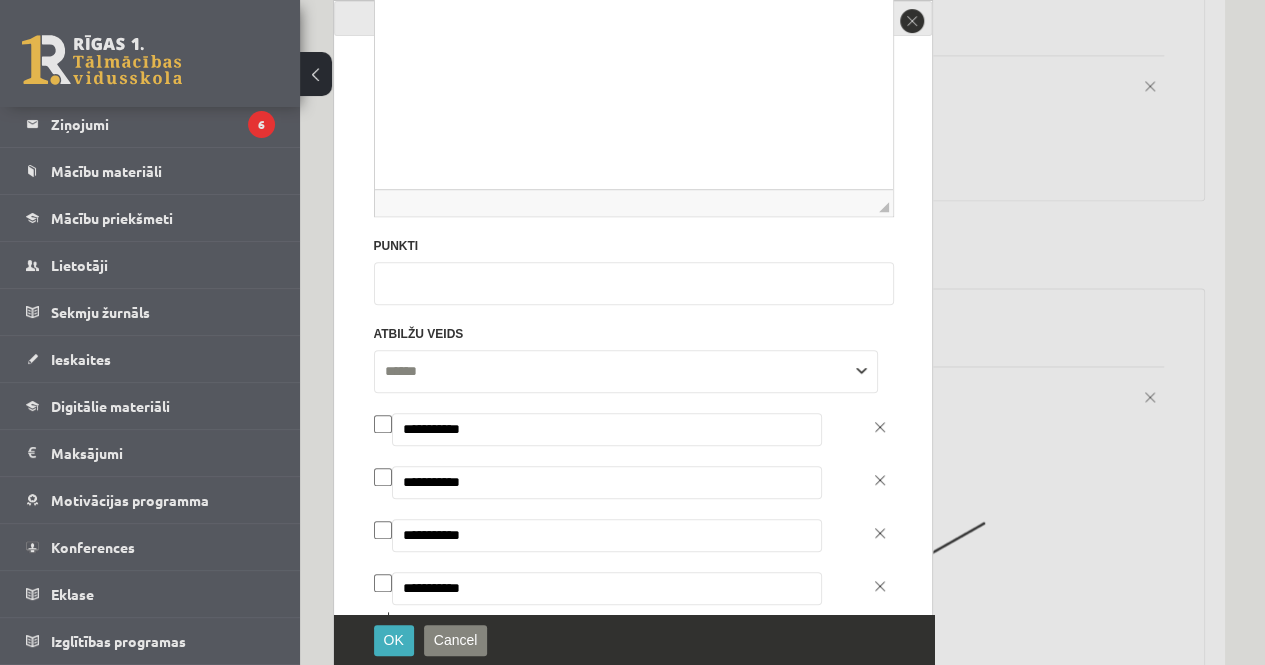 type on "**********" 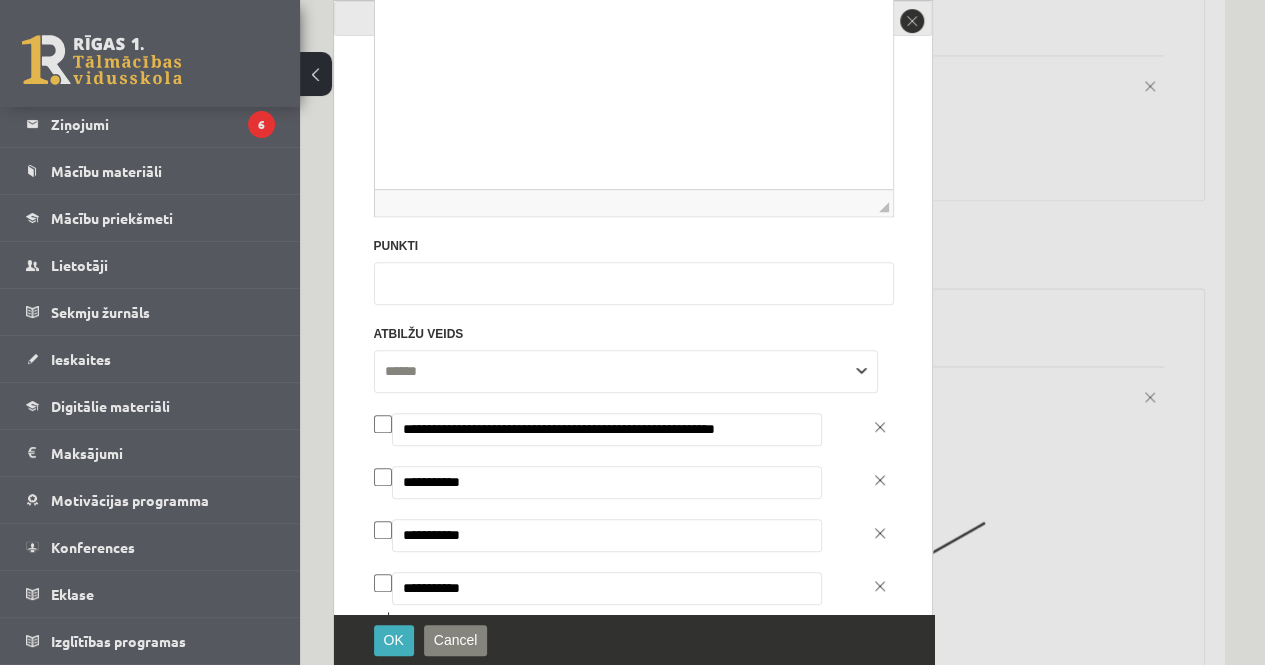 type on "**********" 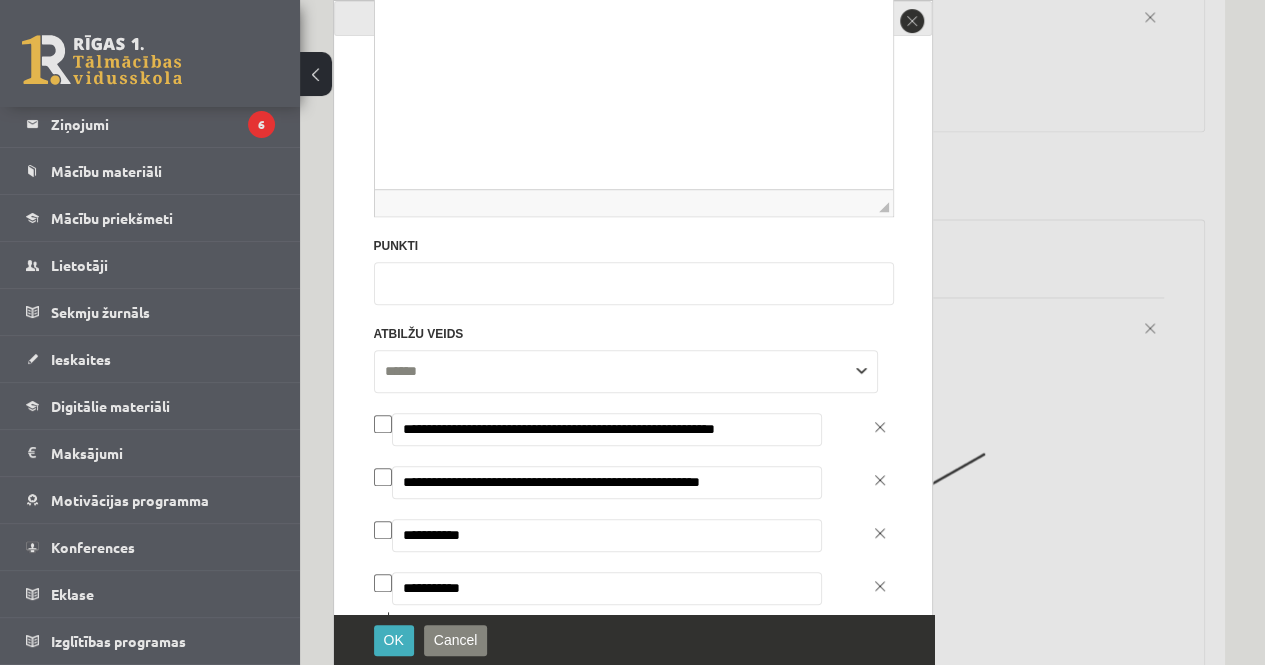 scroll, scrollTop: 5268, scrollLeft: 0, axis: vertical 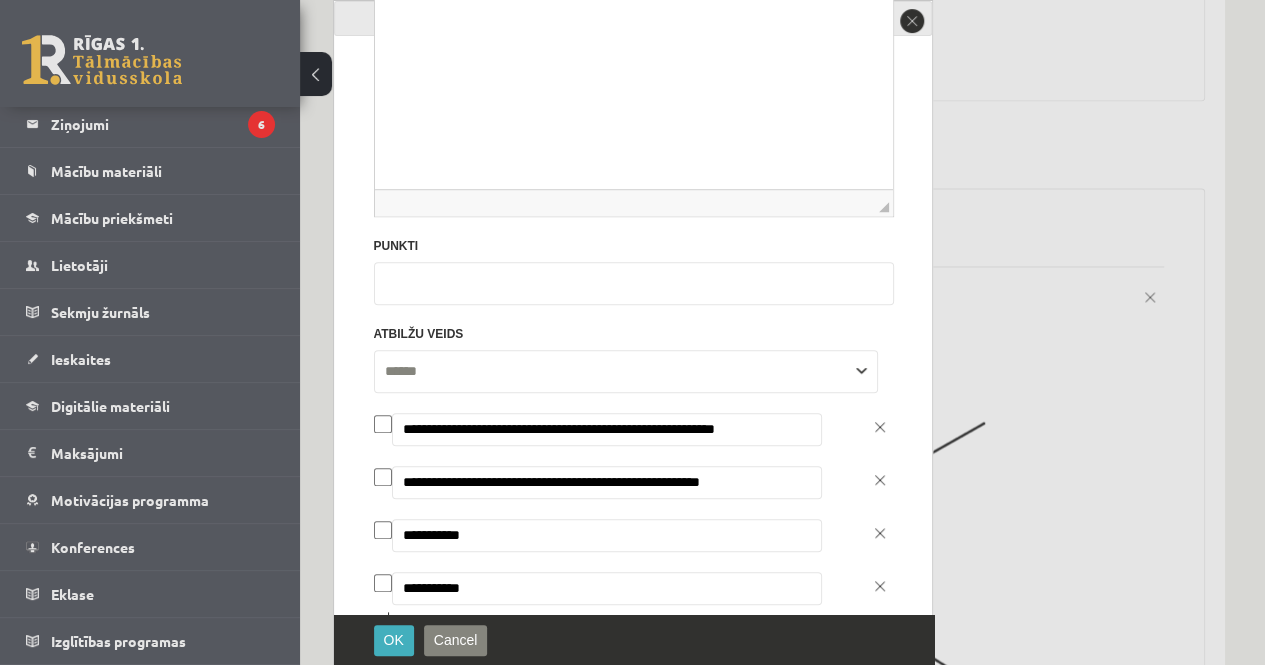 type on "**********" 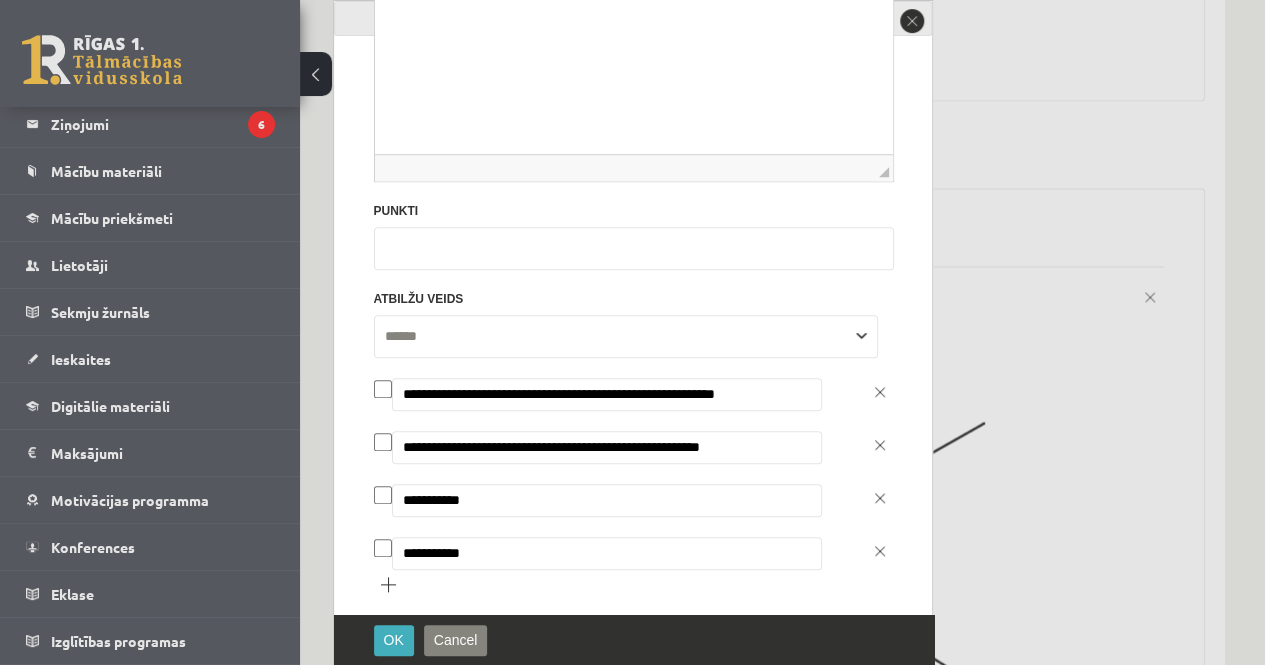 scroll, scrollTop: 726, scrollLeft: 0, axis: vertical 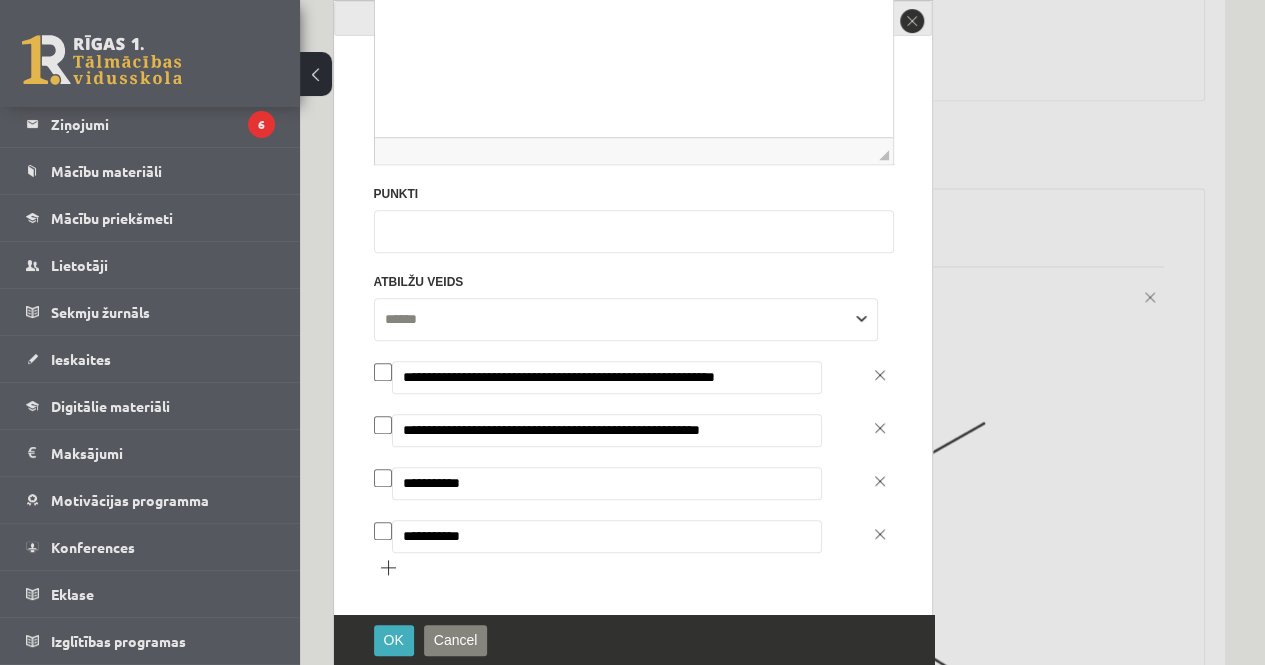 click on "**********" at bounding box center (607, 483) 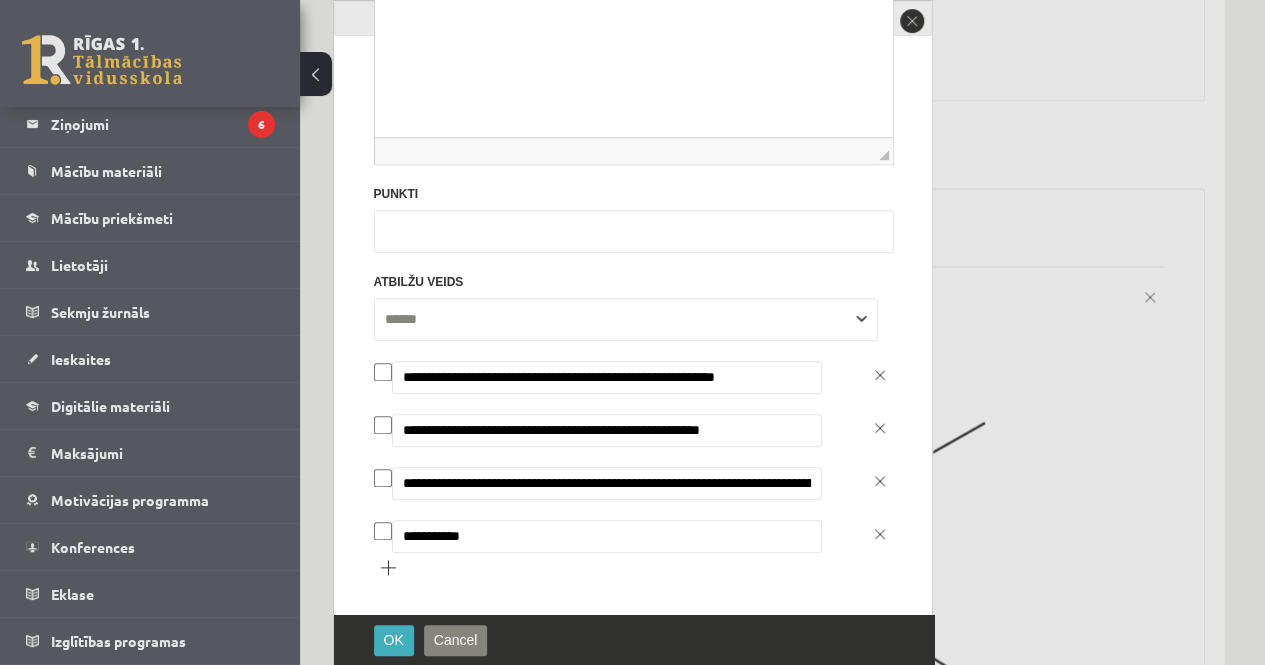 scroll, scrollTop: 0, scrollLeft: 52, axis: horizontal 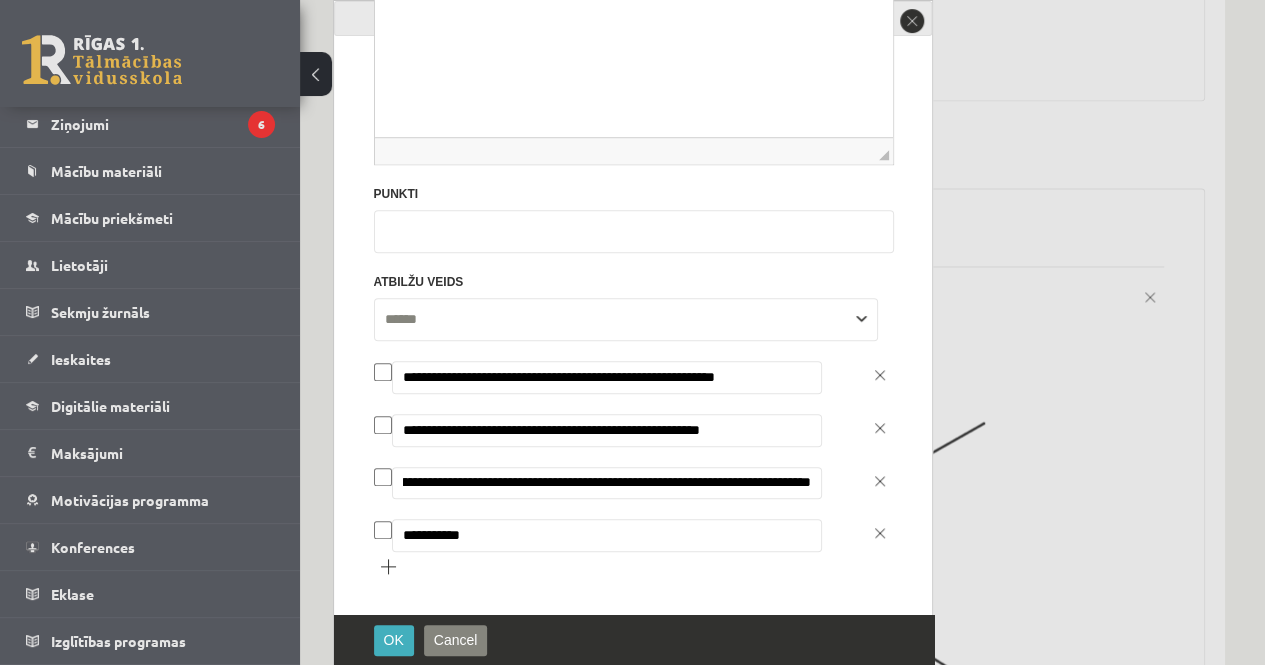 type on "**********" 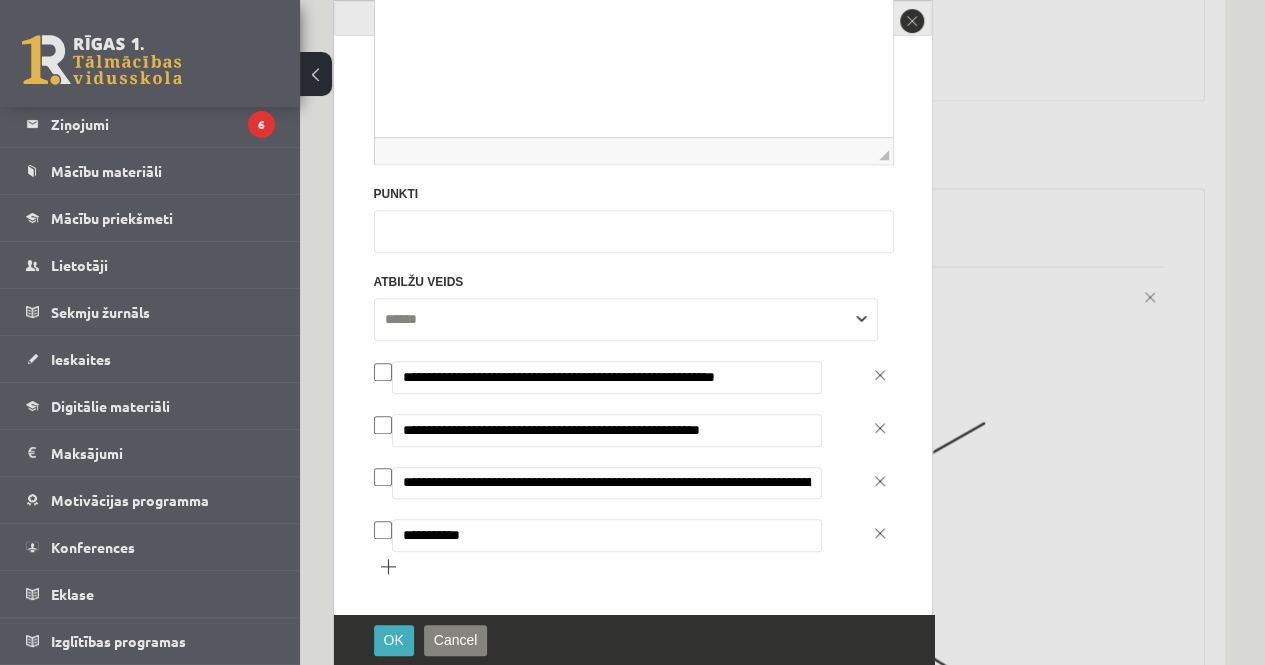 drag, startPoint x: 490, startPoint y: 536, endPoint x: 397, endPoint y: 534, distance: 93.0215 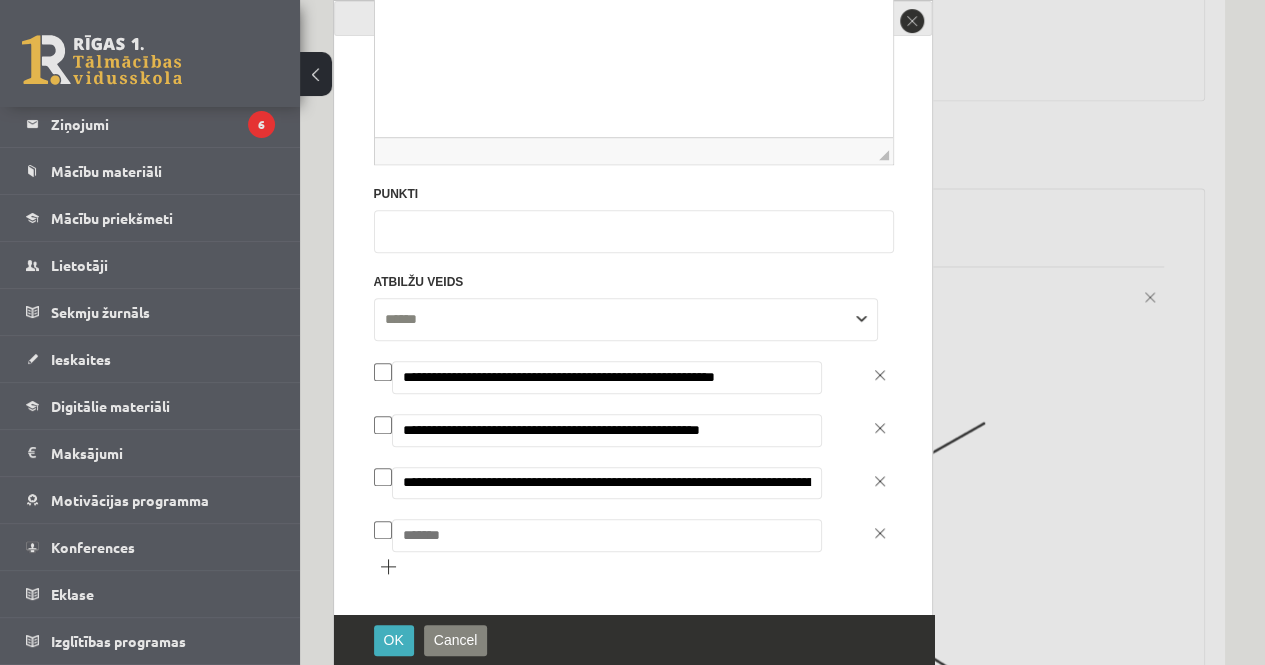 click at bounding box center [607, 535] 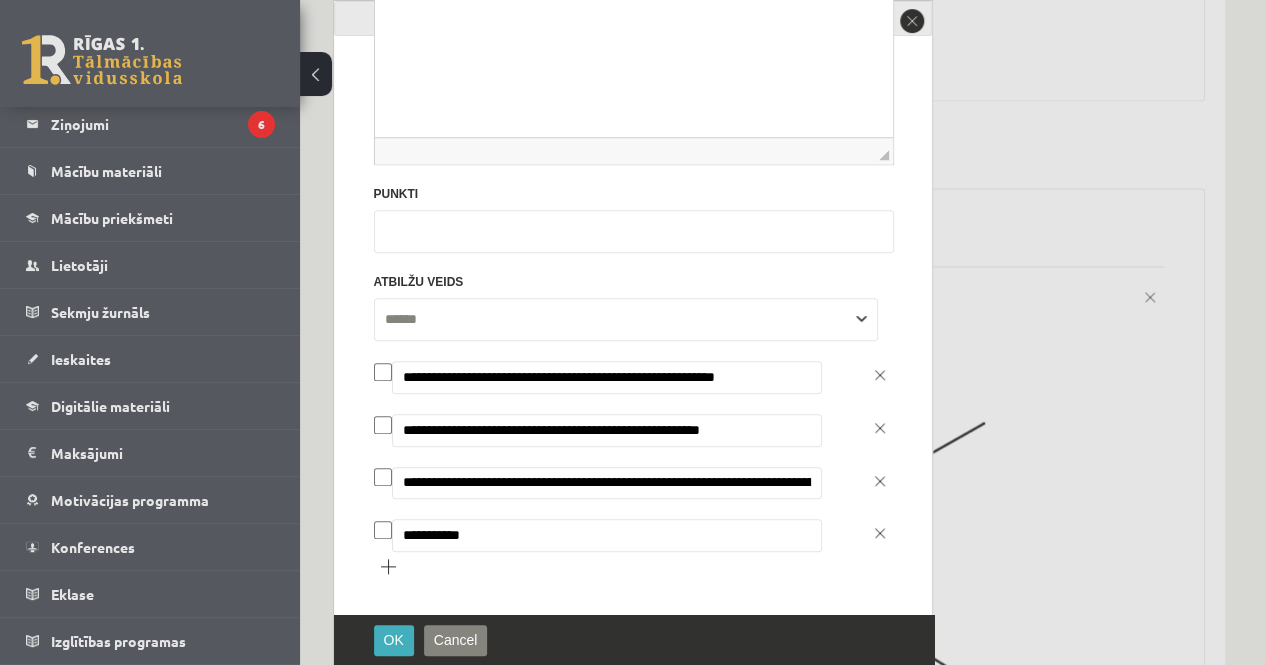 type on "**********" 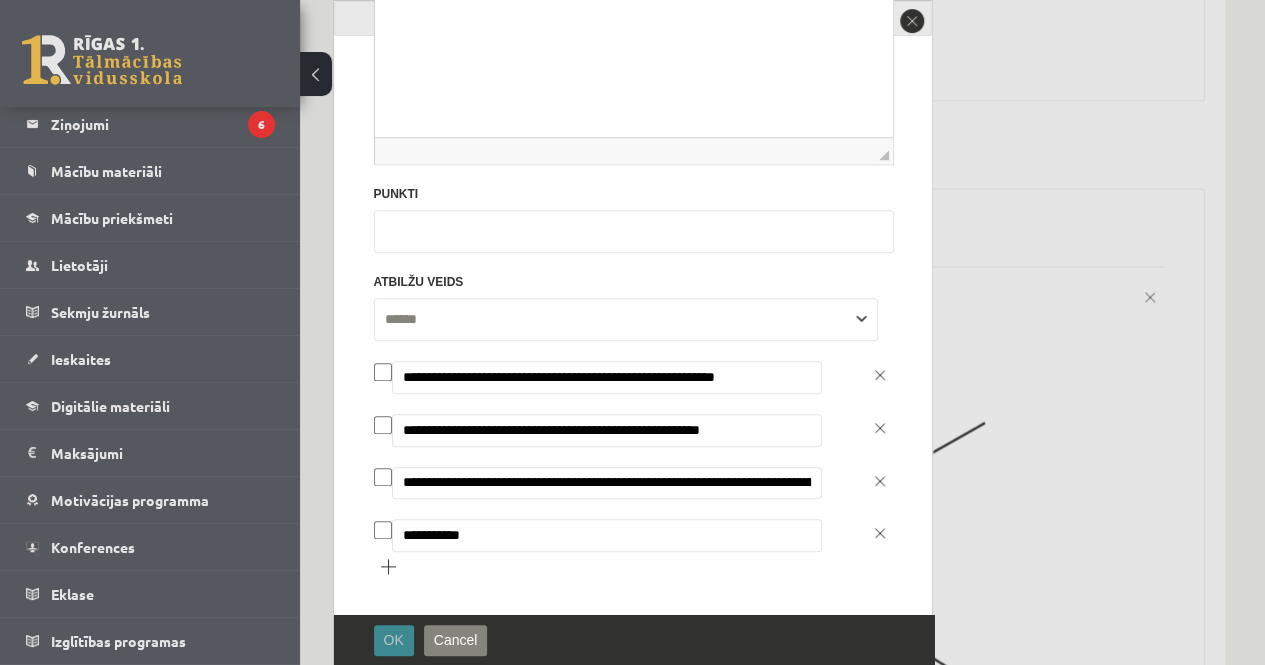 click on "OK" at bounding box center [394, 640] 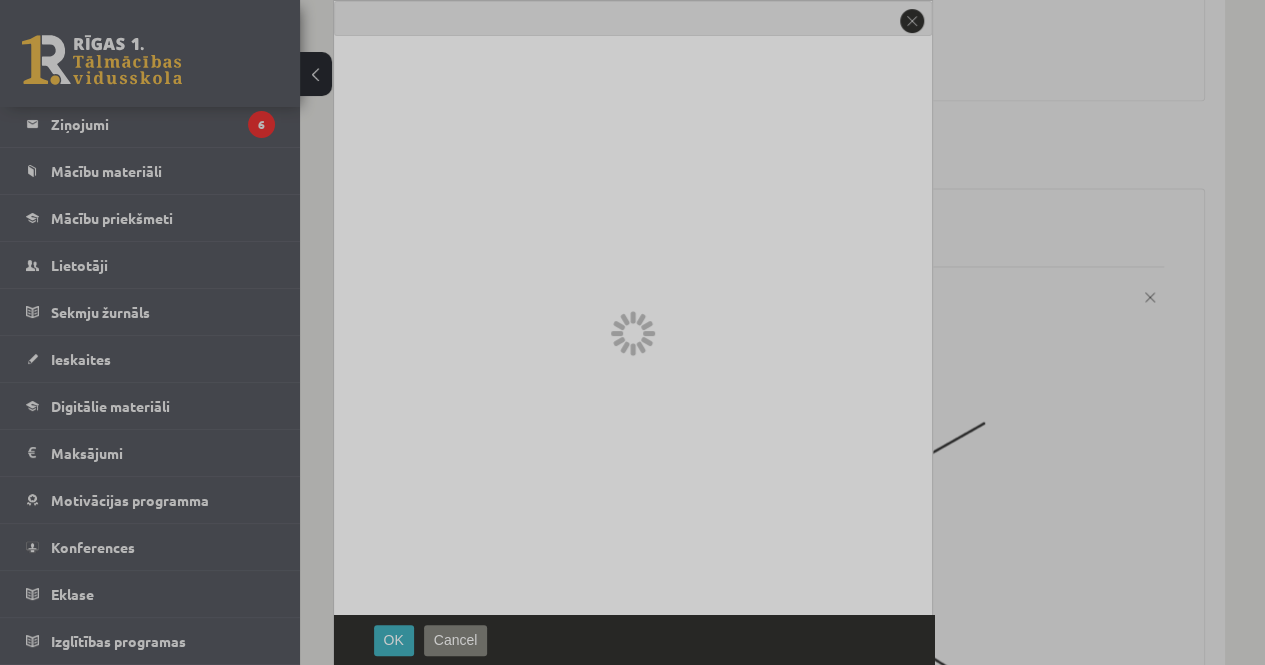 scroll, scrollTop: 0, scrollLeft: 0, axis: both 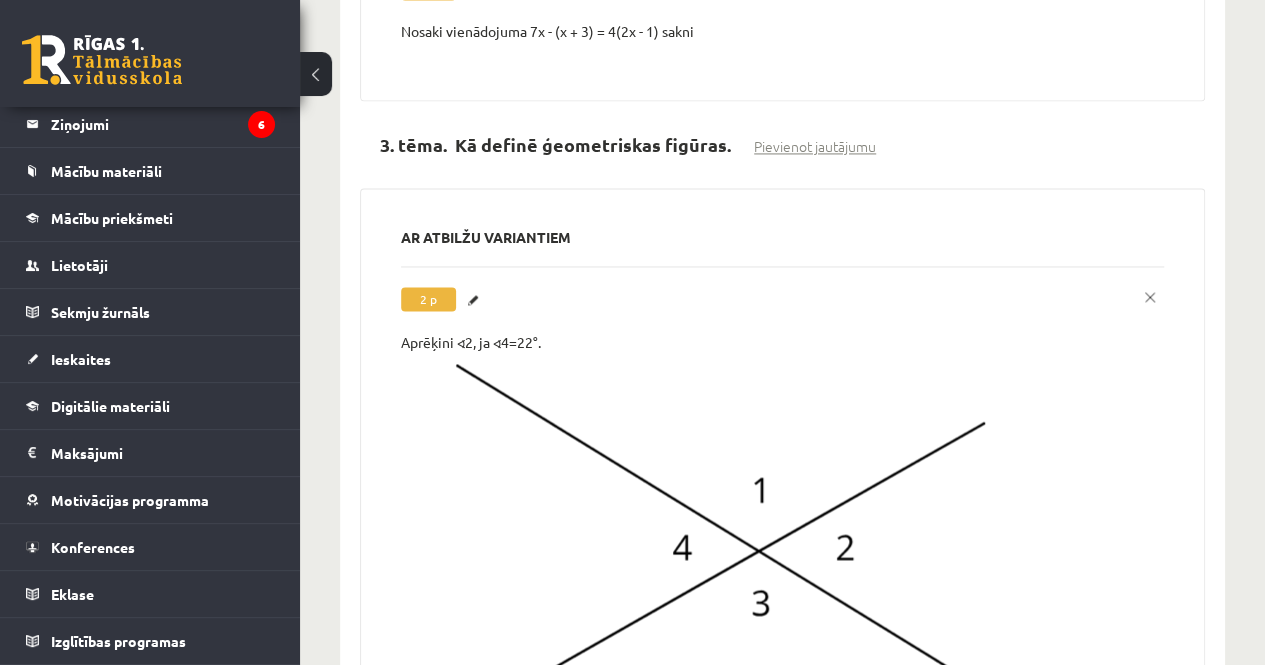 click at bounding box center (693, 559) 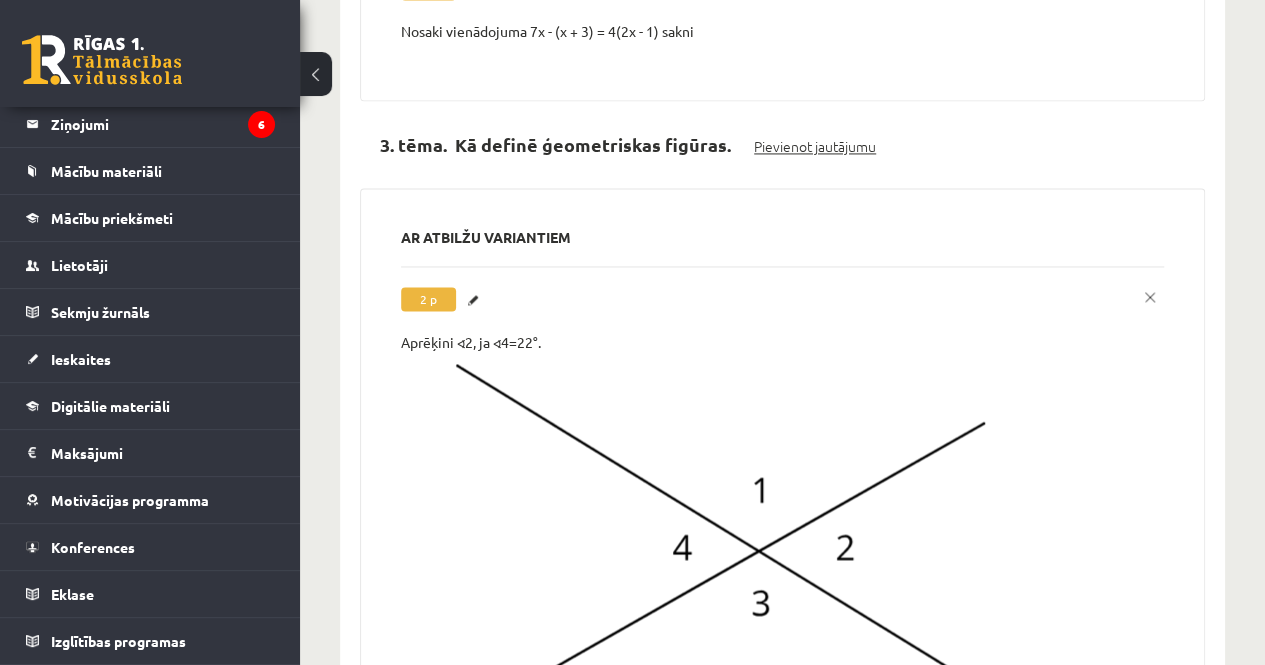 click on "Pievienot jautājumu" at bounding box center [815, 146] 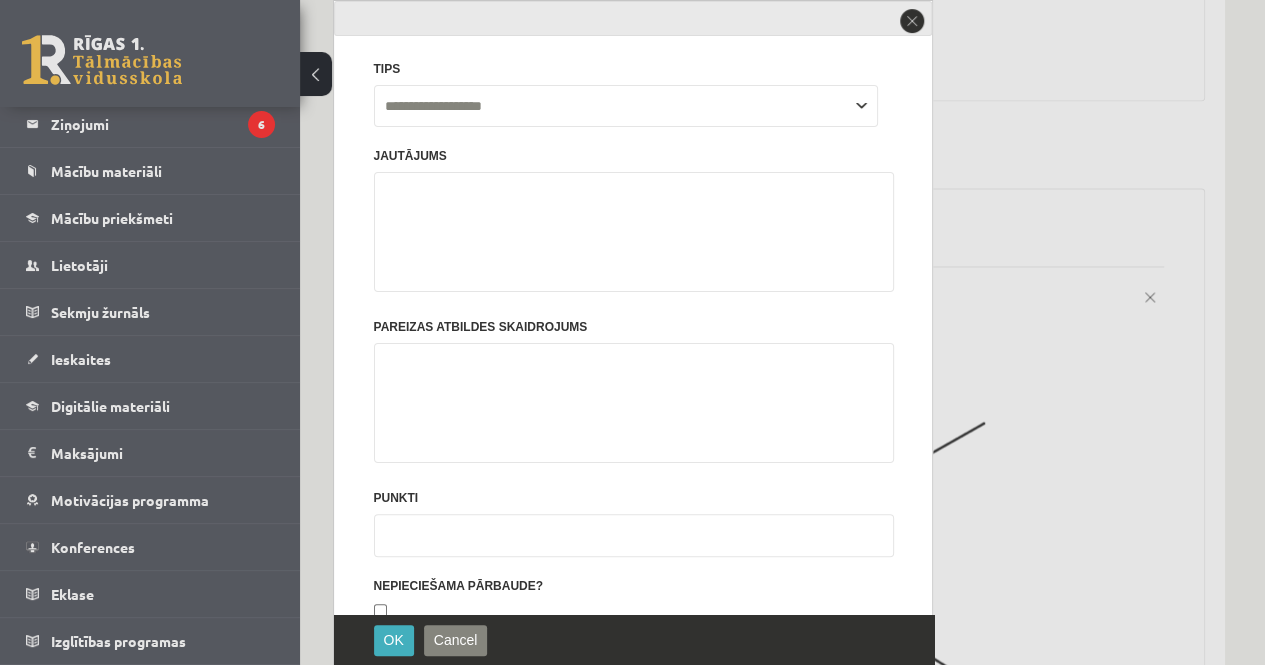 click on "**********" at bounding box center [626, 106] 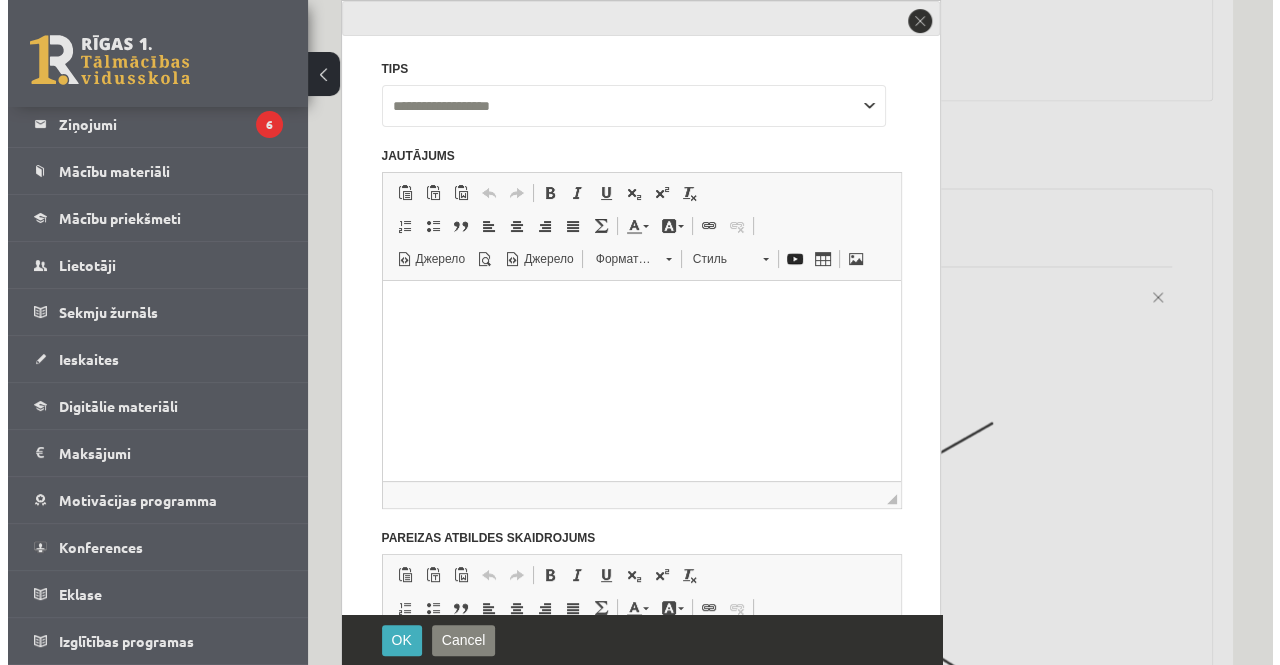 scroll, scrollTop: 0, scrollLeft: 0, axis: both 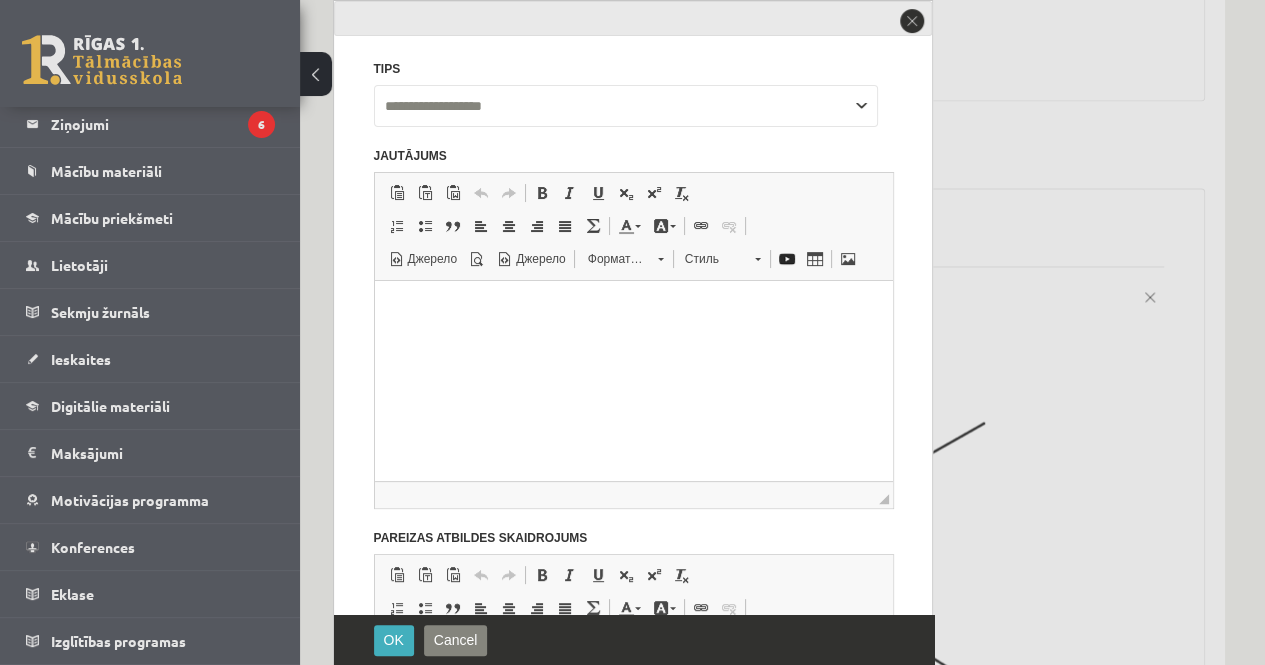 select on "**********" 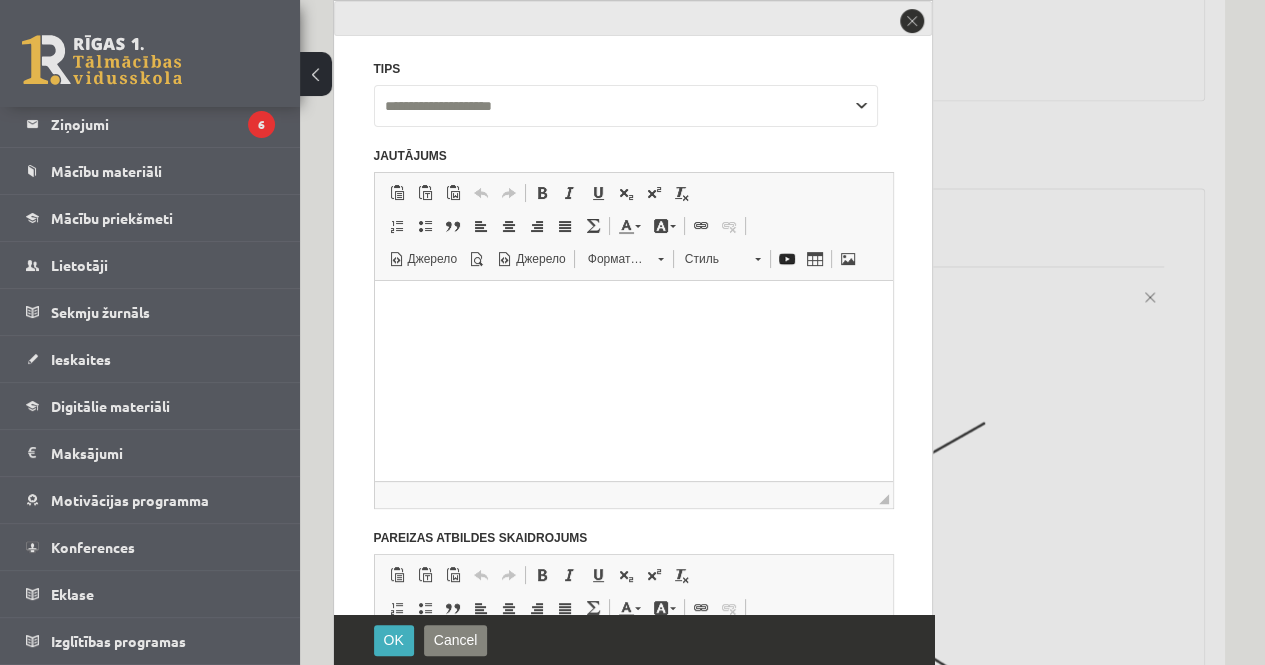 click on "**********" at bounding box center [626, 106] 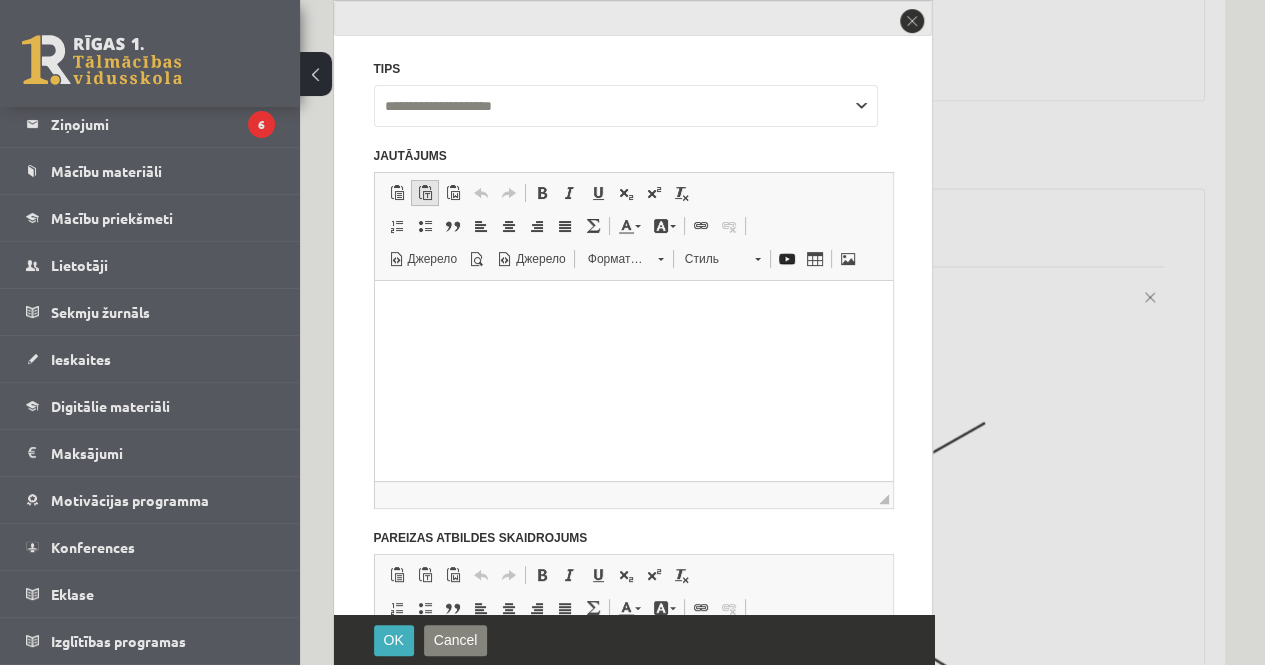 click at bounding box center (425, 193) 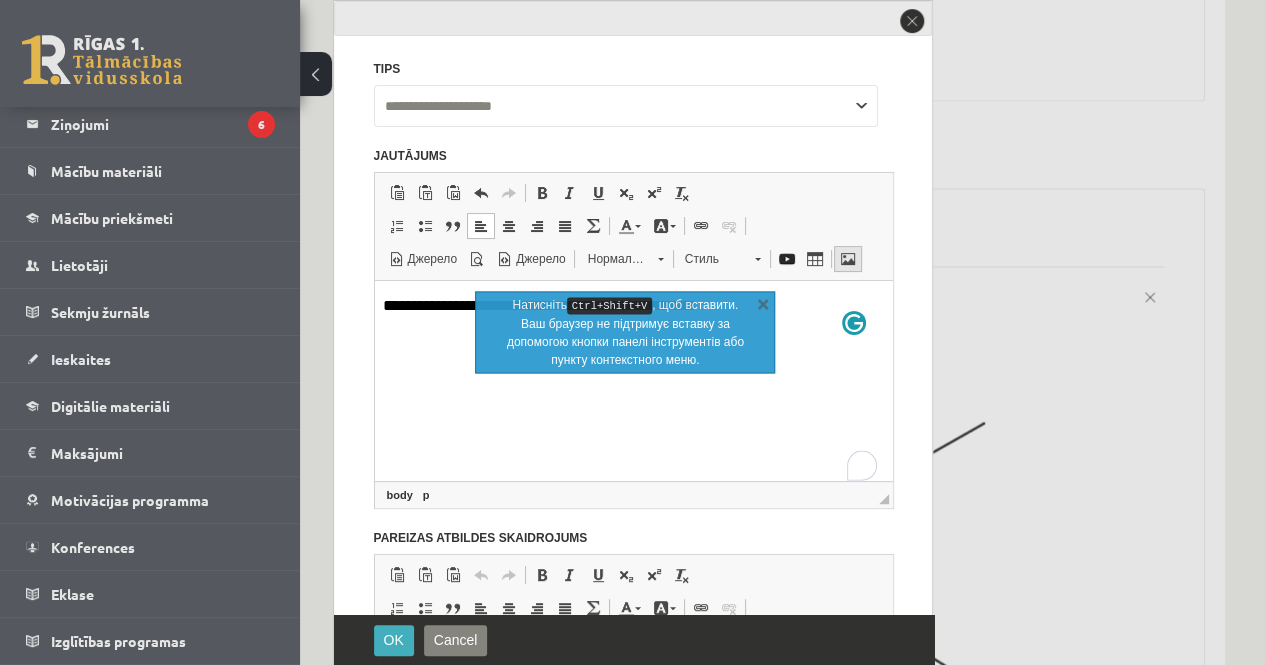 click at bounding box center (848, 259) 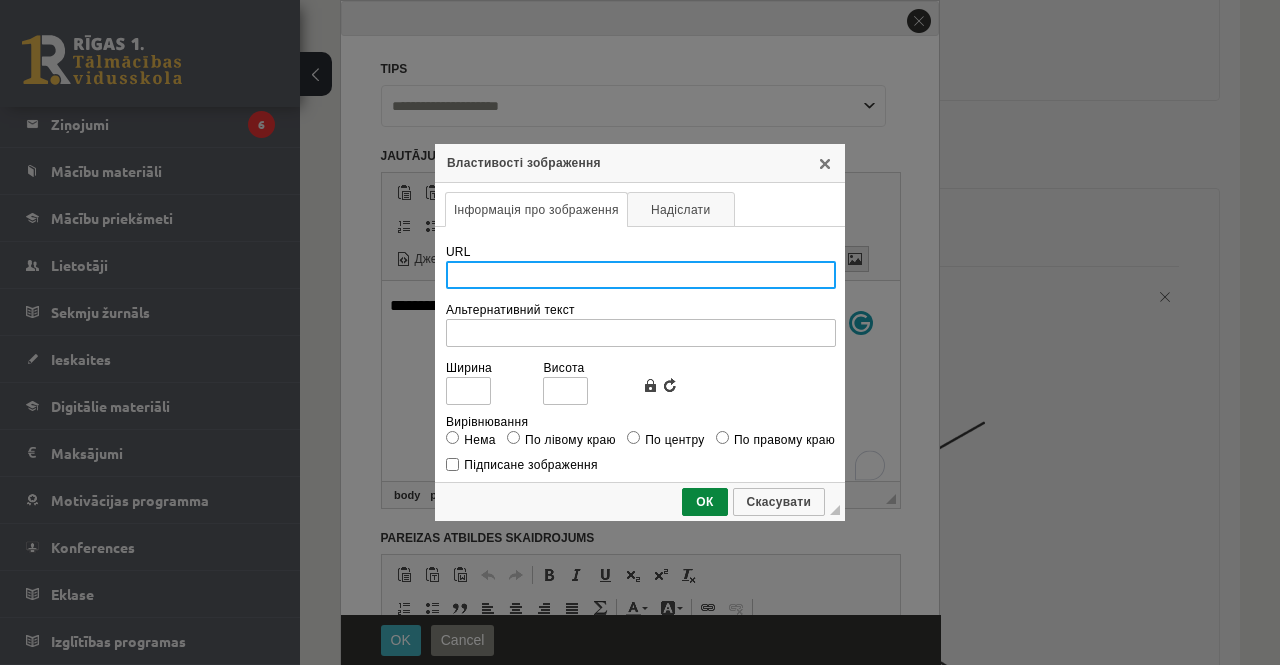 scroll, scrollTop: 0, scrollLeft: 0, axis: both 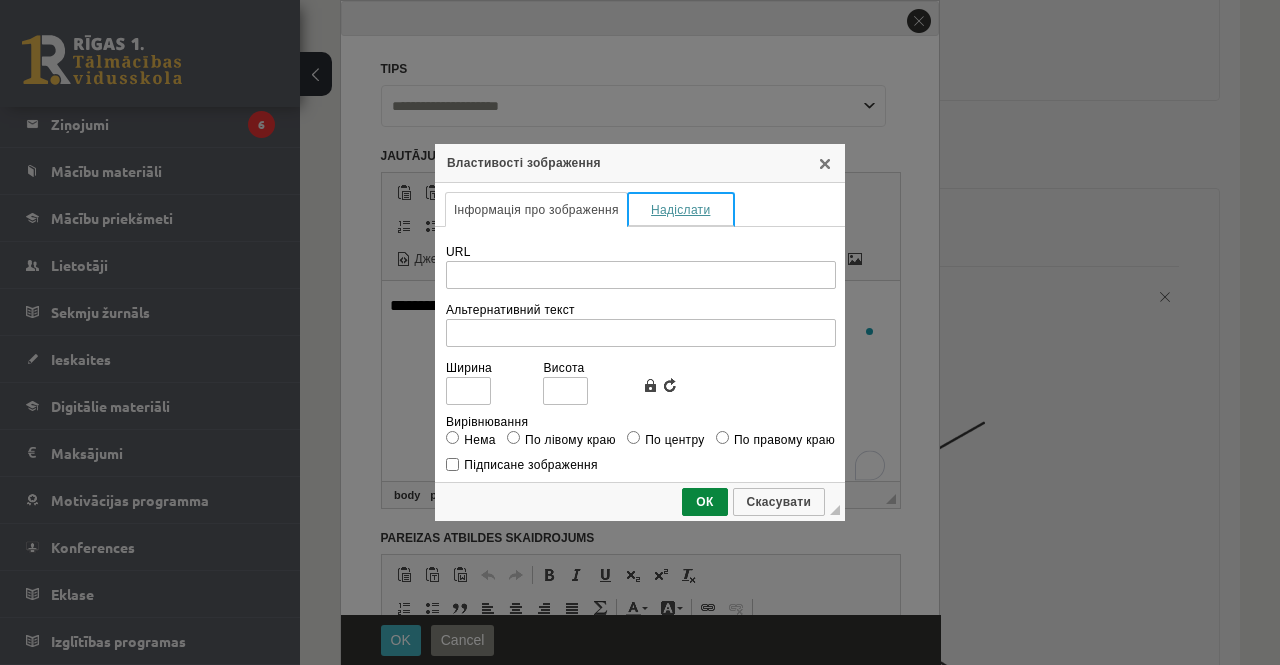 click on "Надіслати" at bounding box center (681, 209) 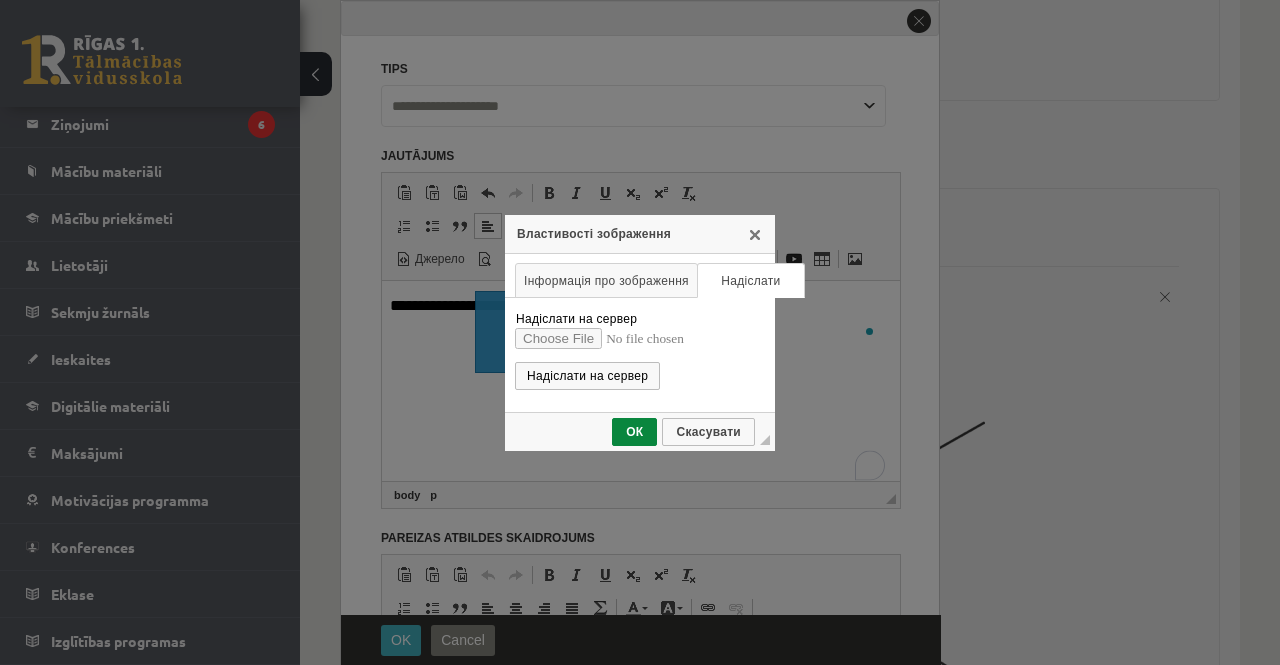 click on "Надіслати на сервер" at bounding box center [640, 337] 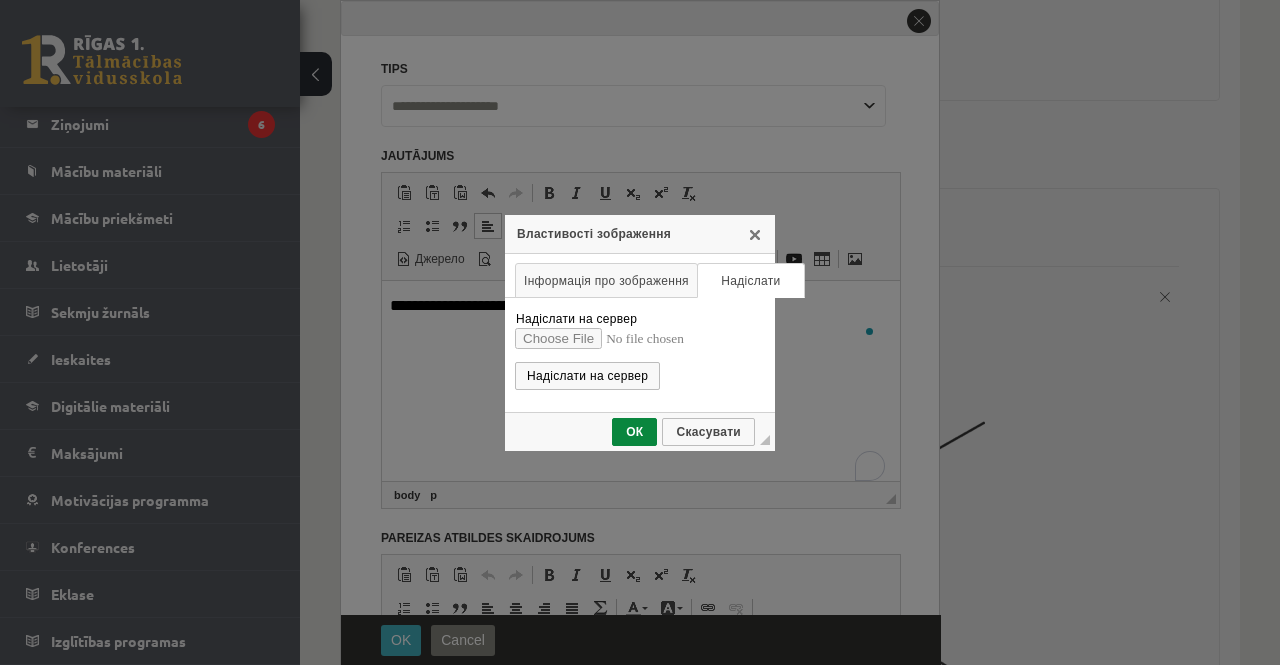 type on "**********" 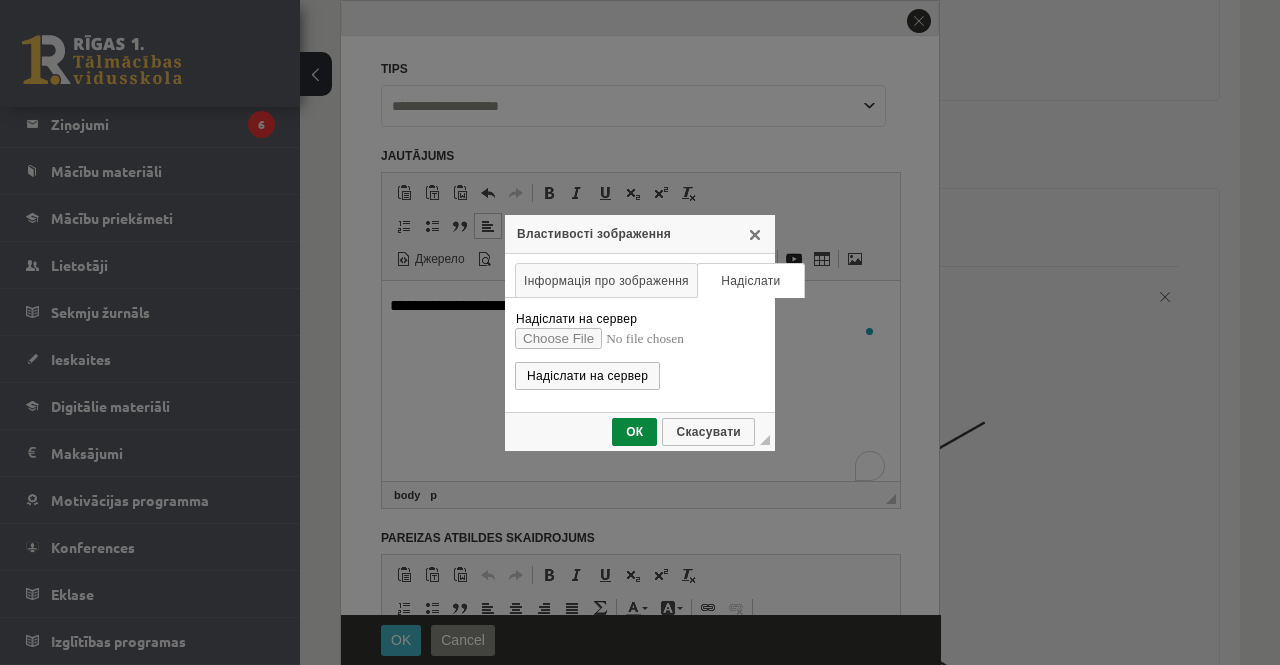 click on "Надіслати на сервер" at bounding box center [640, 337] 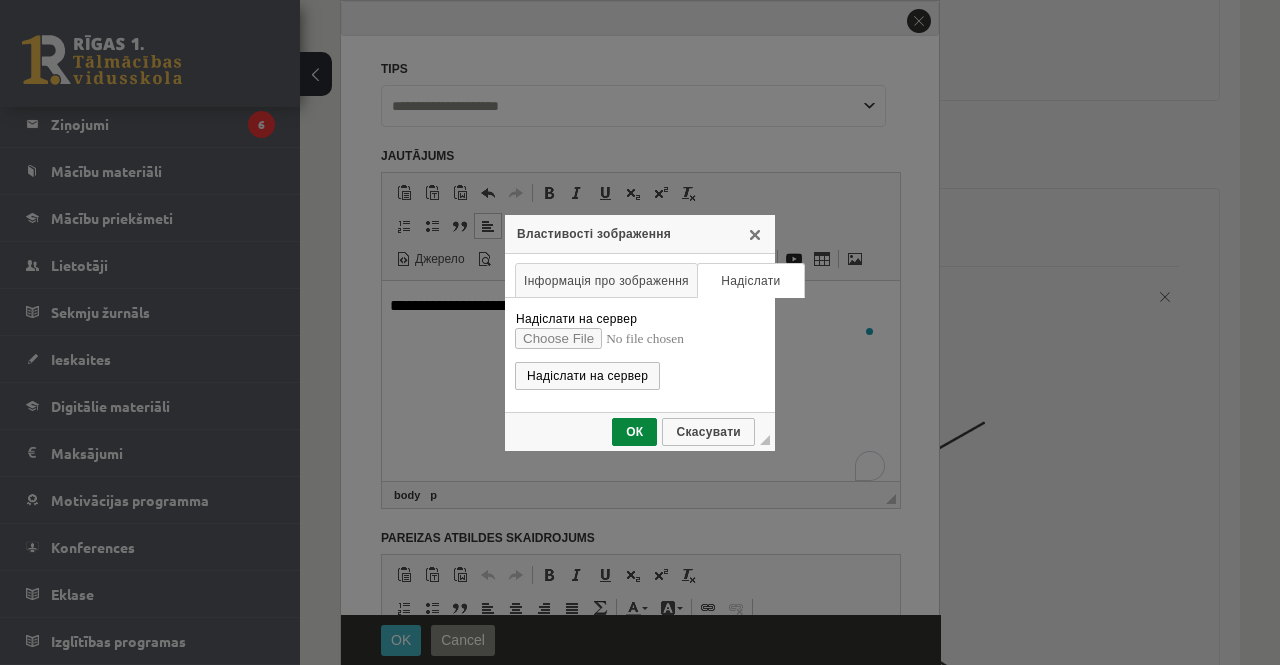 type on "**********" 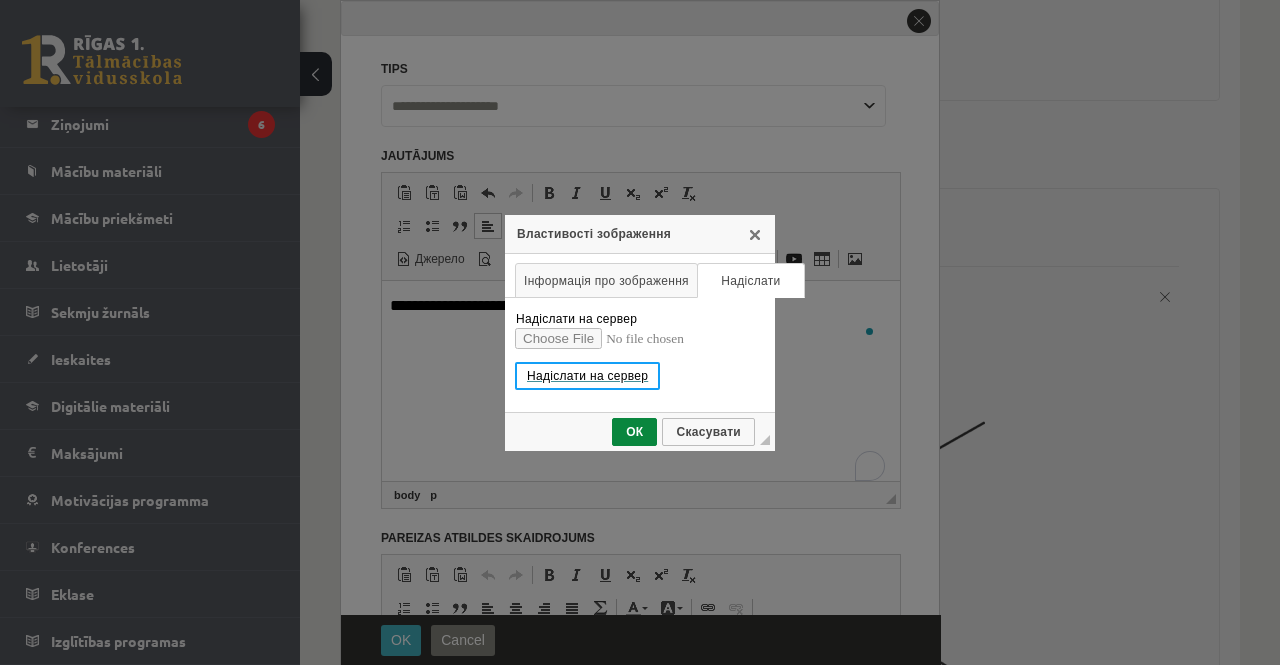 click on "Надіслати на сервер" at bounding box center (587, 376) 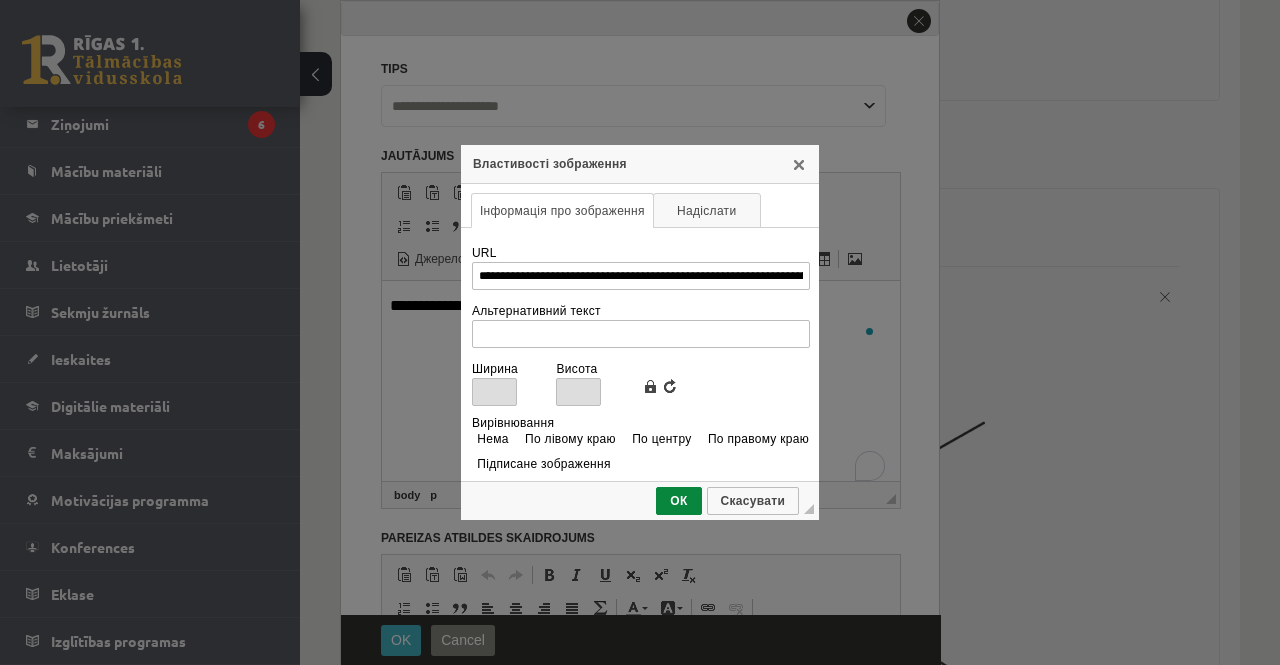 type on "***" 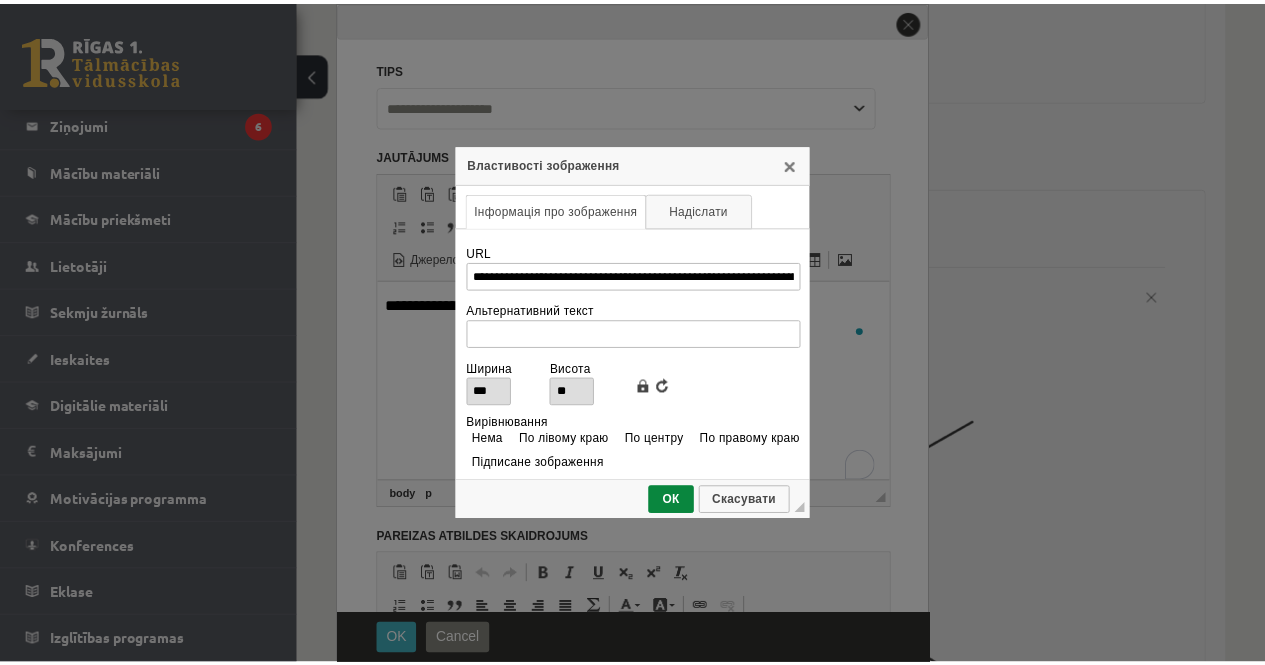 scroll, scrollTop: 0, scrollLeft: 0, axis: both 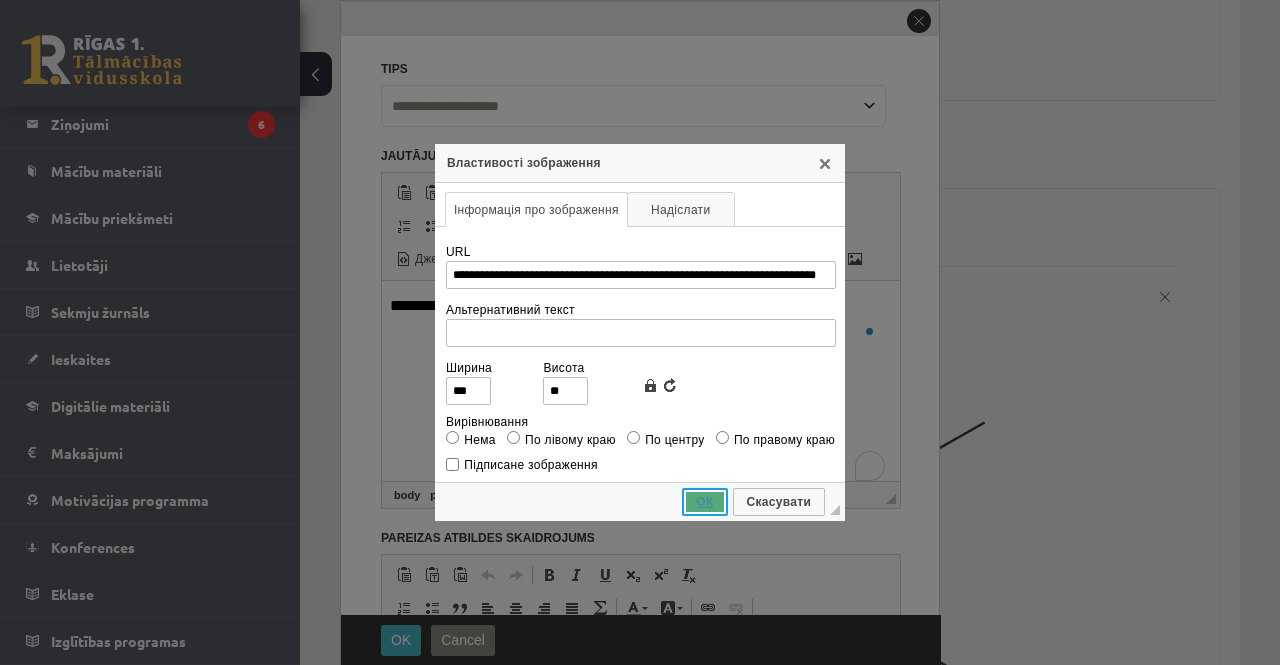 click on "ОК" at bounding box center [704, 502] 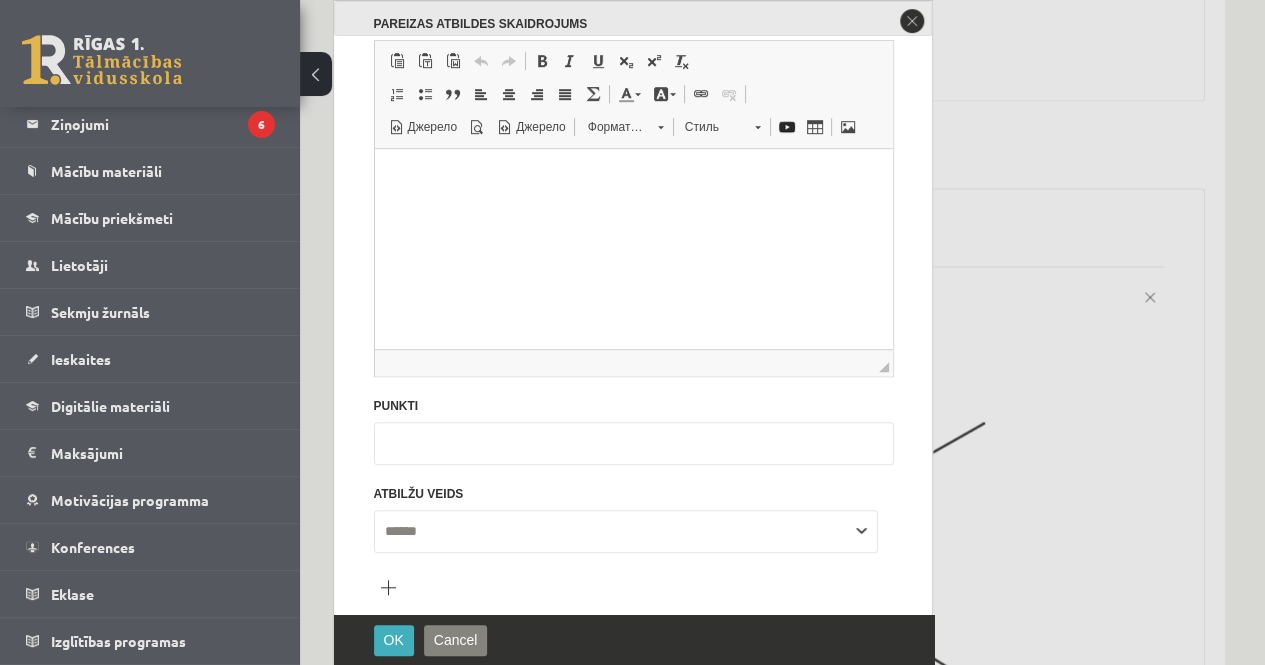 scroll, scrollTop: 537, scrollLeft: 0, axis: vertical 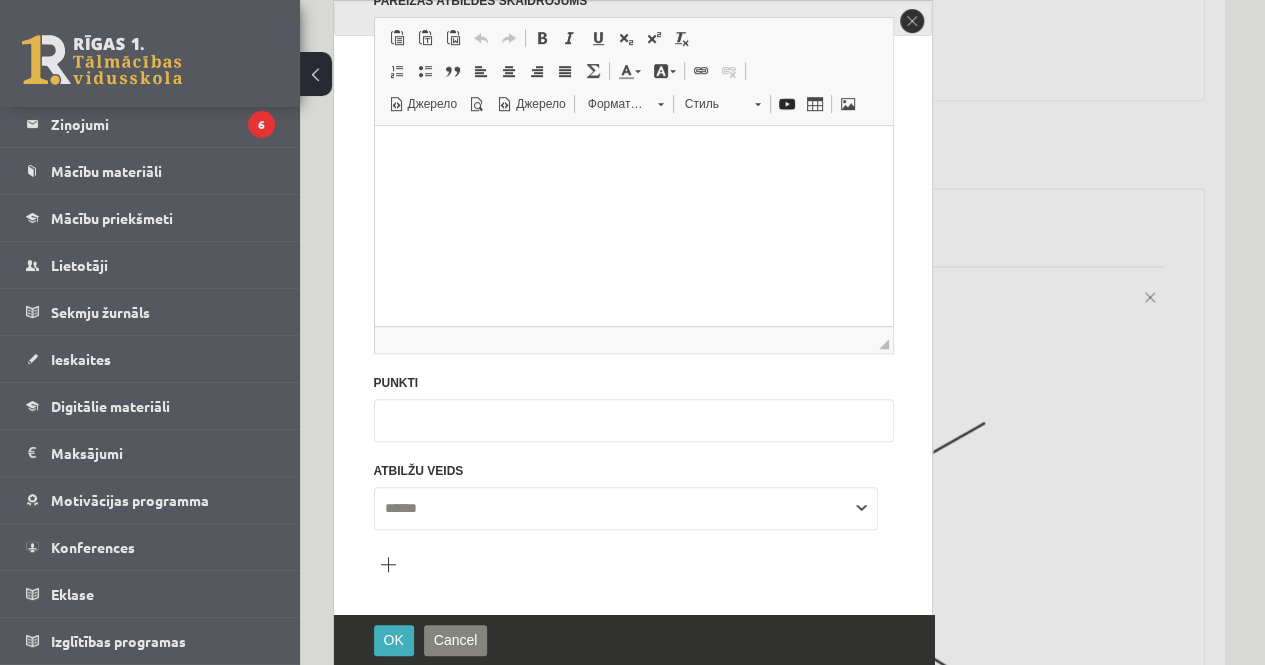 click on "*" at bounding box center [634, 420] 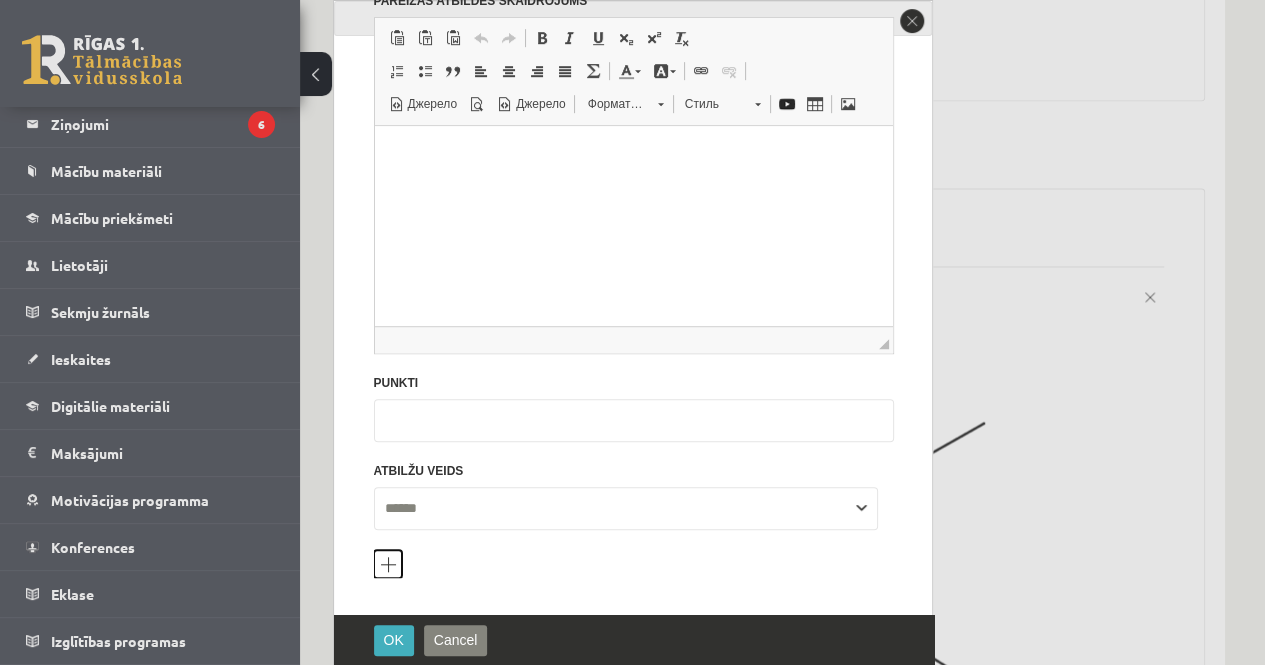 click on "Pievienot atbilžu variantu" at bounding box center (388, 564) 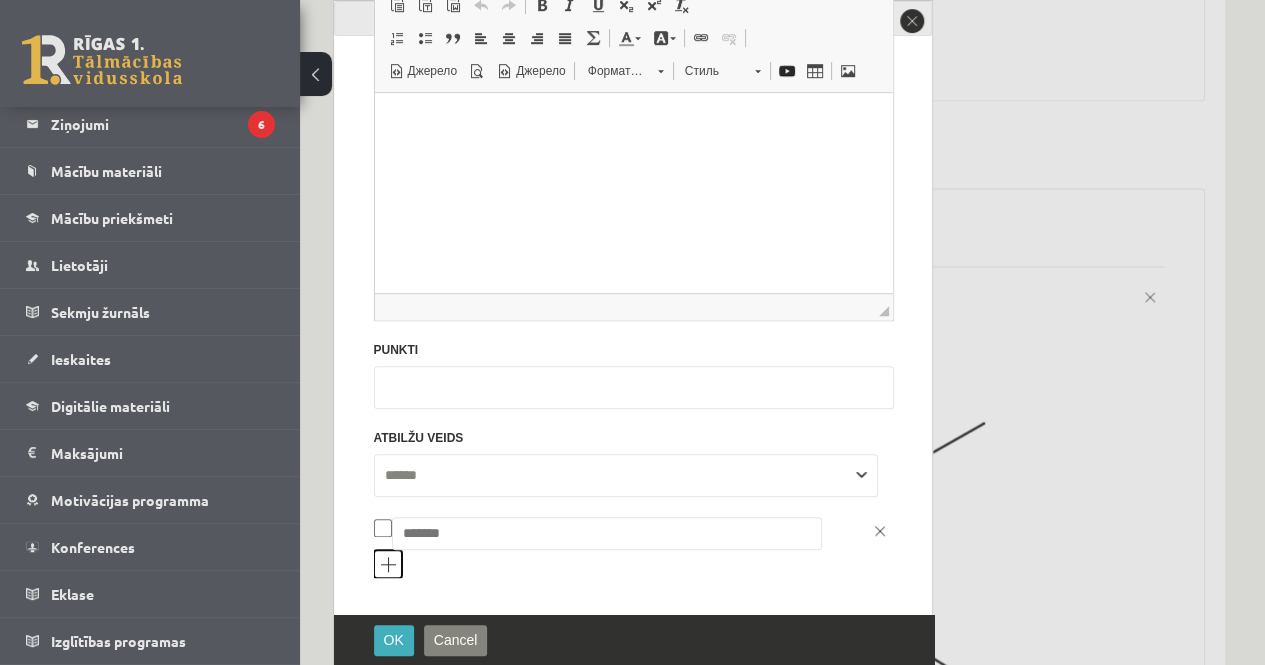 click on "Pievienot atbilžu variantu" at bounding box center (388, 564) 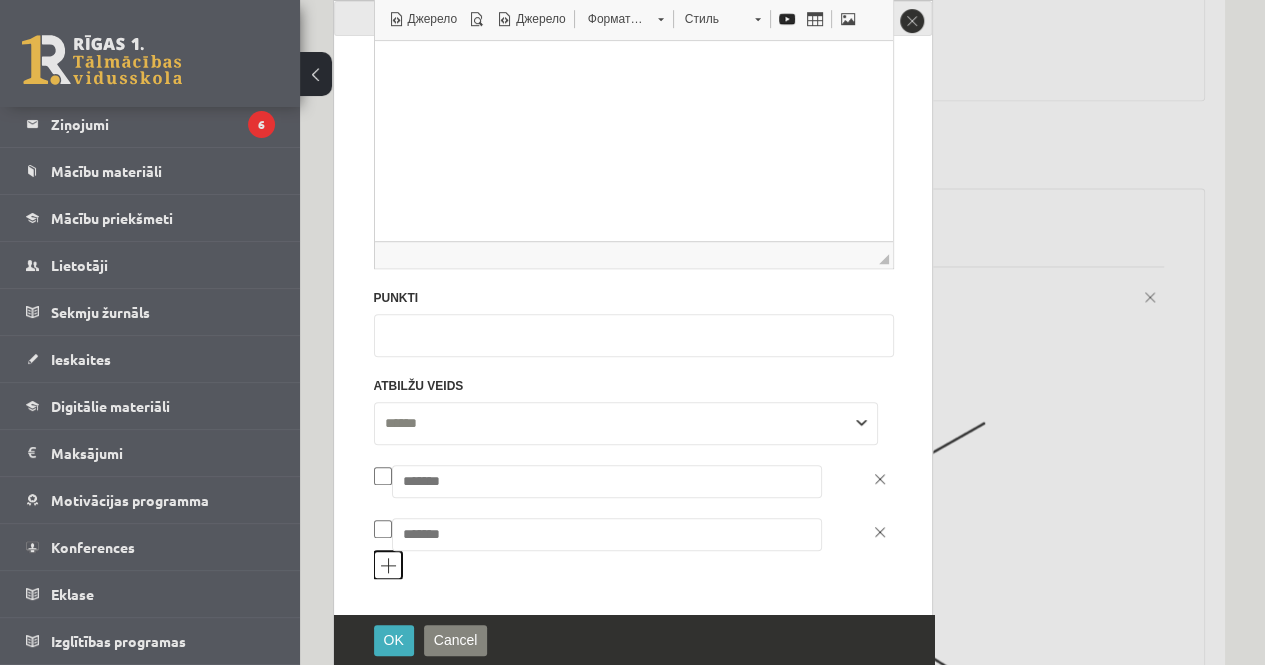 click on "Pievienot atbilžu variantu" at bounding box center (388, 565) 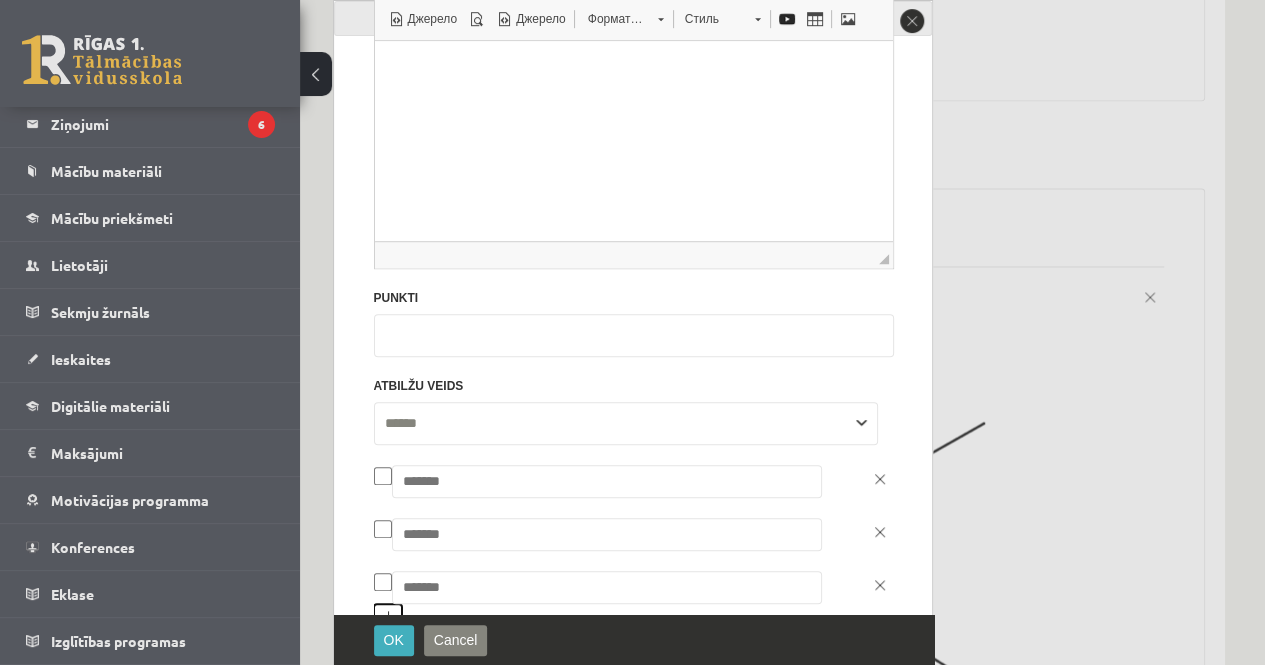 scroll, scrollTop: 674, scrollLeft: 0, axis: vertical 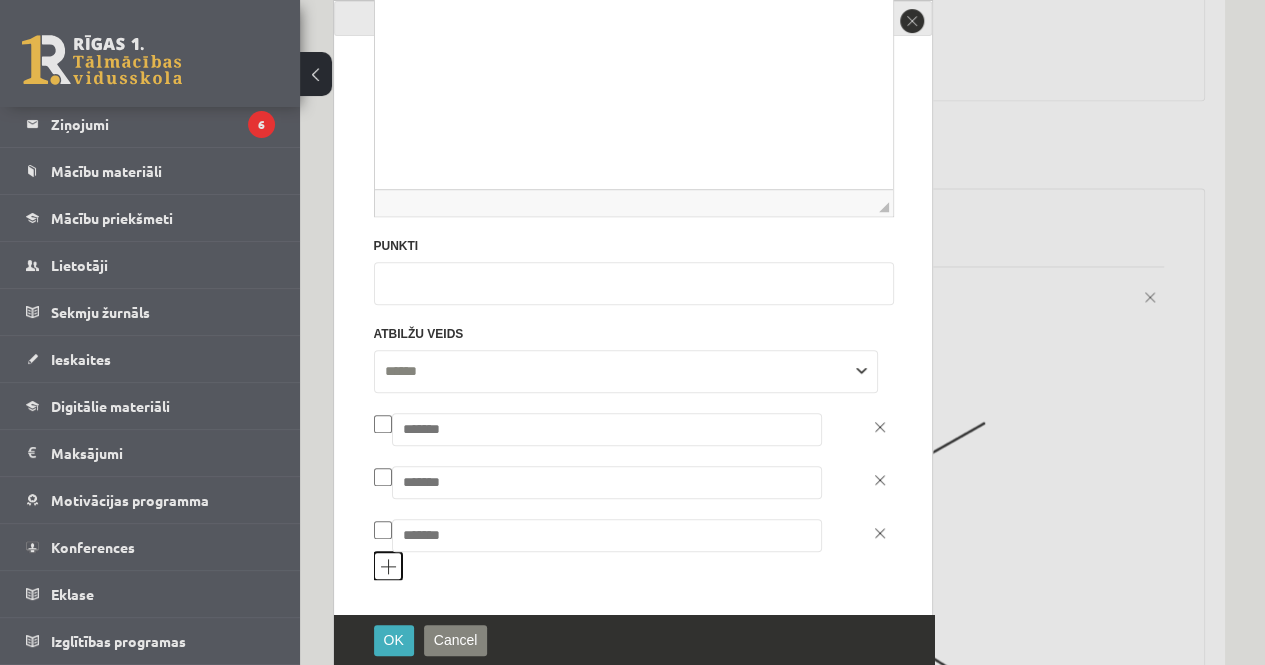 click on "Pievienot atbilžu variantu" at bounding box center (388, 566) 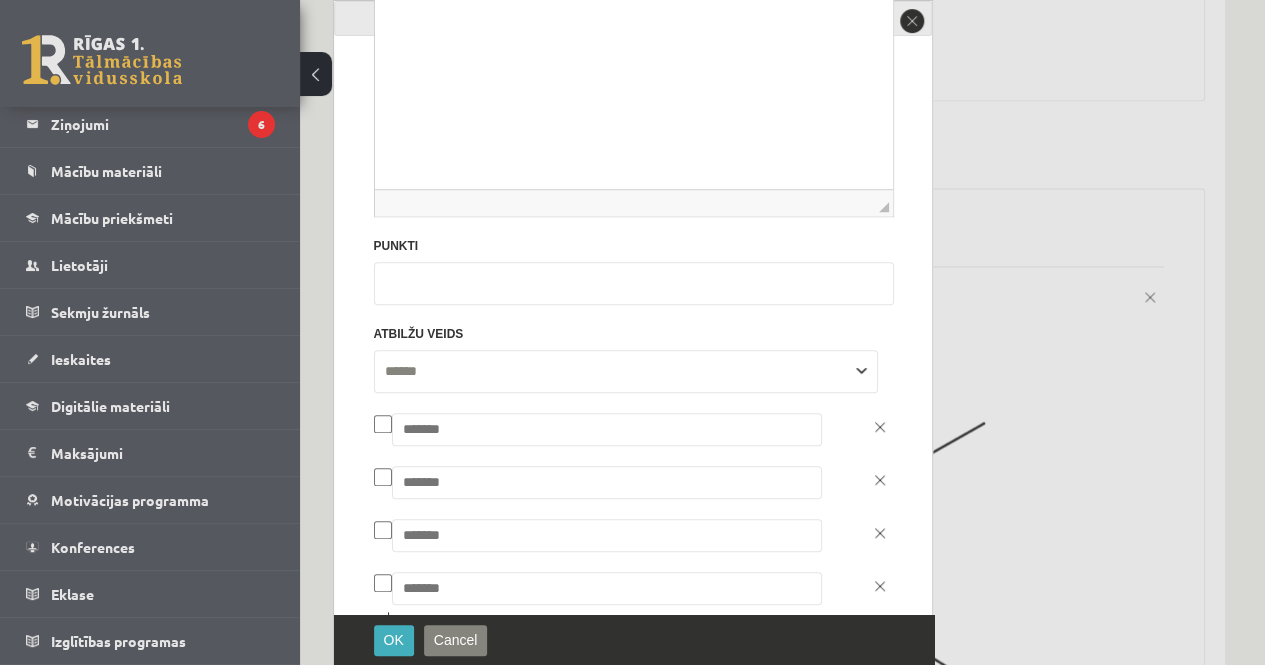 drag, startPoint x: 505, startPoint y: 520, endPoint x: 488, endPoint y: 500, distance: 26.24881 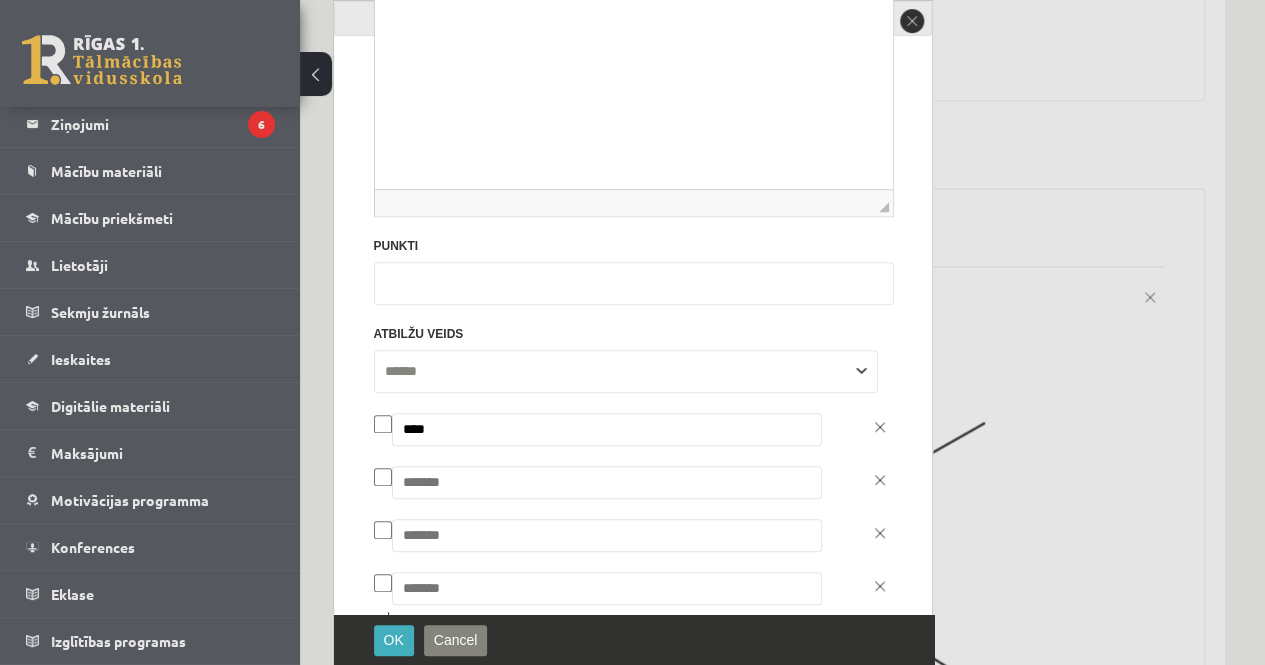 type on "****" 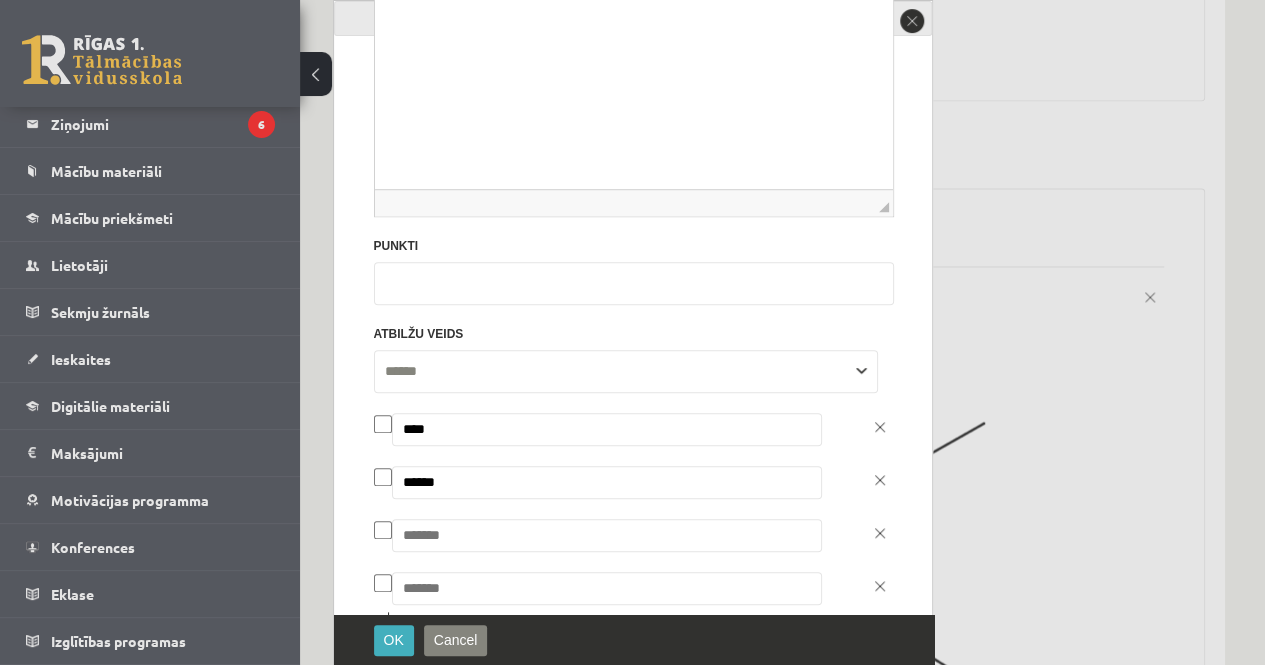 type on "******" 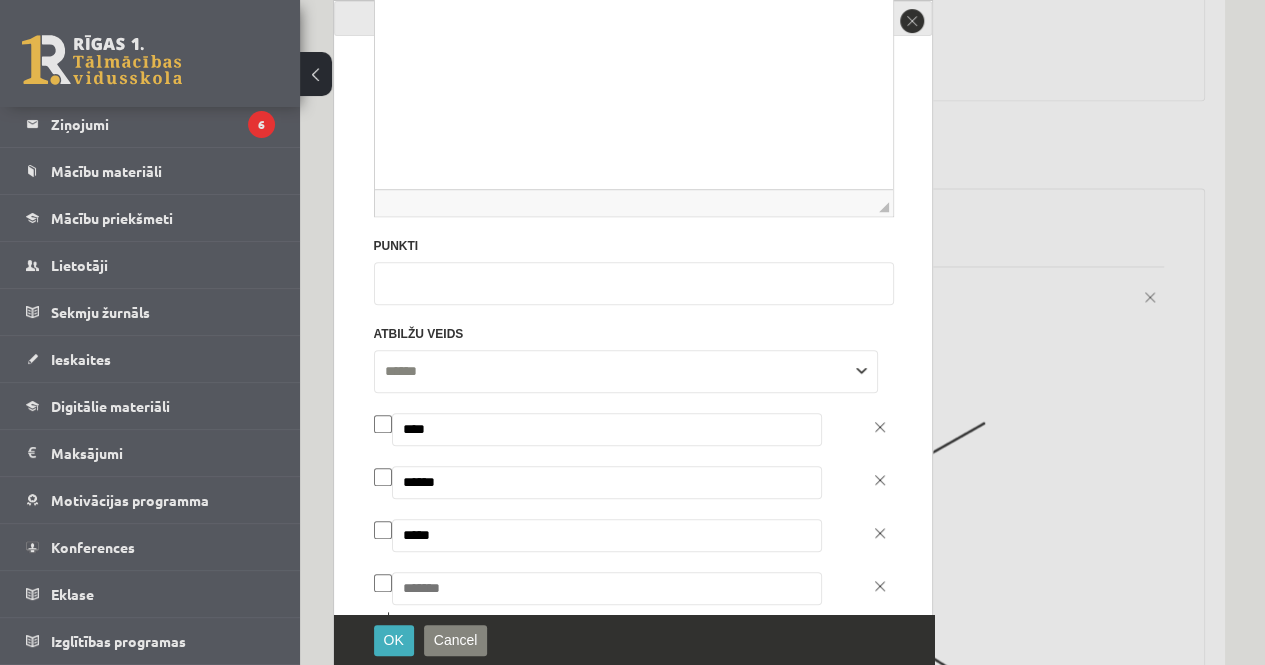 type on "*****" 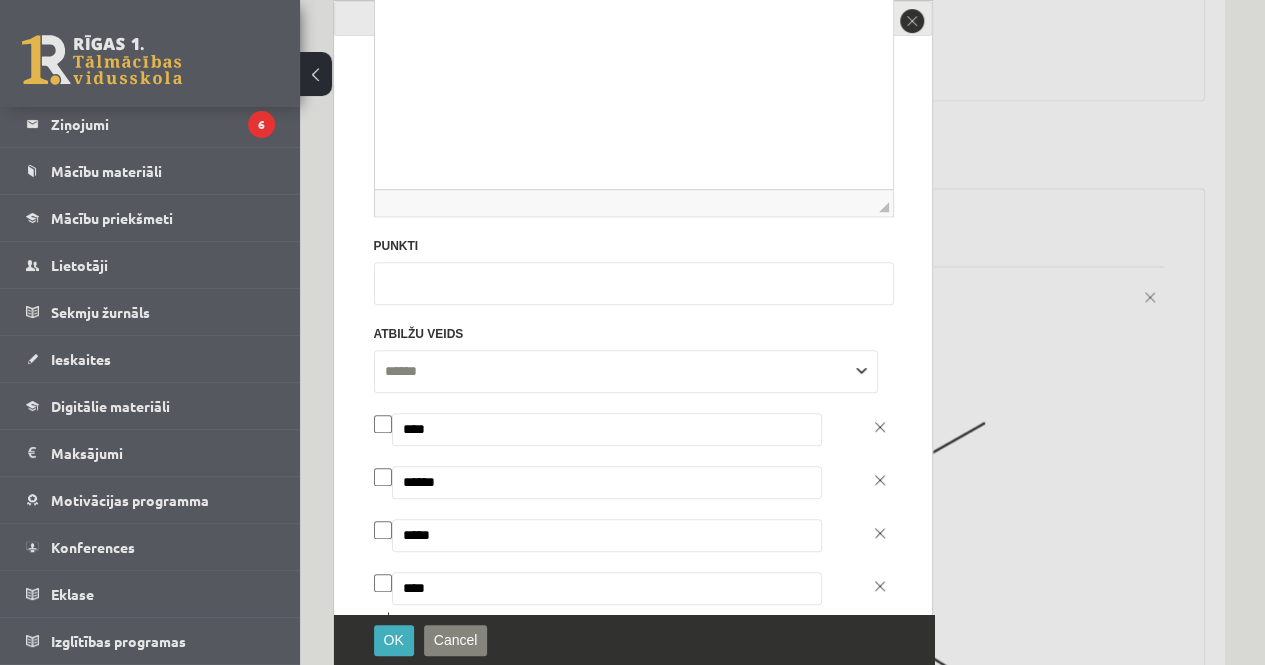 type on "****" 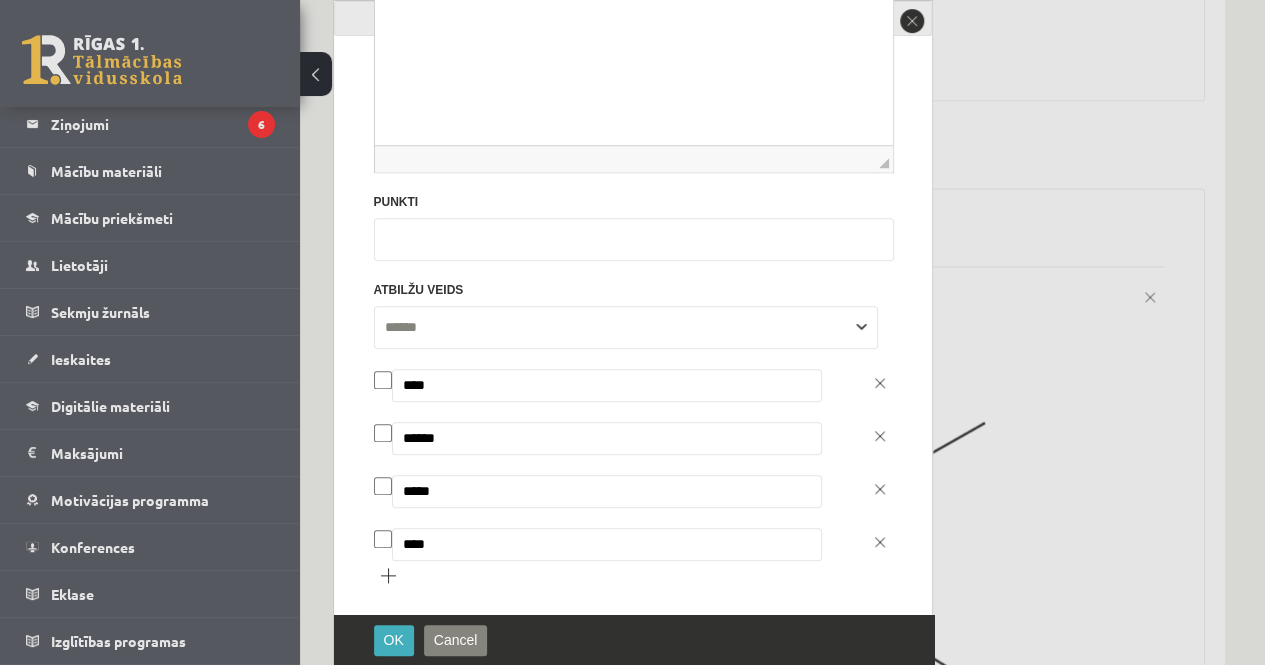 scroll, scrollTop: 726, scrollLeft: 0, axis: vertical 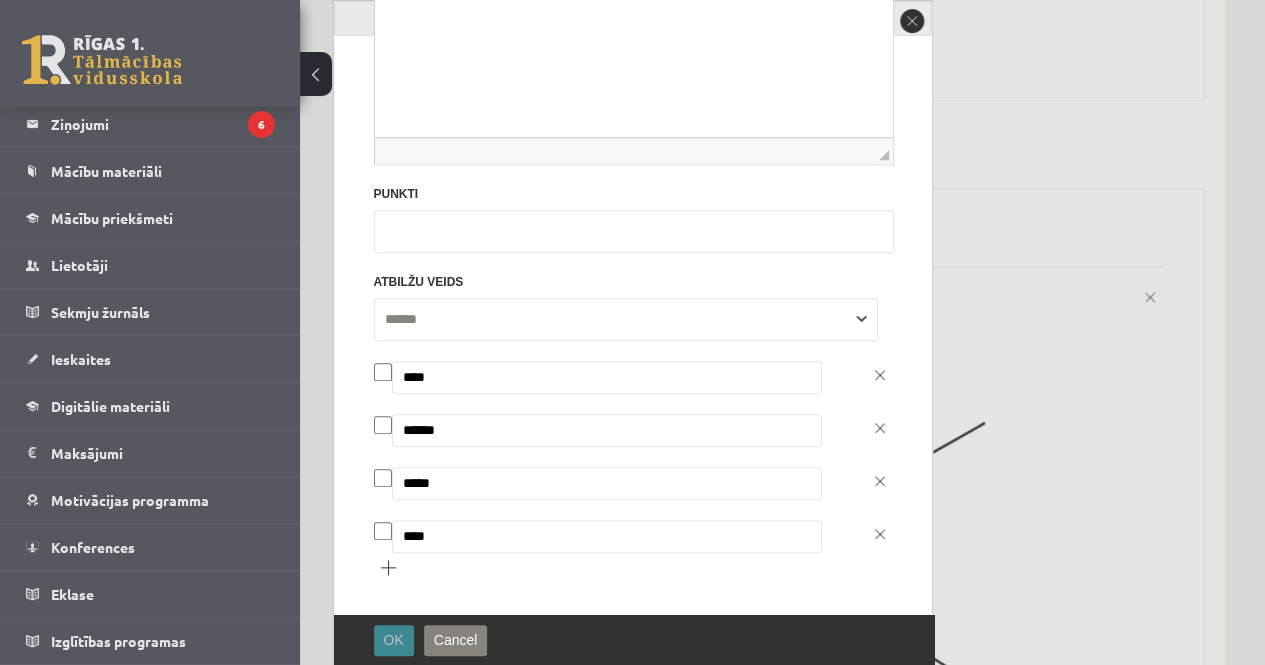 click on "OK" at bounding box center (394, 640) 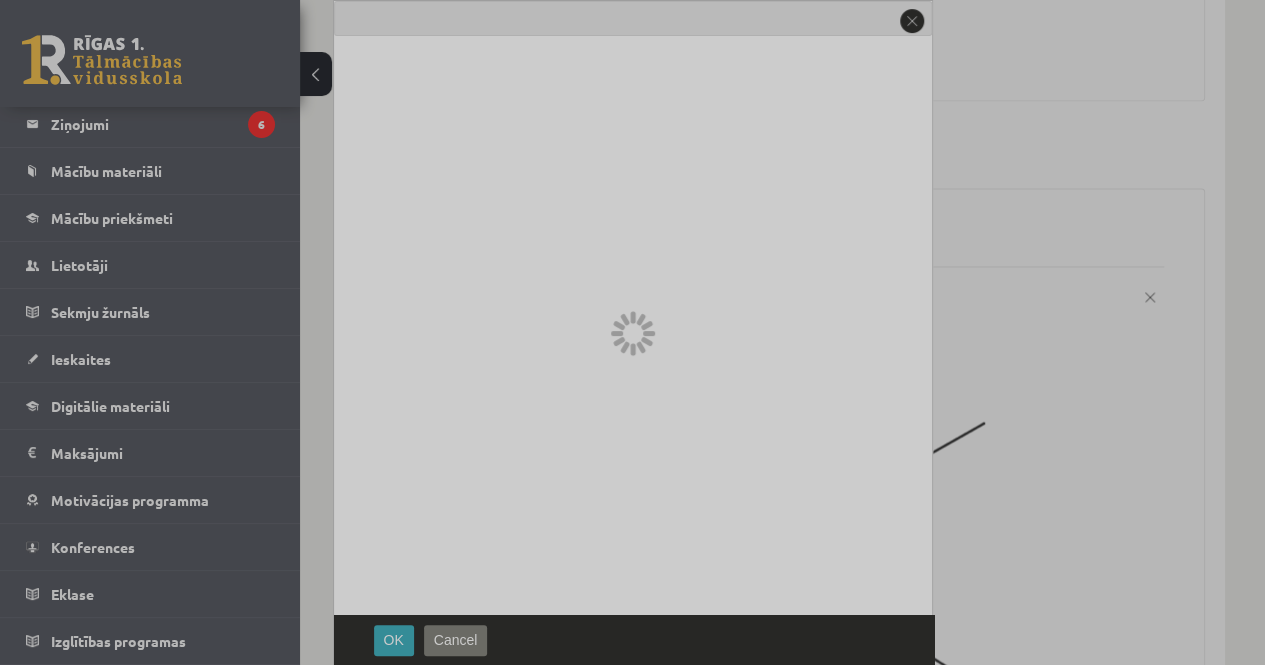 scroll, scrollTop: 0, scrollLeft: 0, axis: both 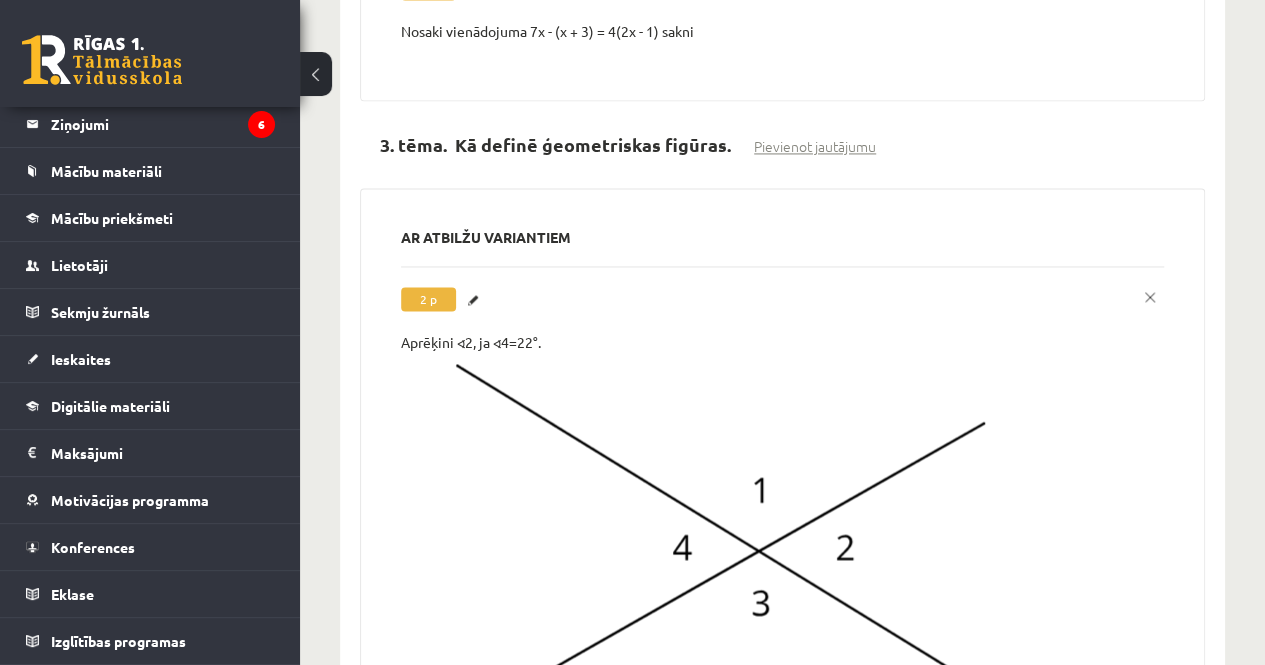 click at bounding box center (693, 559) 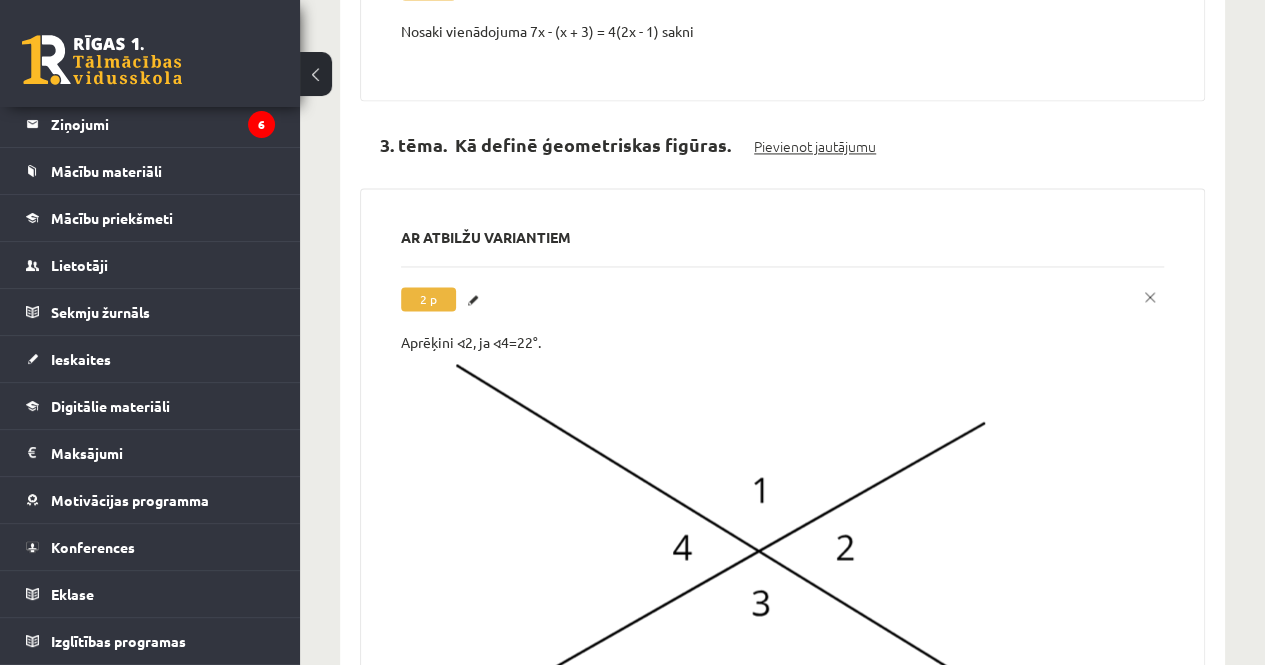 click on "Pievienot jautājumu" at bounding box center [815, 146] 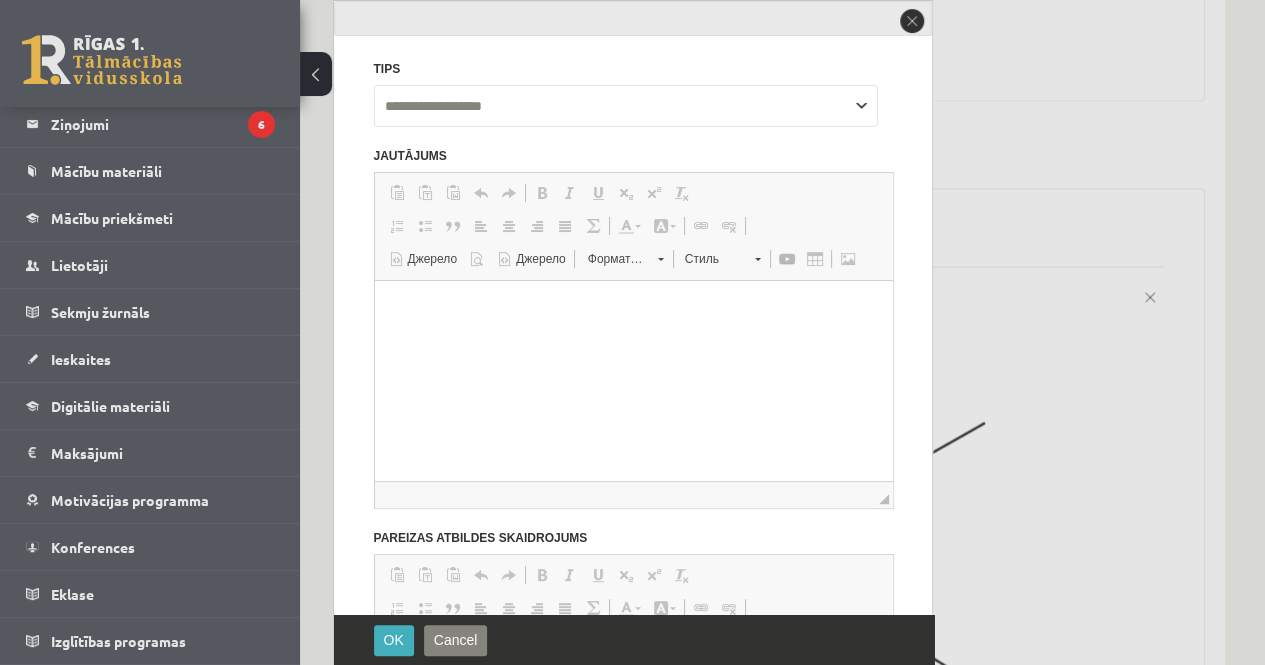 click on "**********" at bounding box center [626, 106] 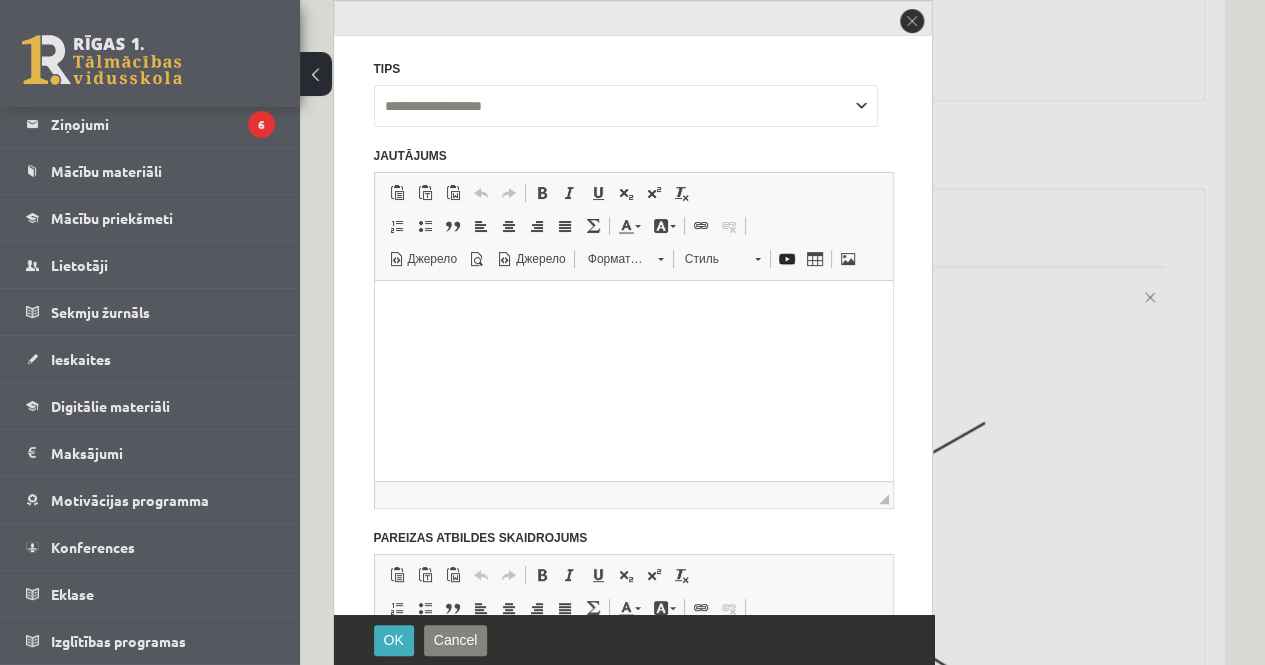 scroll, scrollTop: 0, scrollLeft: 0, axis: both 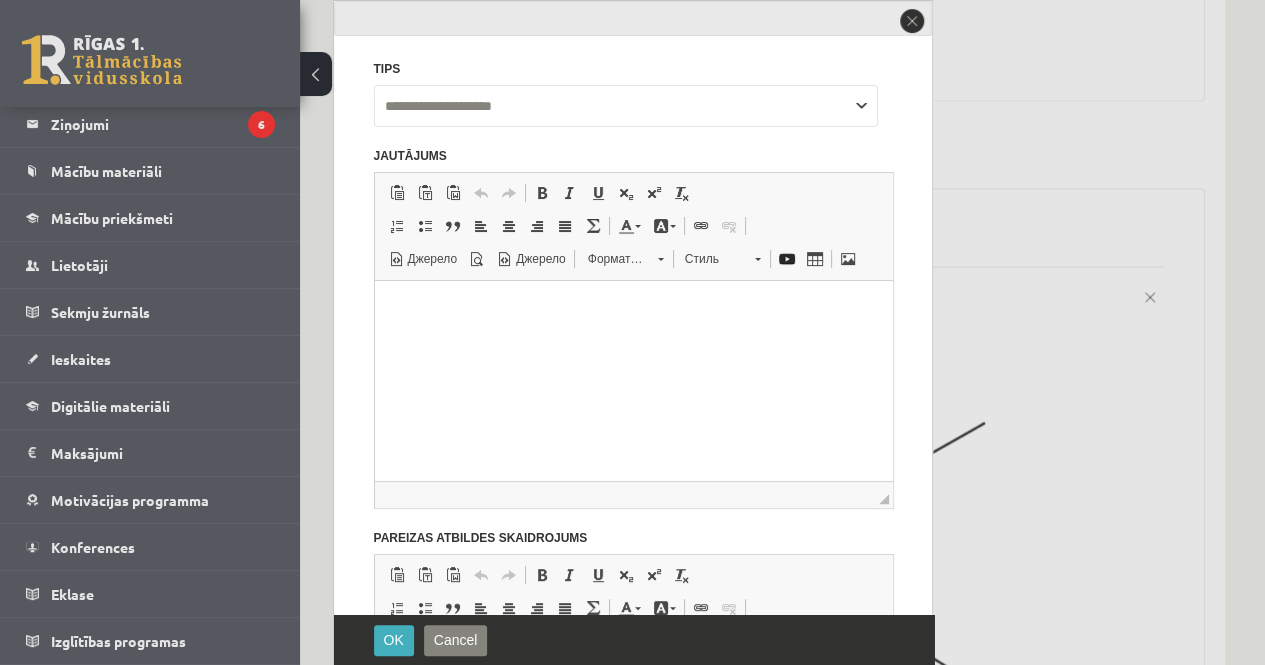 click on "**********" at bounding box center [626, 106] 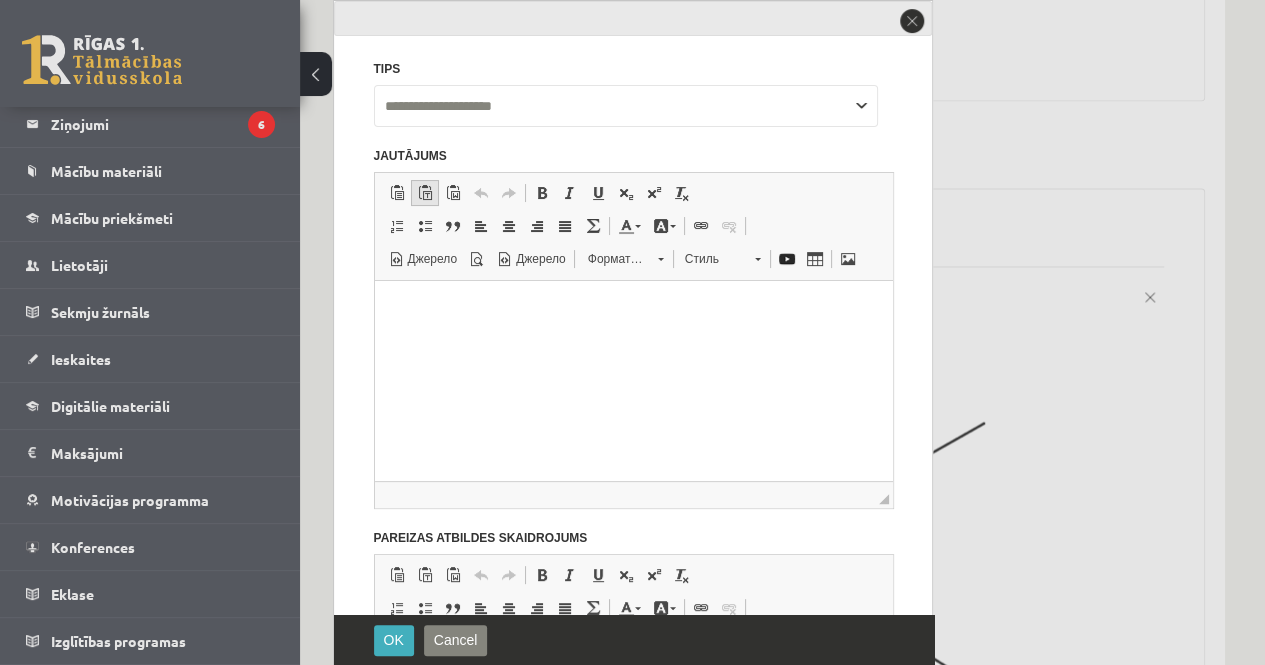 click at bounding box center (425, 193) 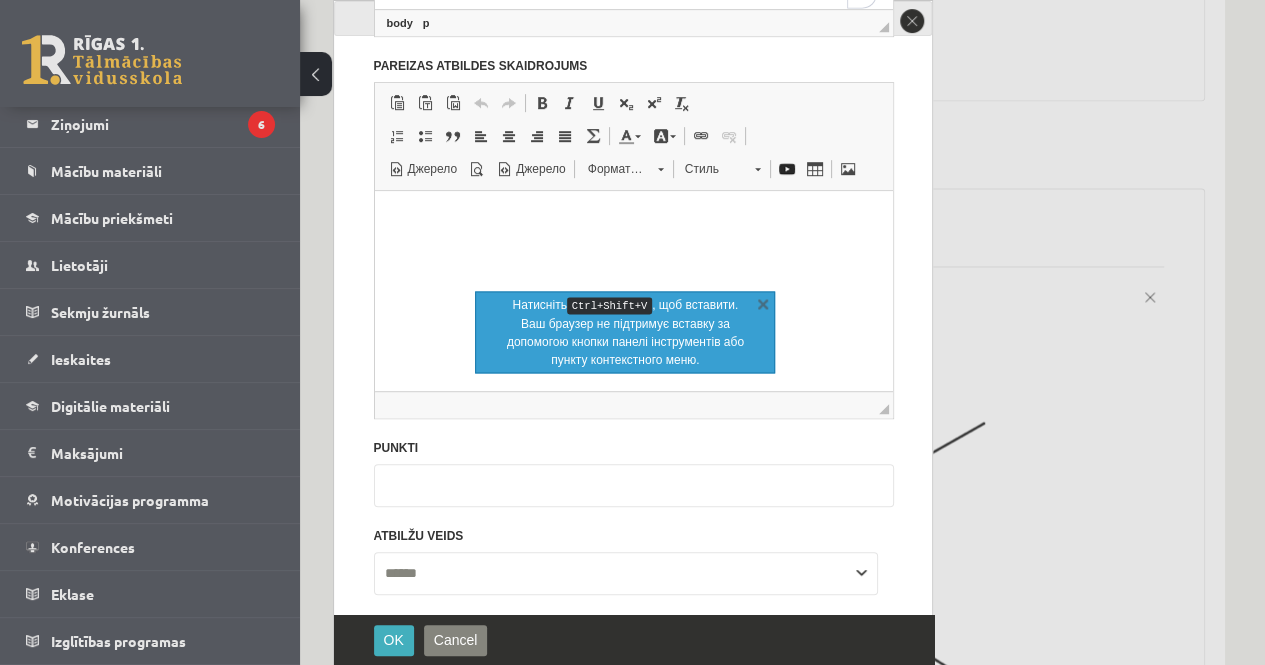 scroll, scrollTop: 500, scrollLeft: 0, axis: vertical 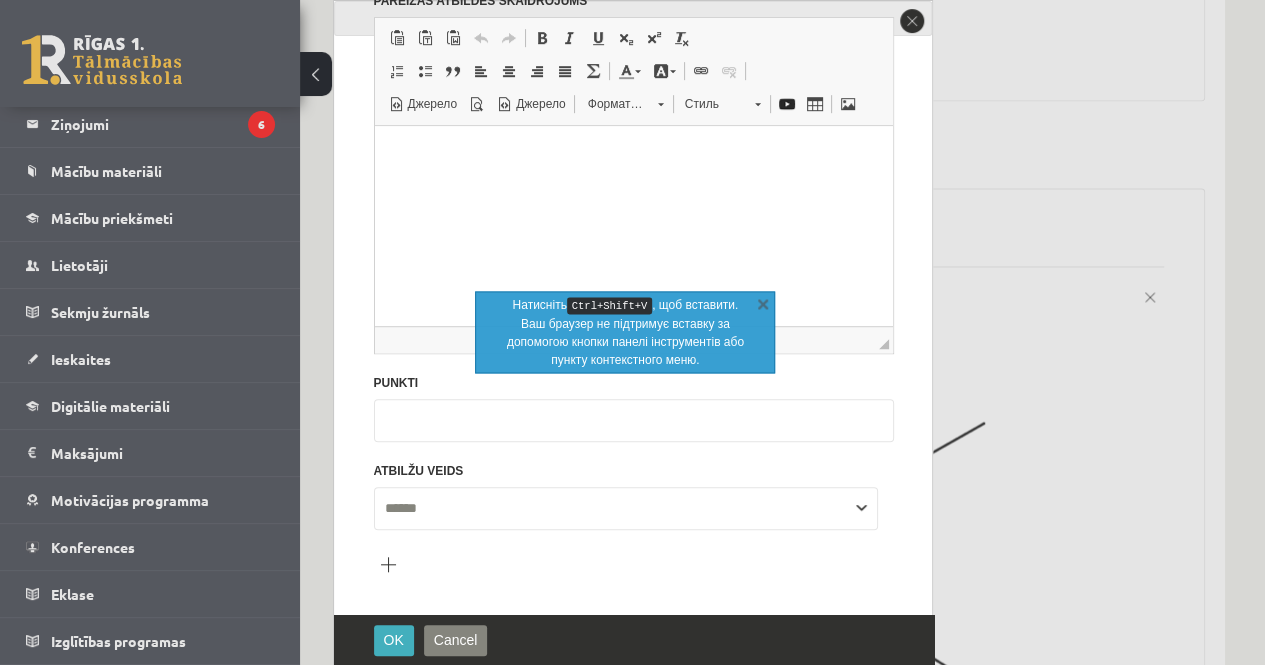 click on "*" at bounding box center [634, 420] 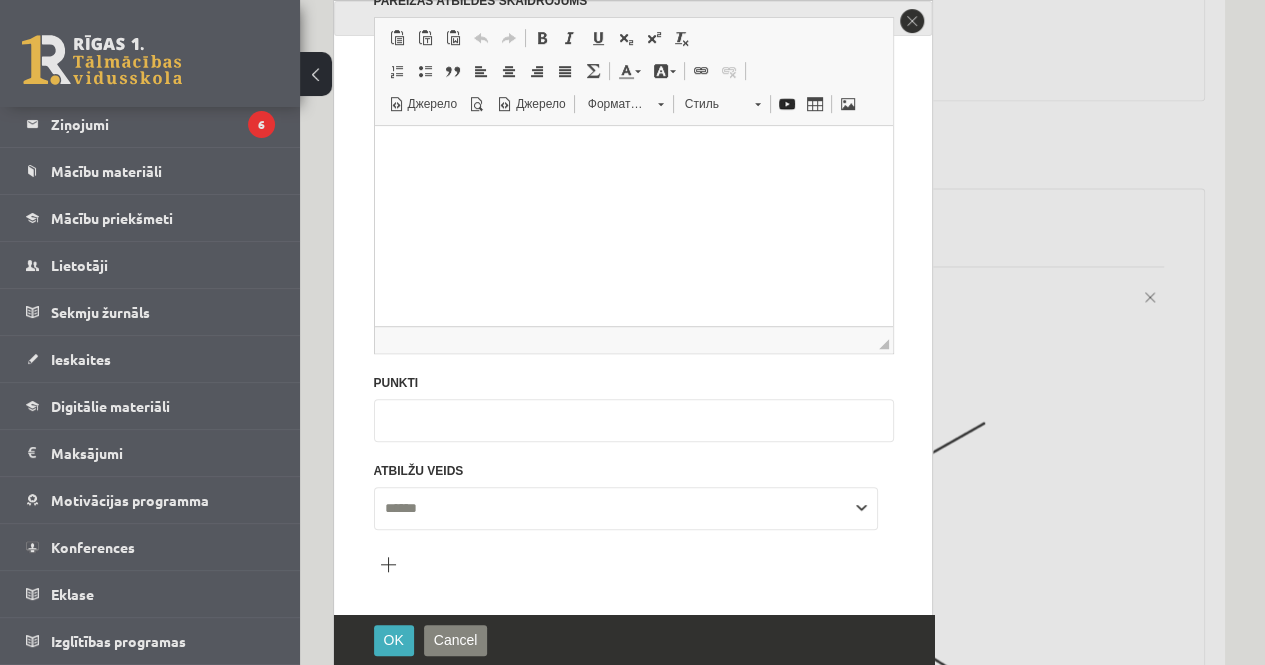 click on "*" at bounding box center [634, 420] 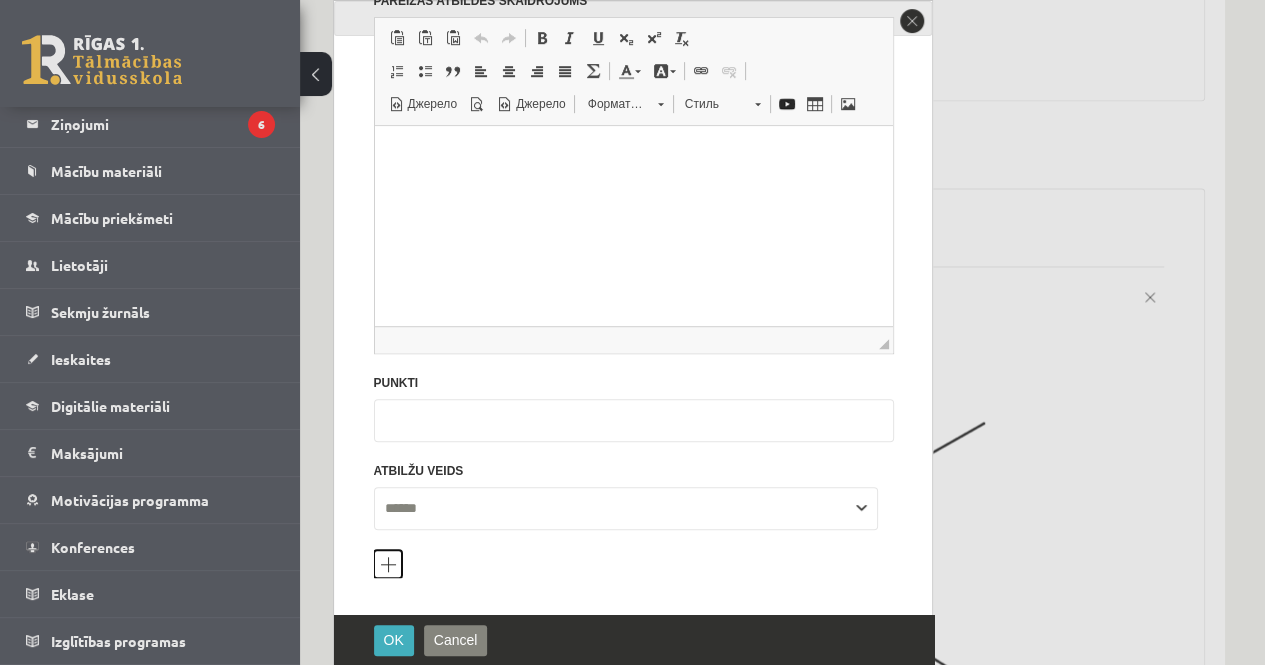 click on "Pievienot atbilžu variantu" at bounding box center [388, 564] 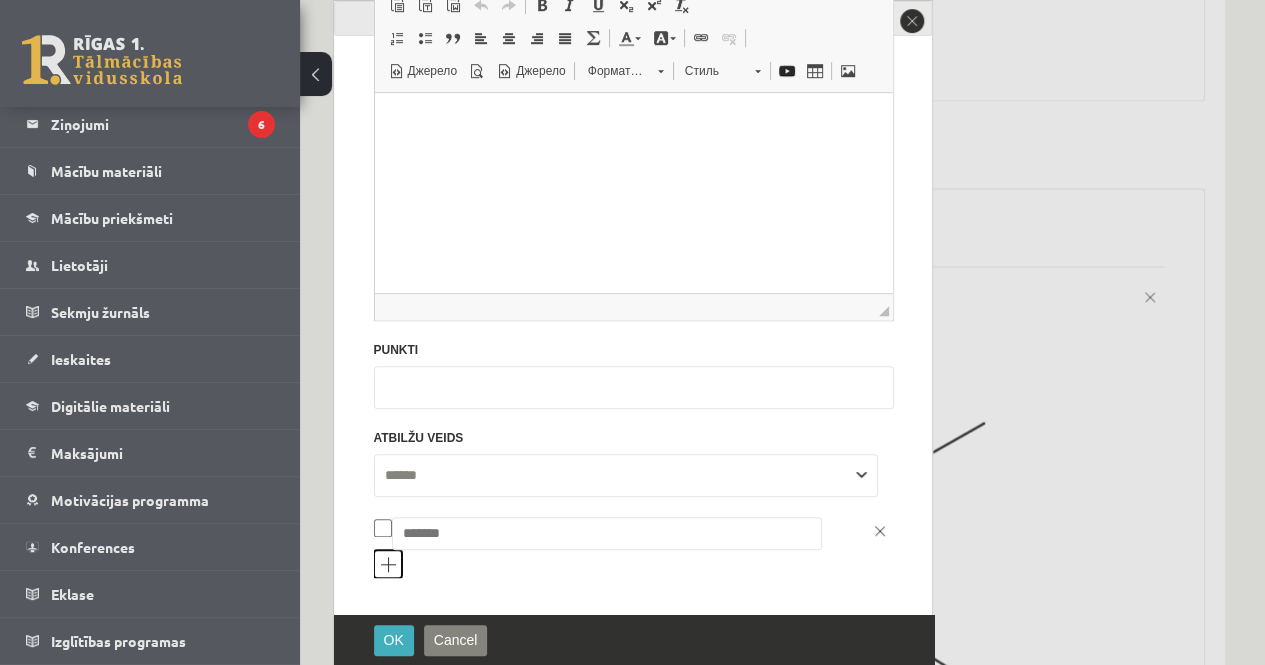 click on "Pievienot atbilžu variantu" at bounding box center [388, 564] 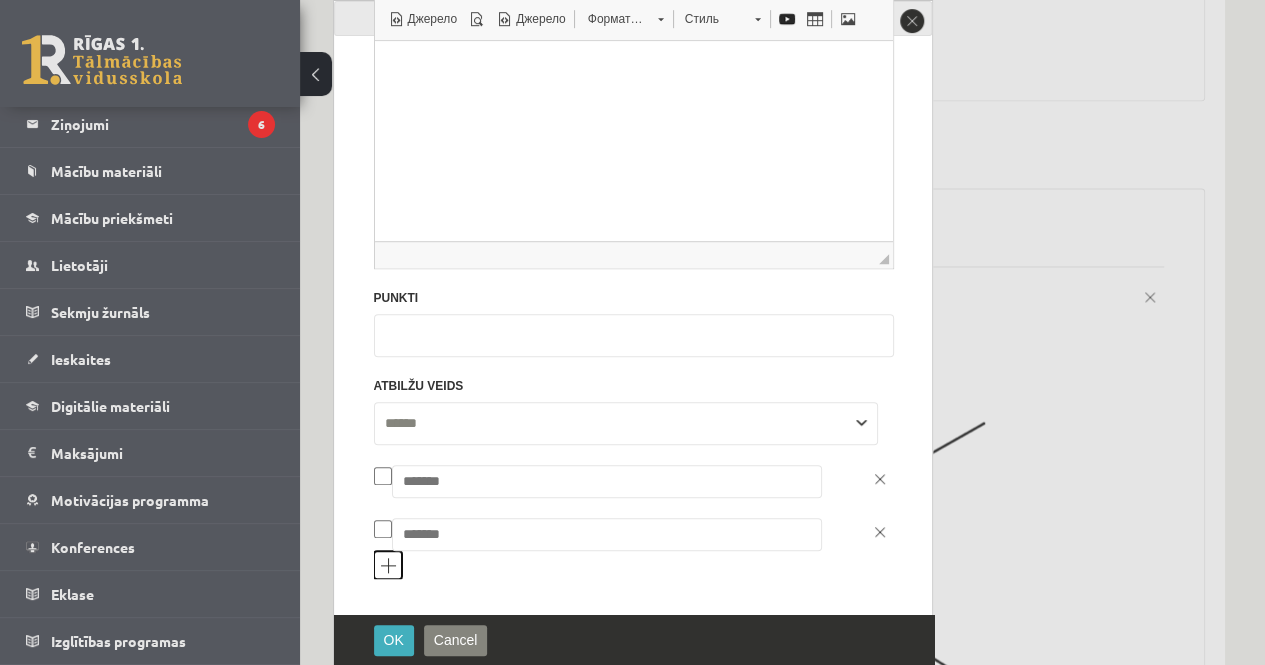click on "Pievienot atbilžu variantu" at bounding box center [388, 565] 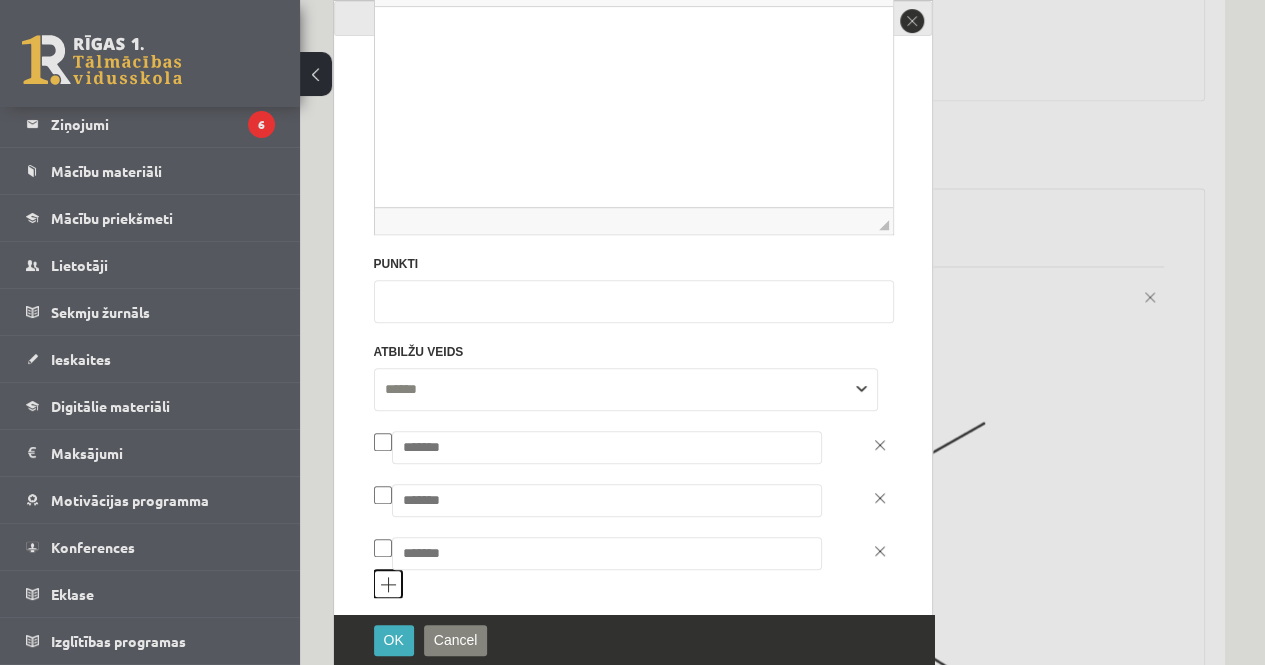 scroll, scrollTop: 674, scrollLeft: 0, axis: vertical 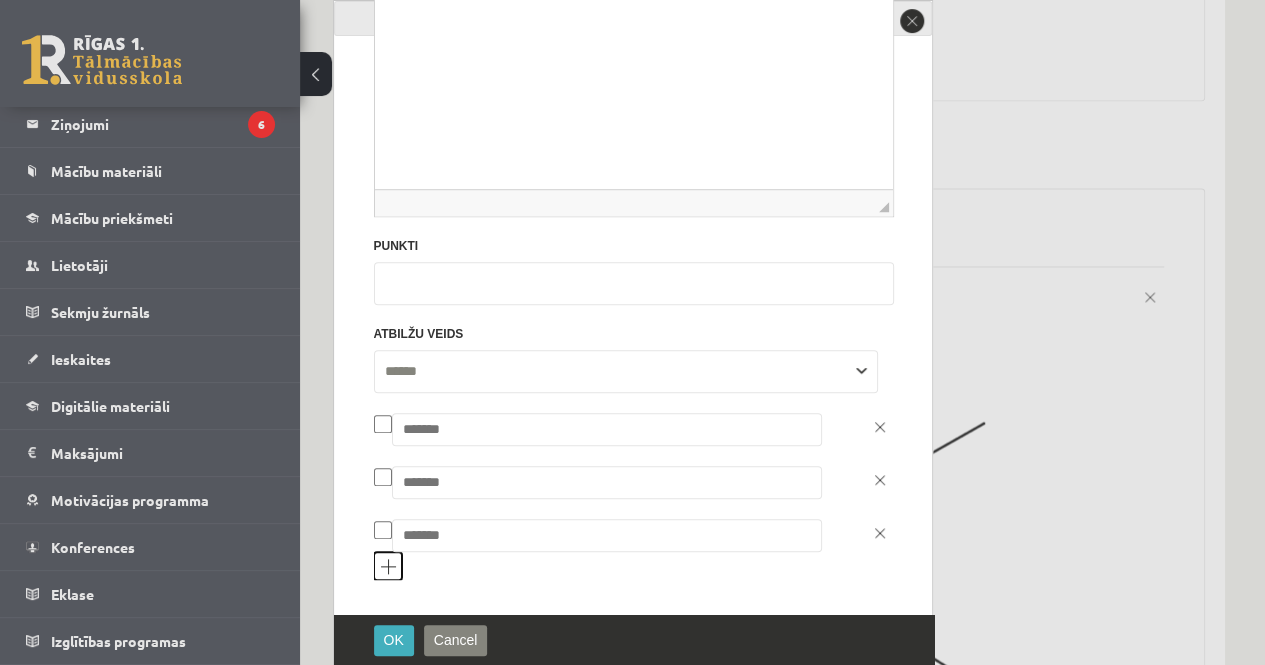 click on "Pievienot atbilžu variantu" at bounding box center (388, 566) 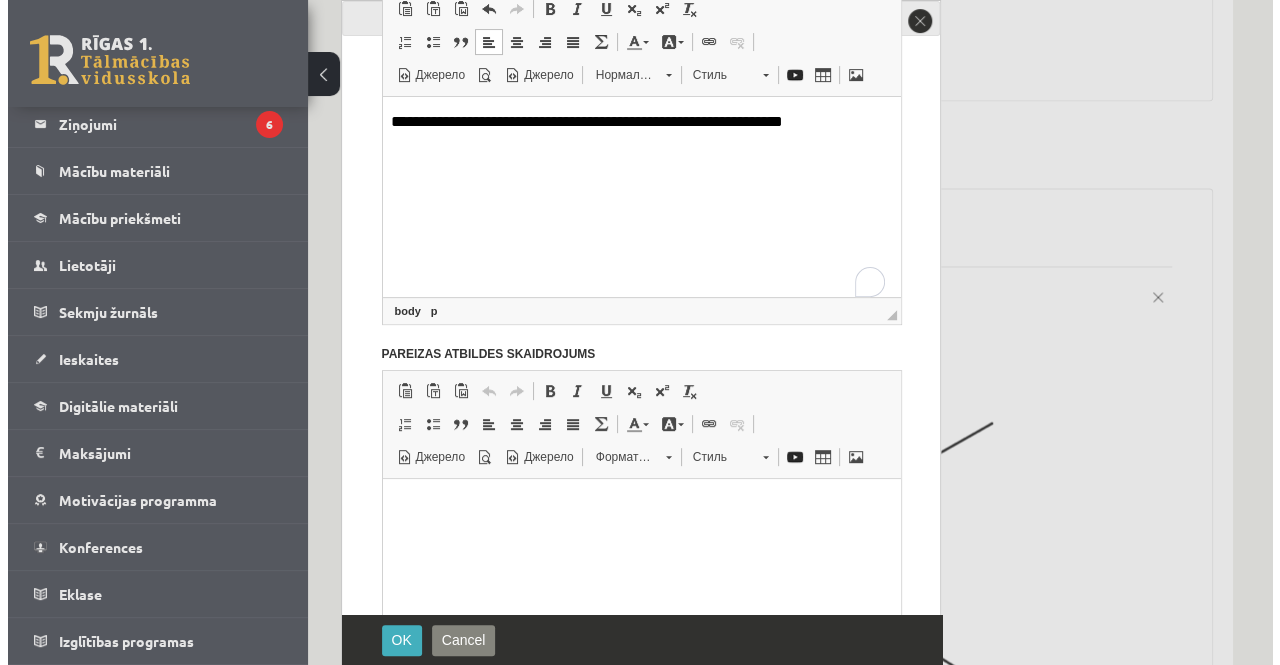 scroll, scrollTop: 0, scrollLeft: 0, axis: both 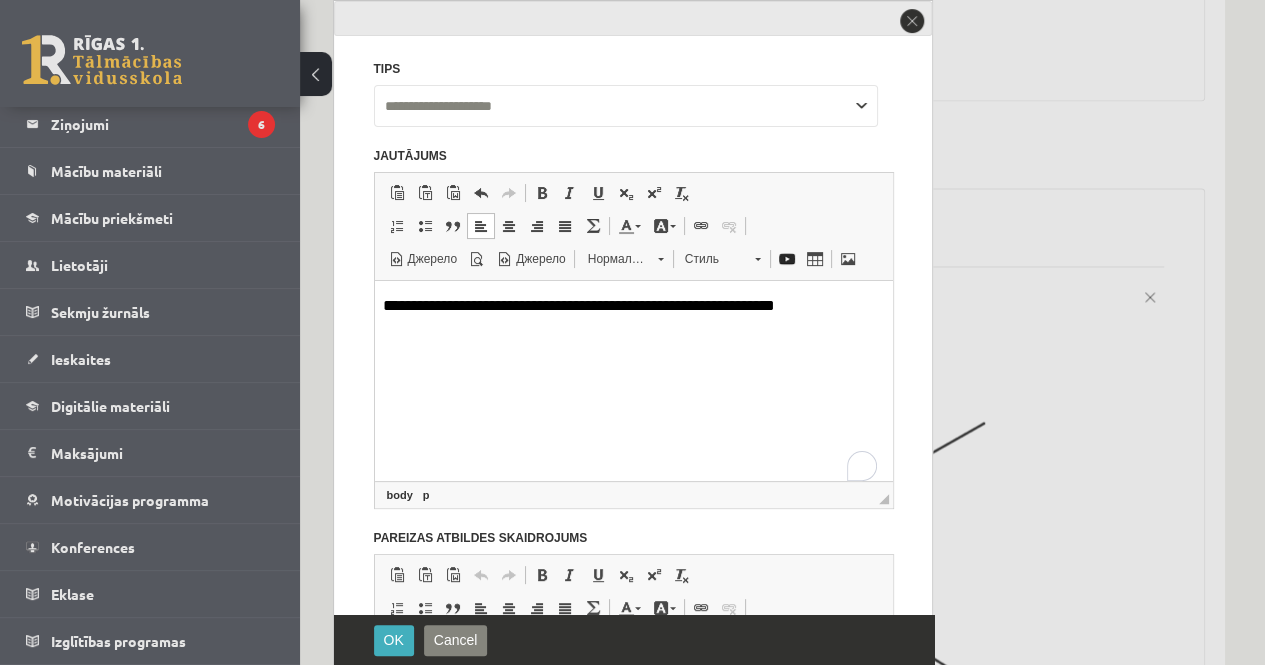 click on "**********" at bounding box center [625, 306] 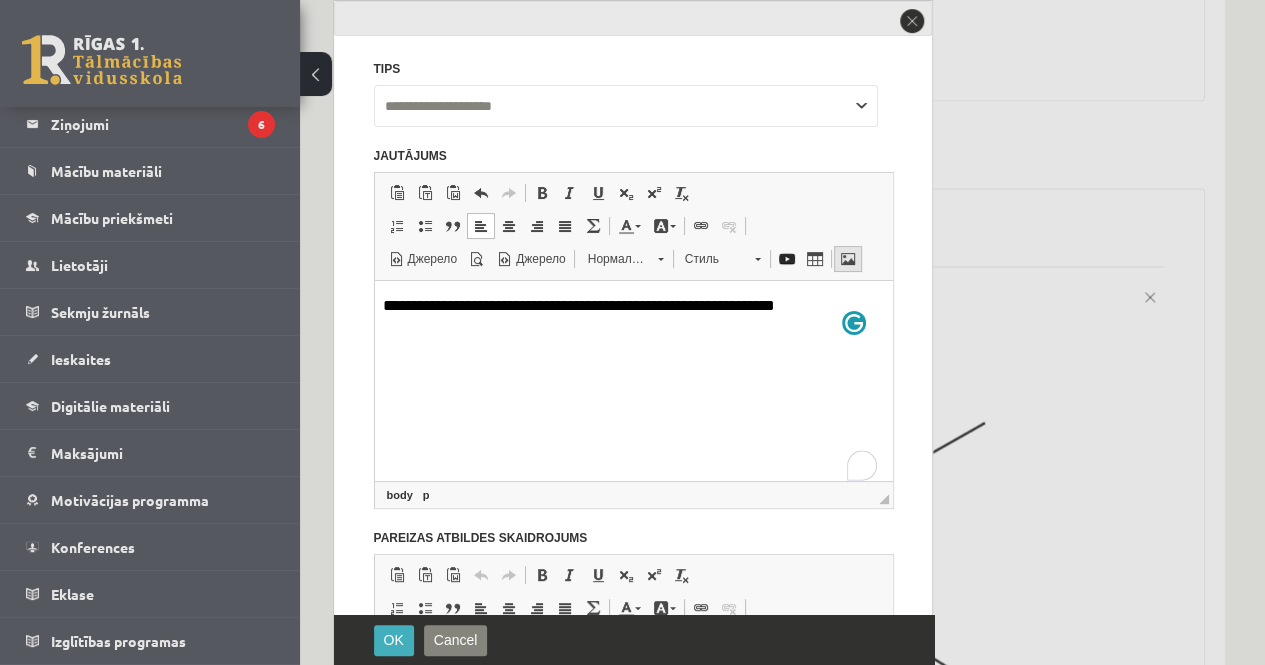 click at bounding box center (848, 259) 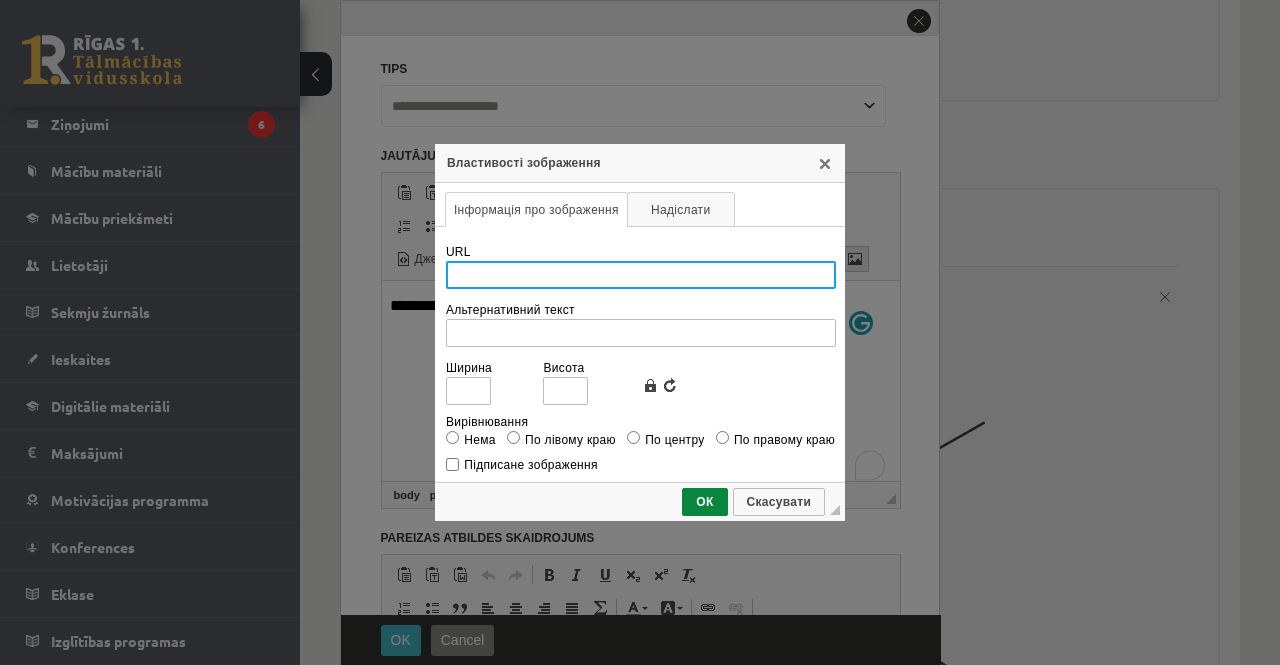 scroll, scrollTop: 0, scrollLeft: 0, axis: both 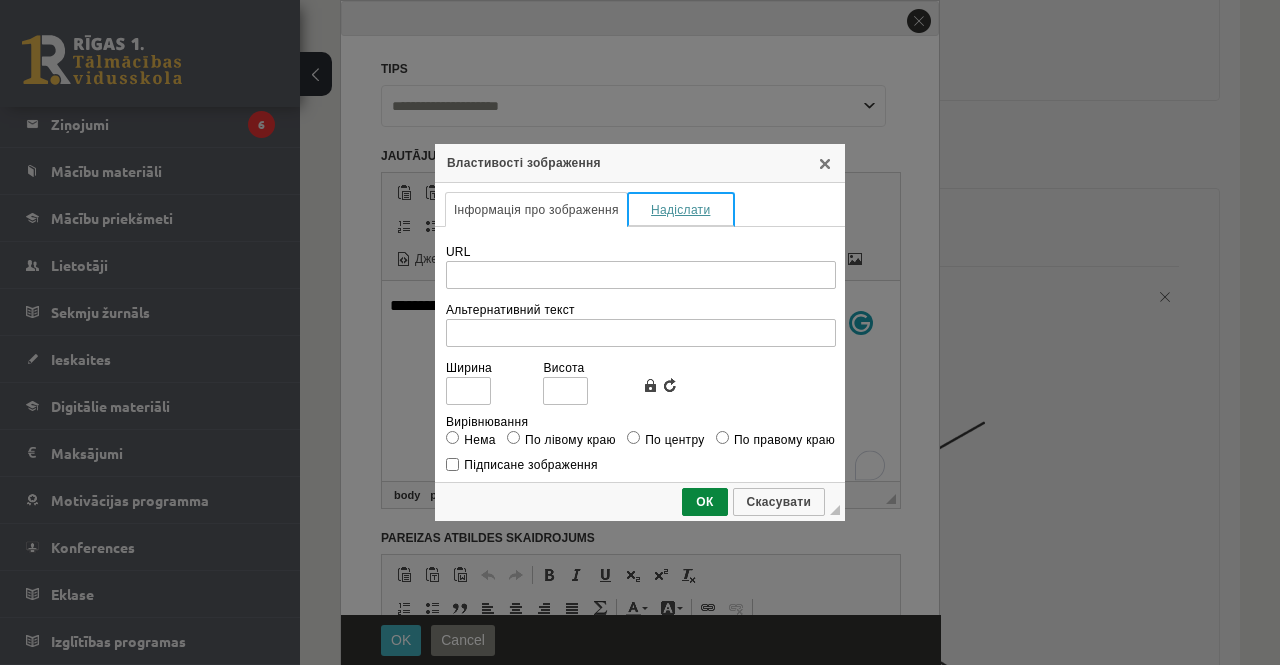 click on "Надіслати" at bounding box center [681, 209] 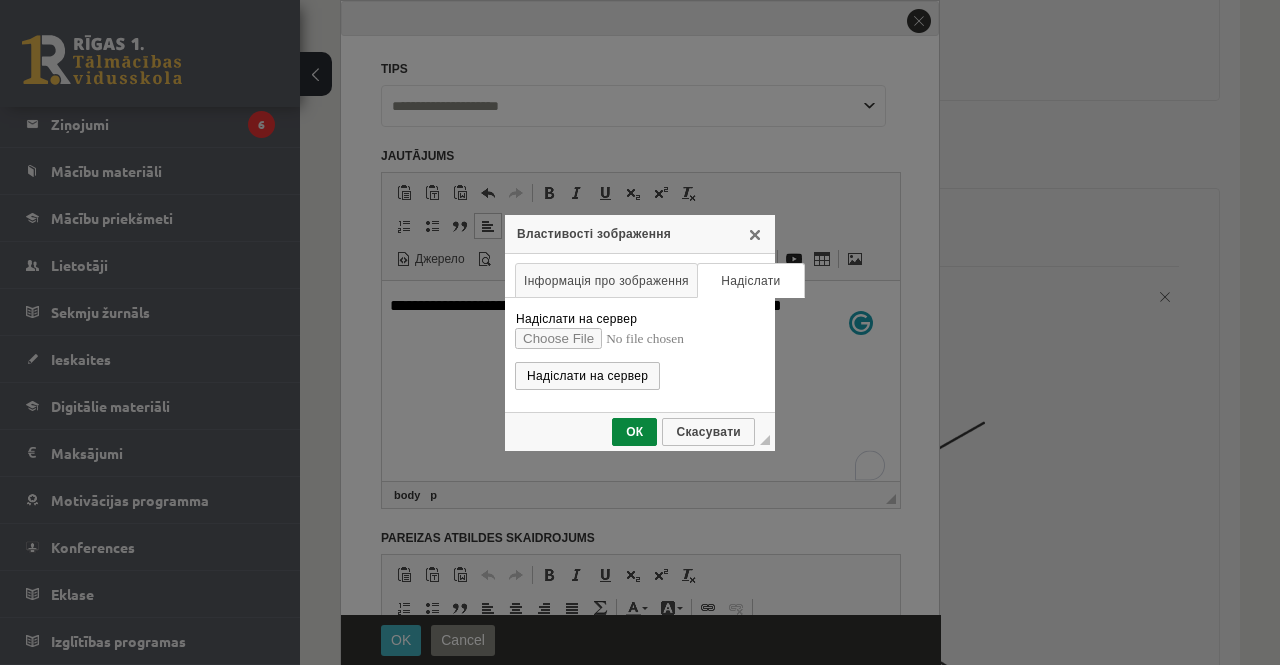 click on "Надіслати на сервер" at bounding box center (640, 337) 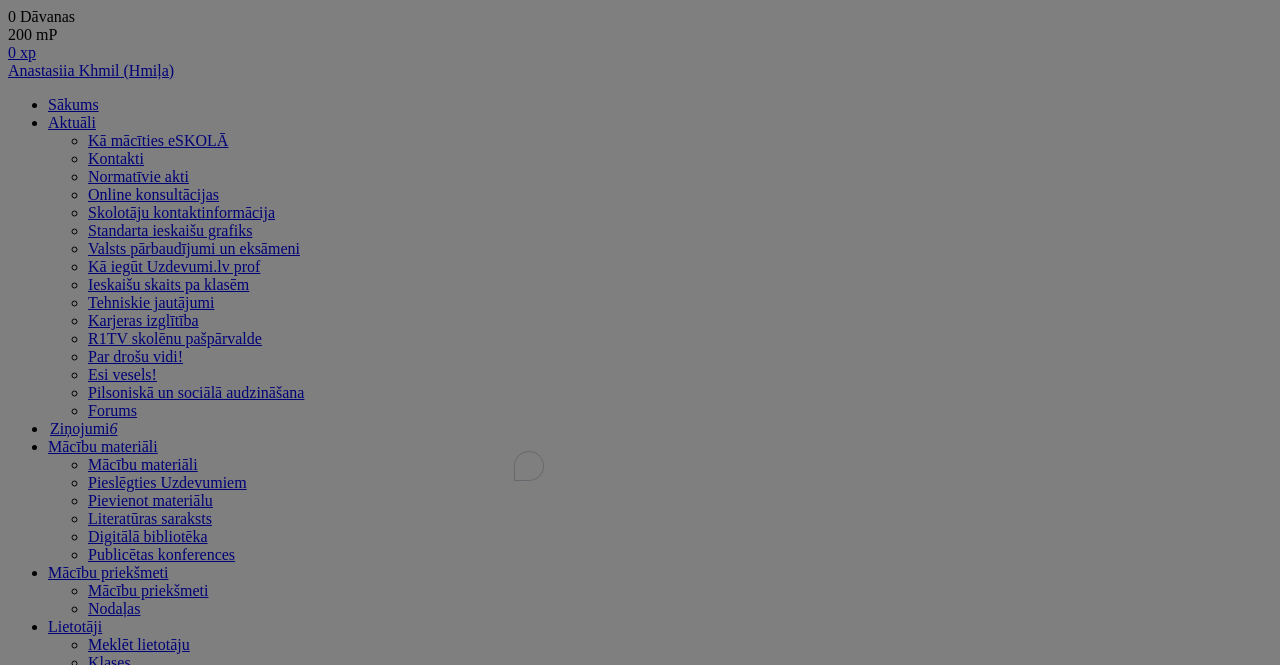 select on "**********" 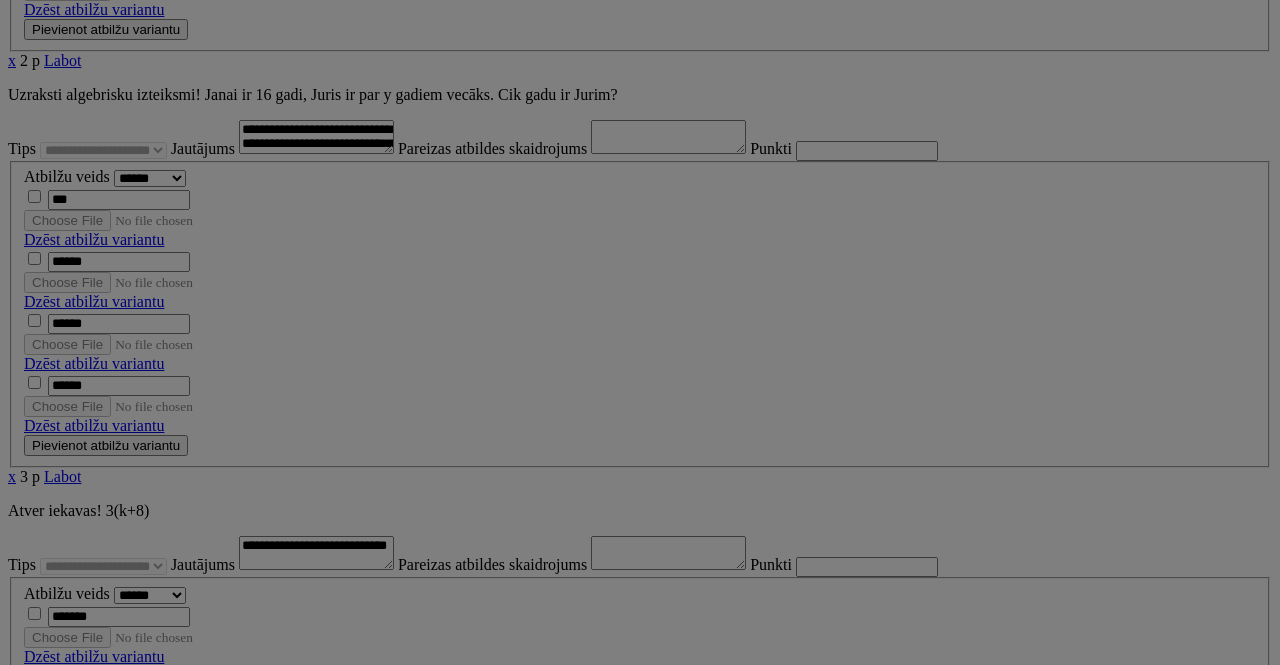 scroll, scrollTop: 5268, scrollLeft: 0, axis: vertical 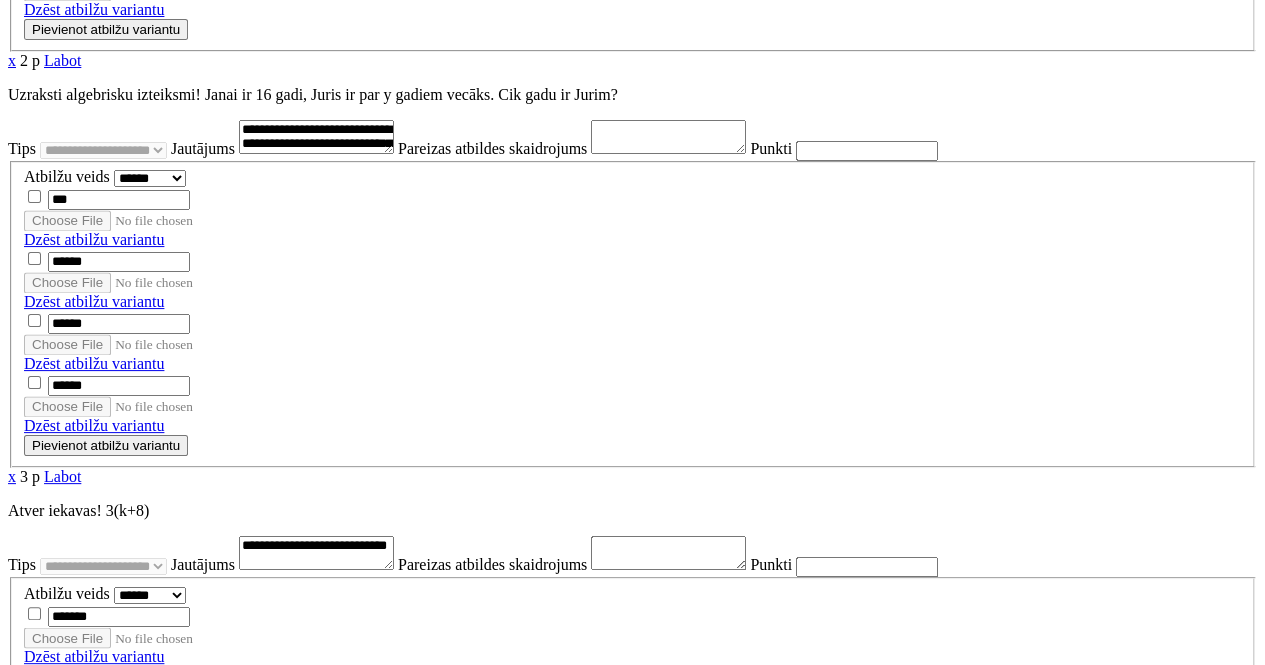 click at bounding box center (120, 26185) 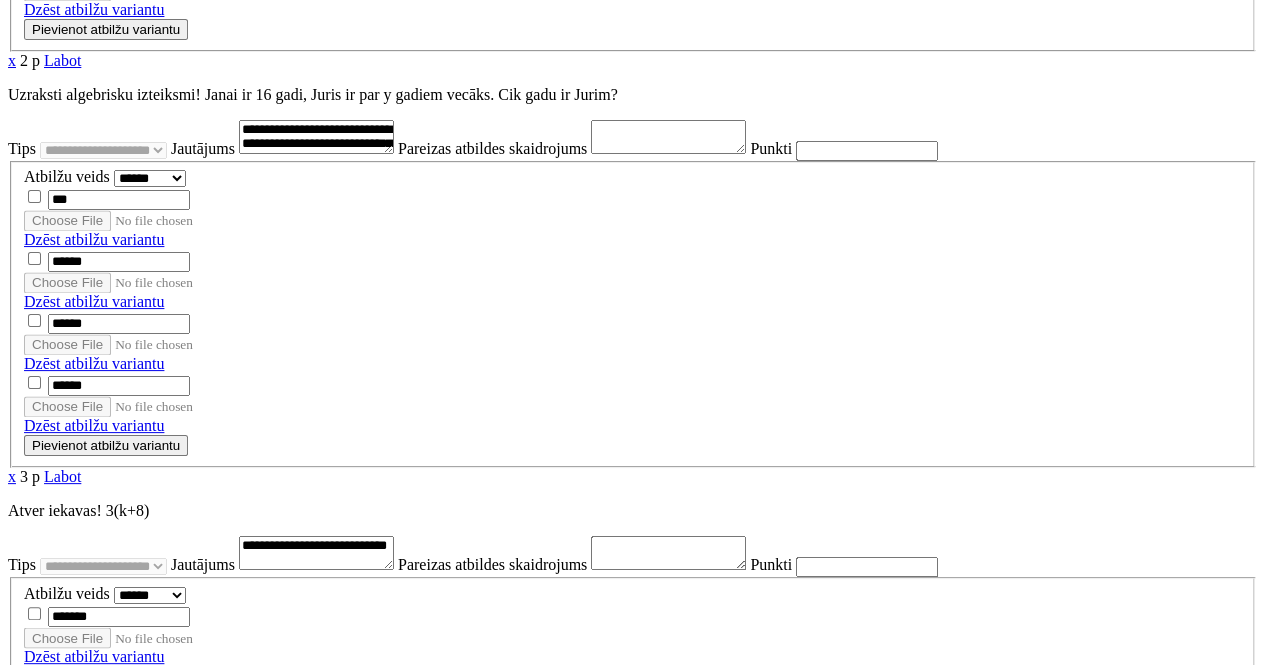 scroll, scrollTop: 0, scrollLeft: 0, axis: both 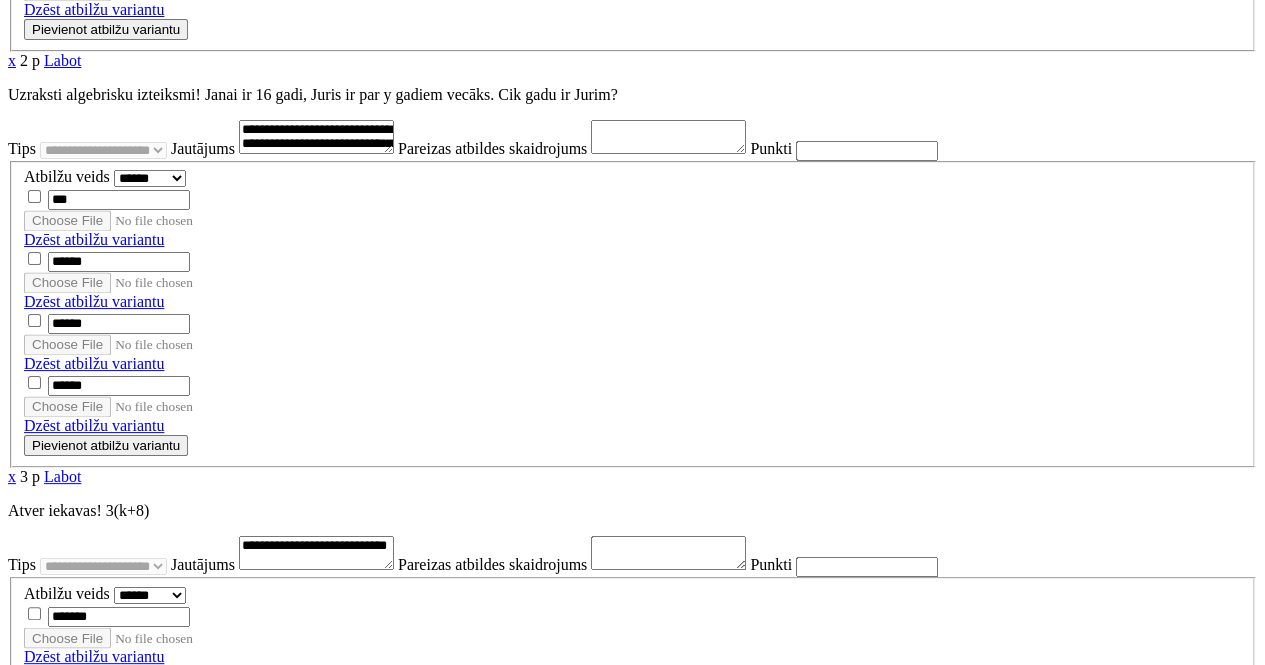 click at bounding box center (300, 14662) 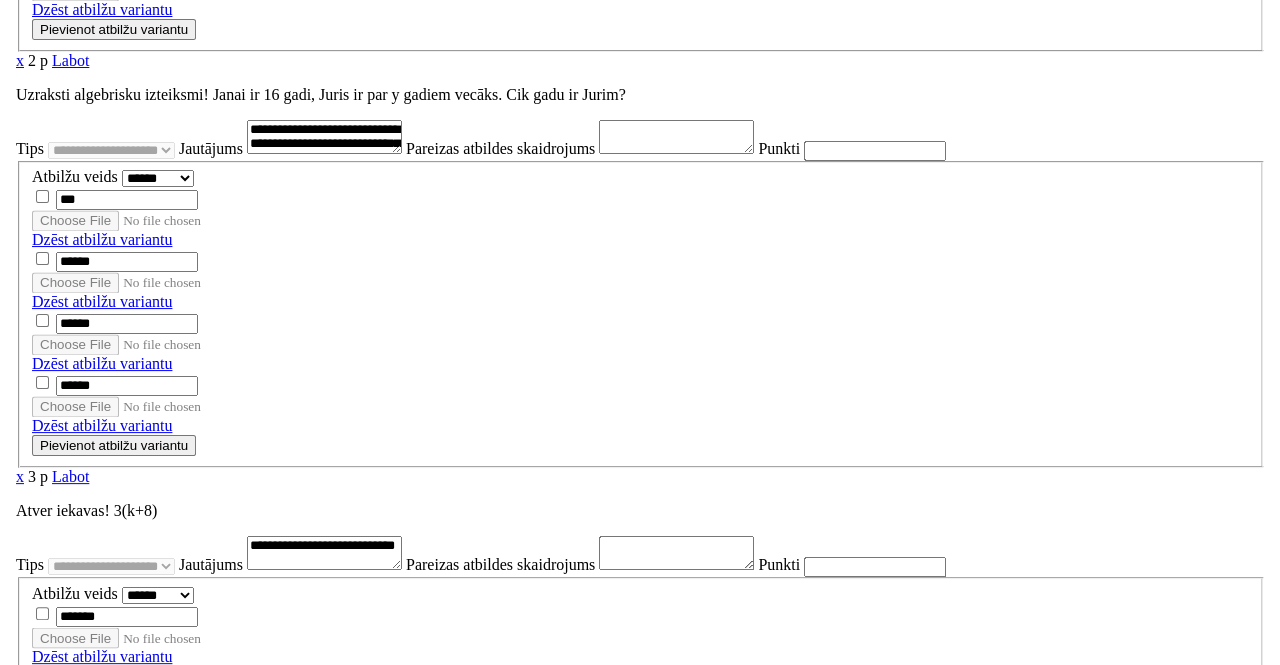 scroll, scrollTop: 0, scrollLeft: 0, axis: both 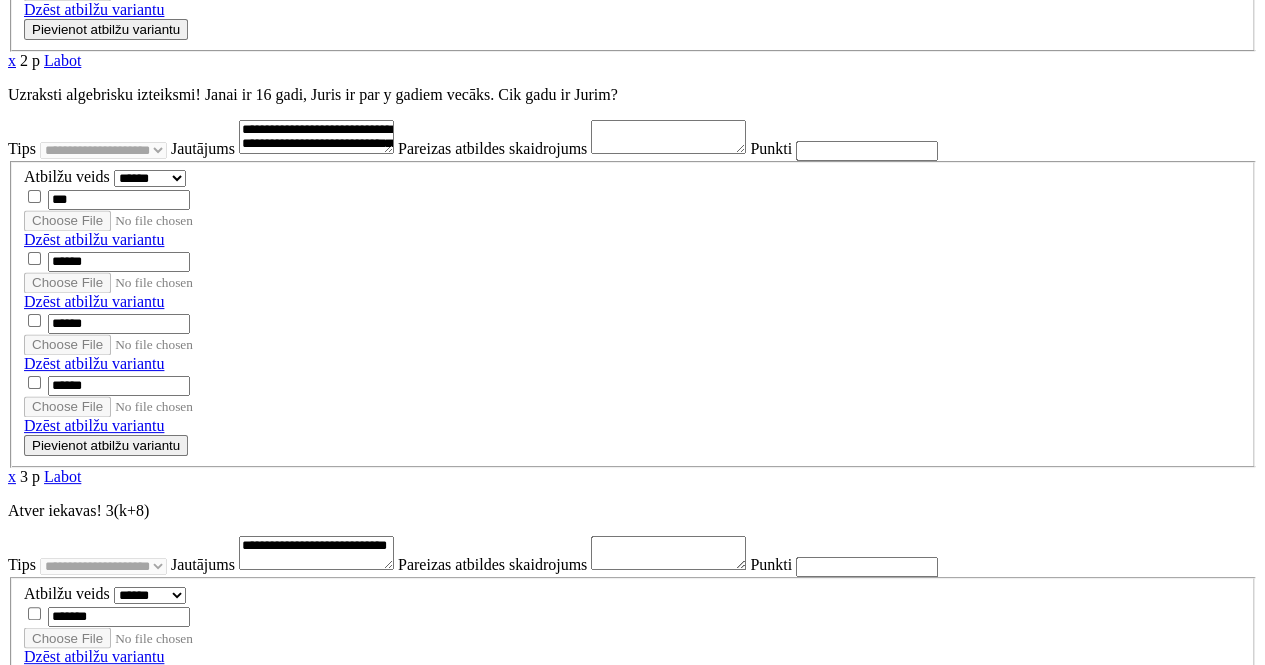 select on "**********" 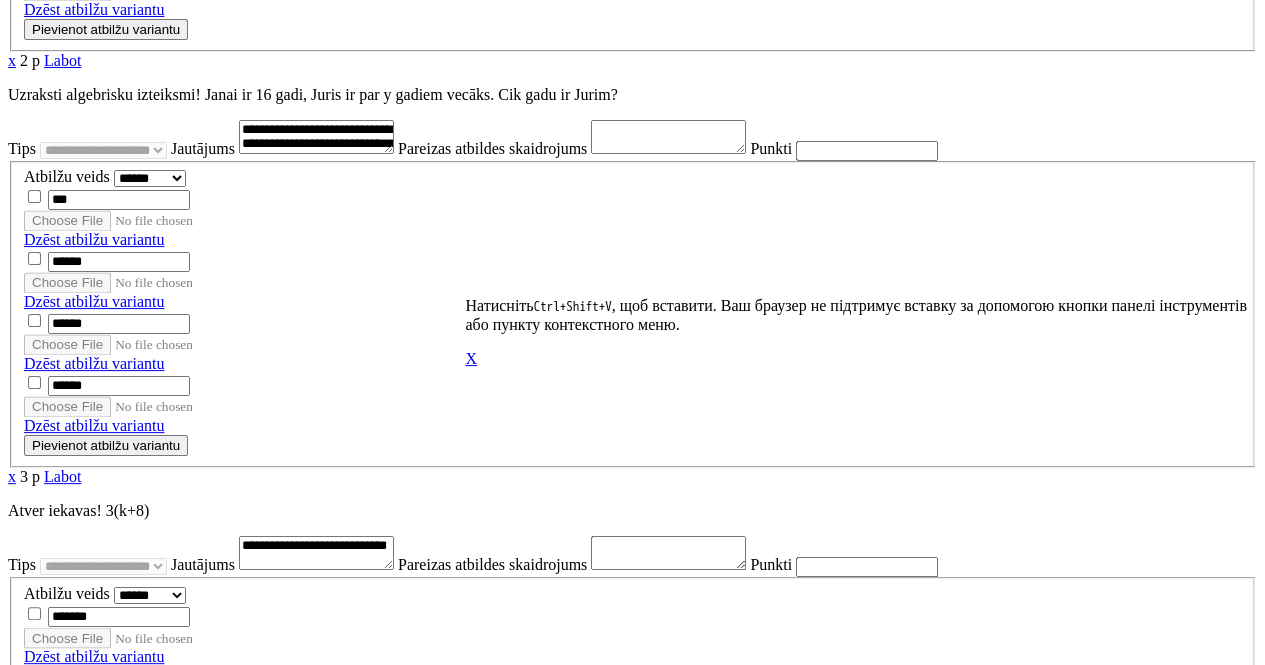 click at bounding box center [508, 25812] 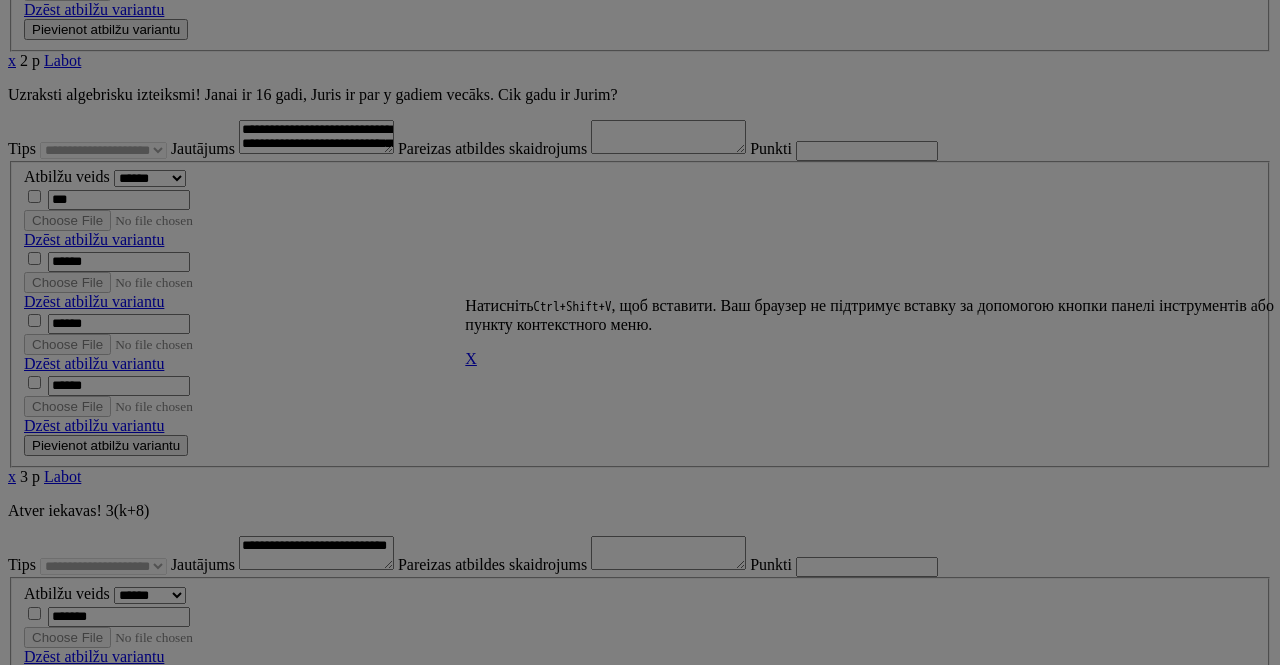scroll, scrollTop: 0, scrollLeft: 0, axis: both 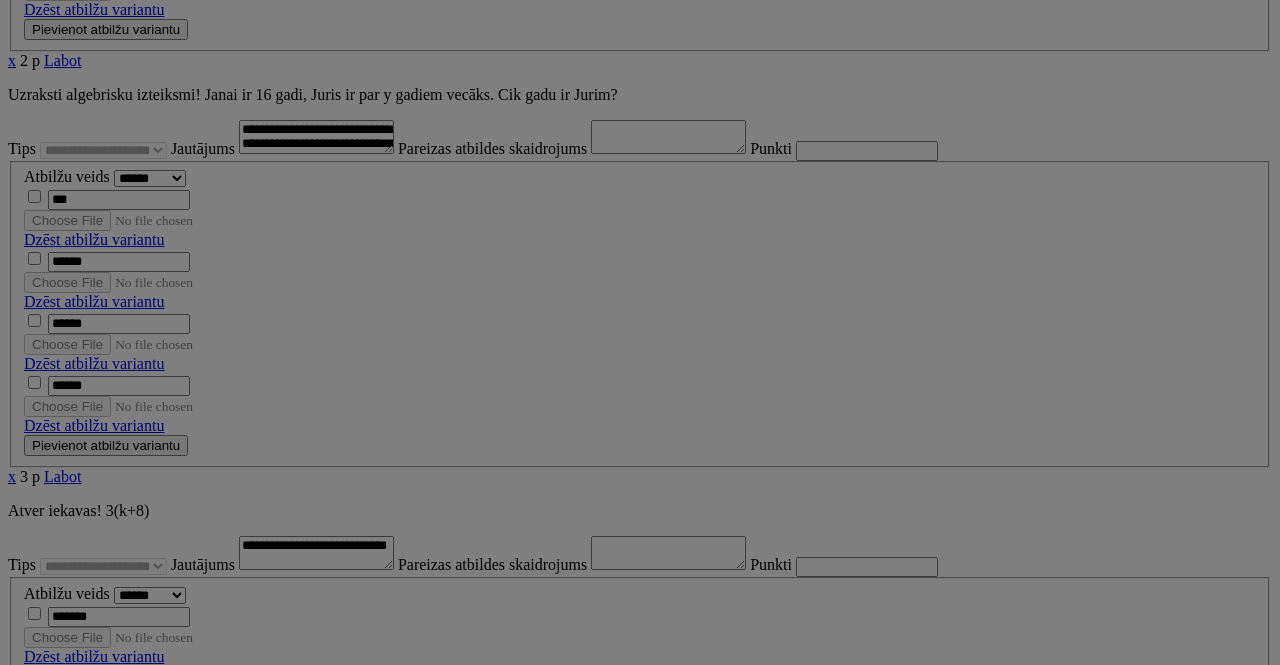 type on "**********" 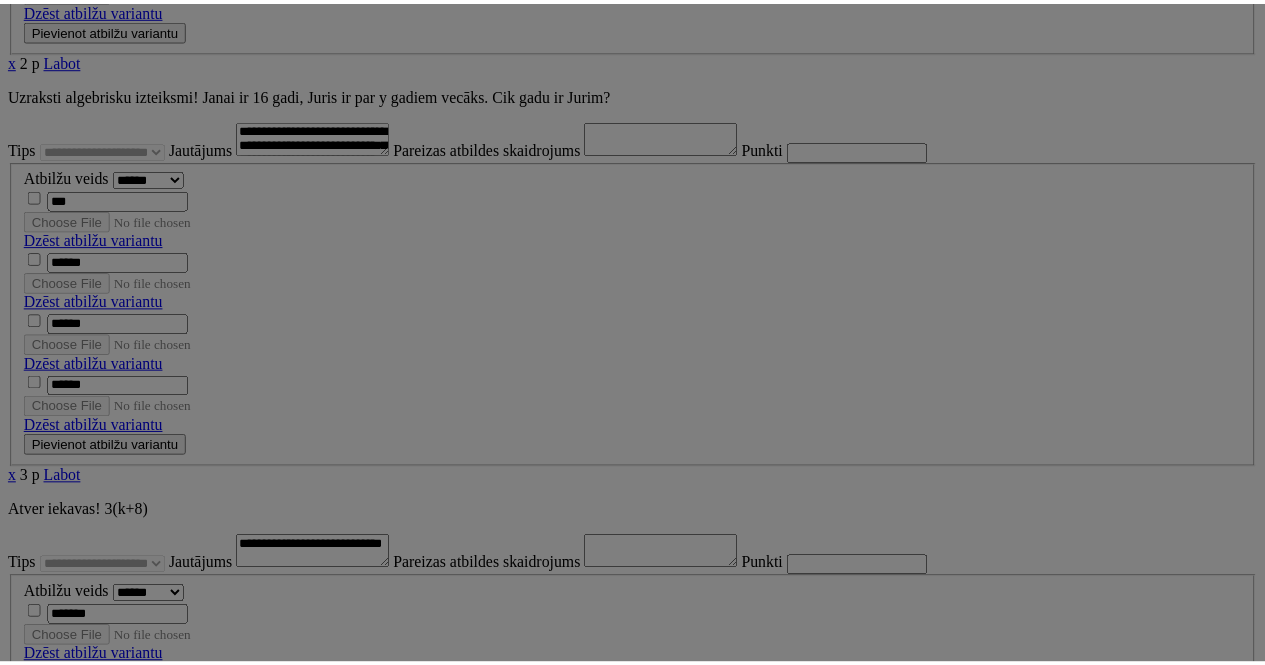scroll, scrollTop: 0, scrollLeft: 0, axis: both 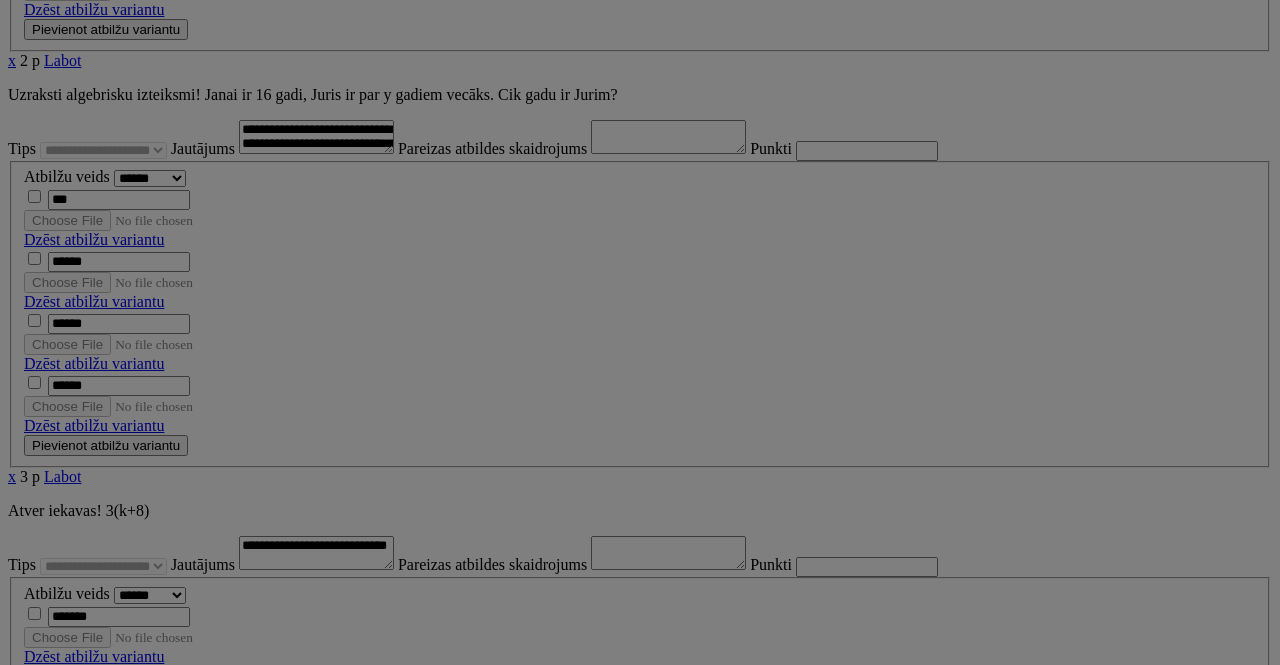 click on "ОК" at bounding box center [528, 26846] 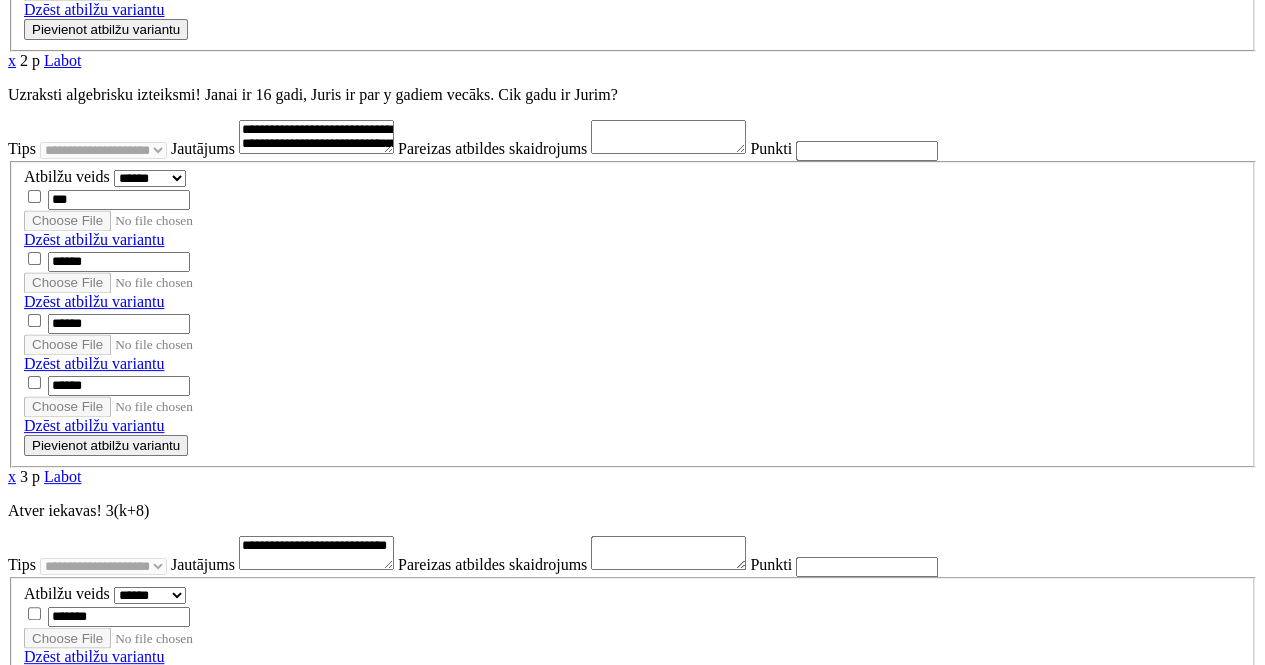 click on "Pareizas atbildes skaidrojums" at bounding box center (102, 26048) 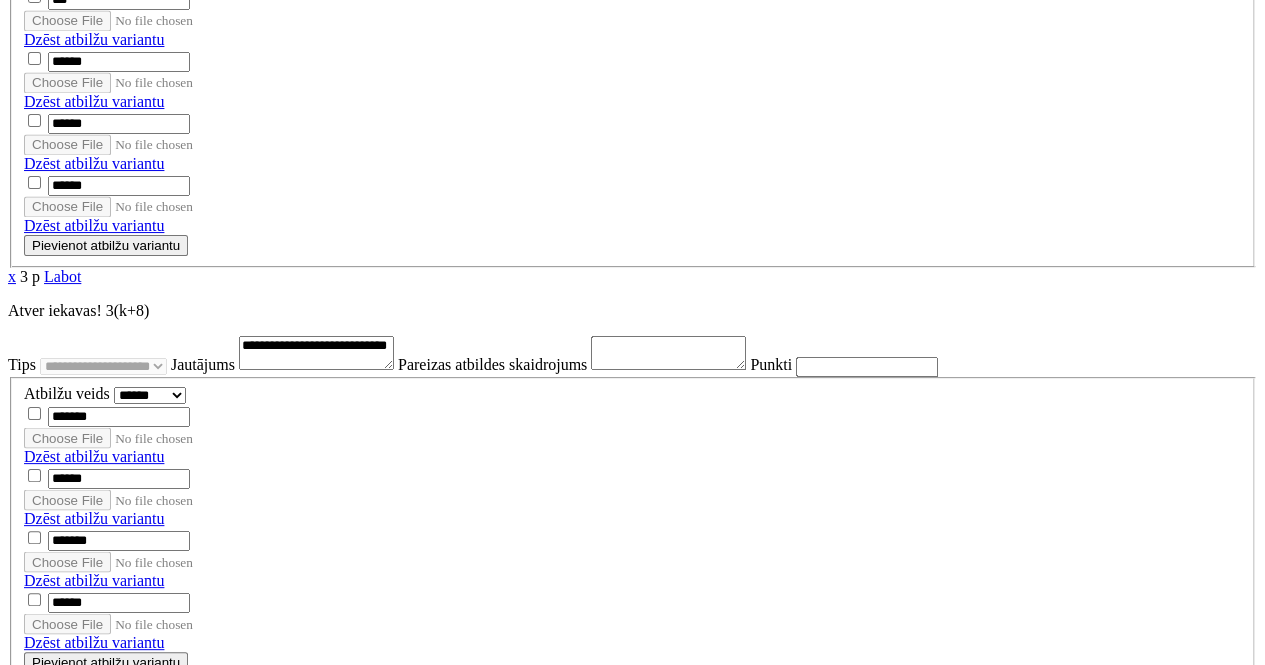 click on "*" at bounding box center (125, 26195) 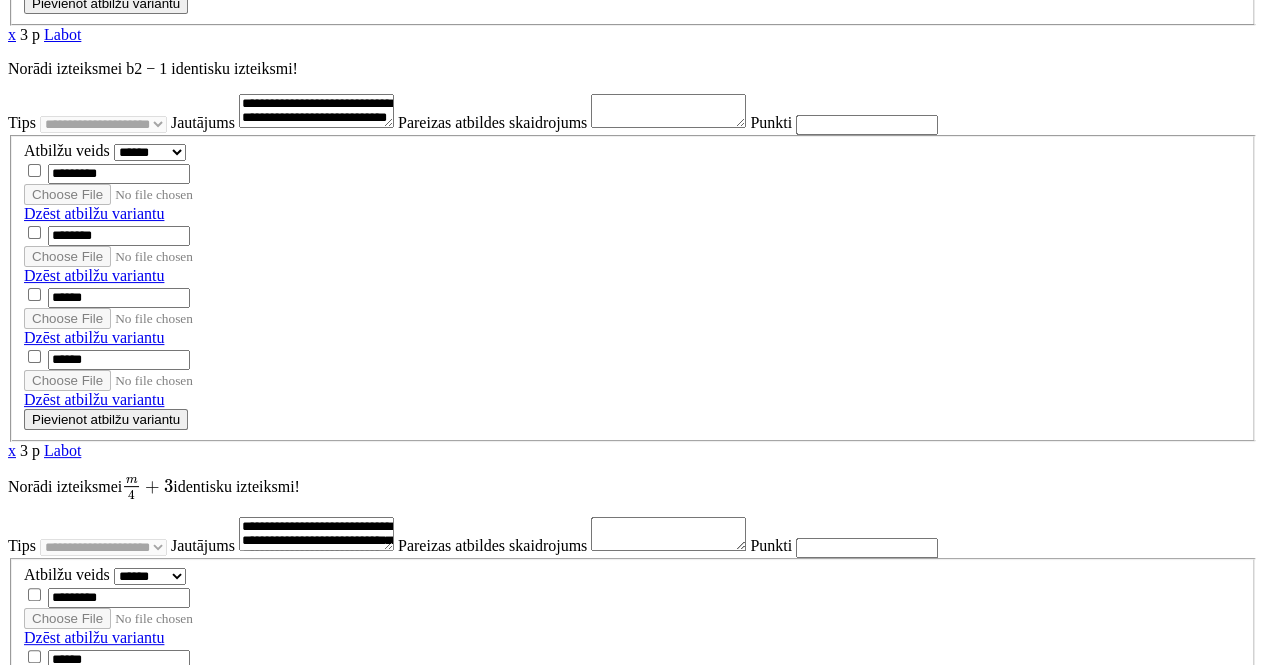 scroll, scrollTop: 7418, scrollLeft: 0, axis: vertical 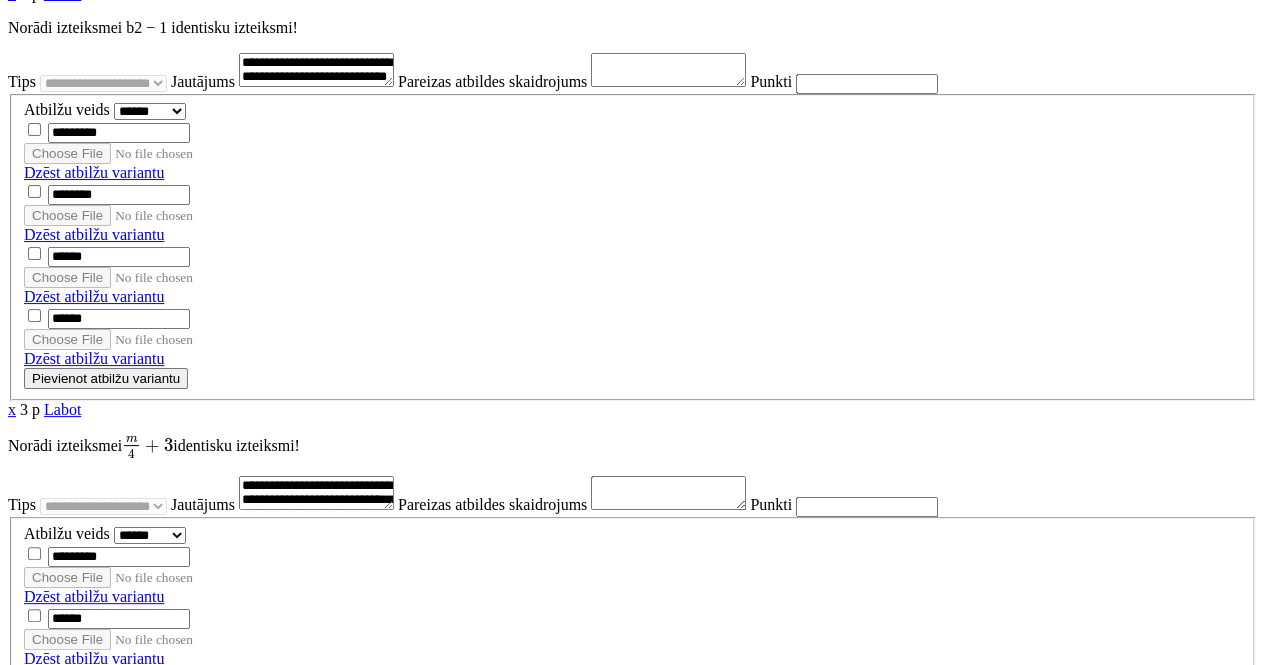 click on "**********" at bounding box center [632, 16511] 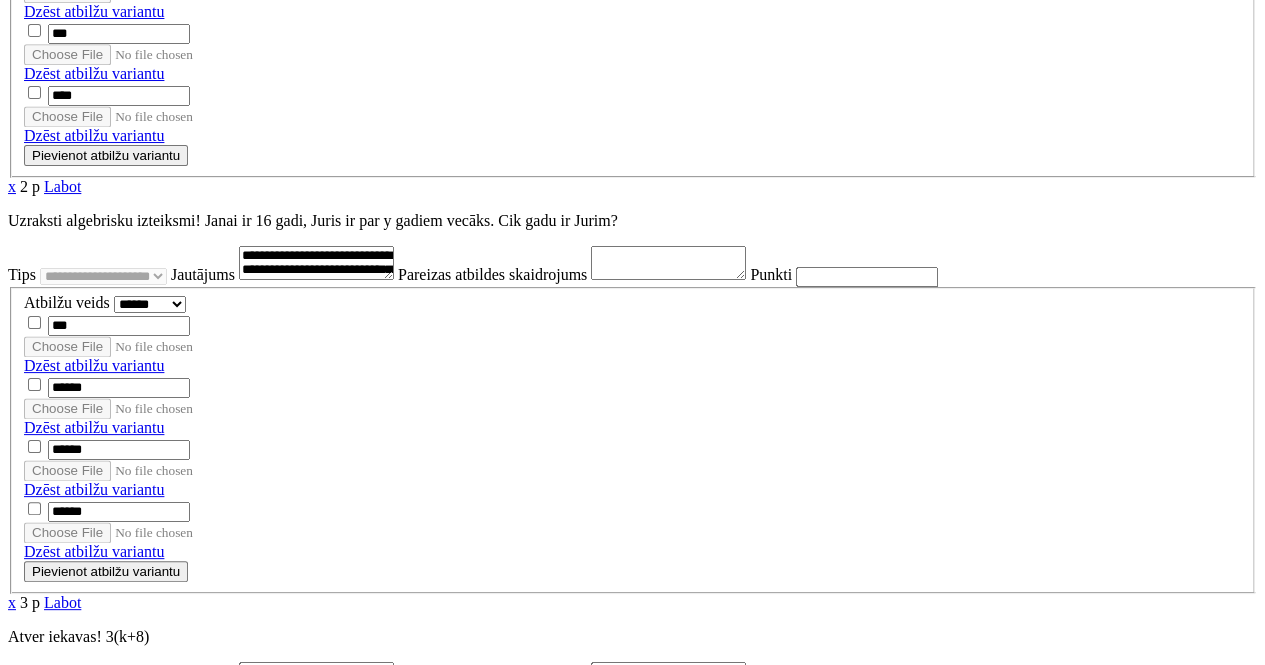 scroll, scrollTop: 5118, scrollLeft: 0, axis: vertical 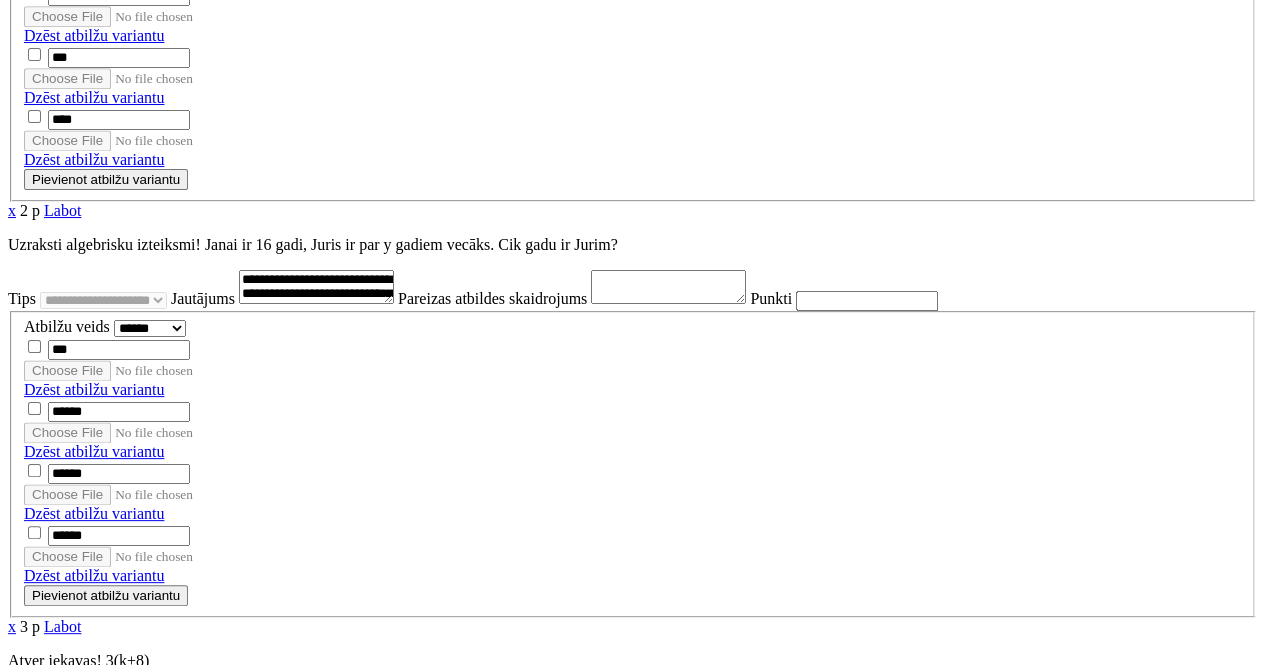 click on "Pievienot jautājumu" at bounding box center (72, 14480) 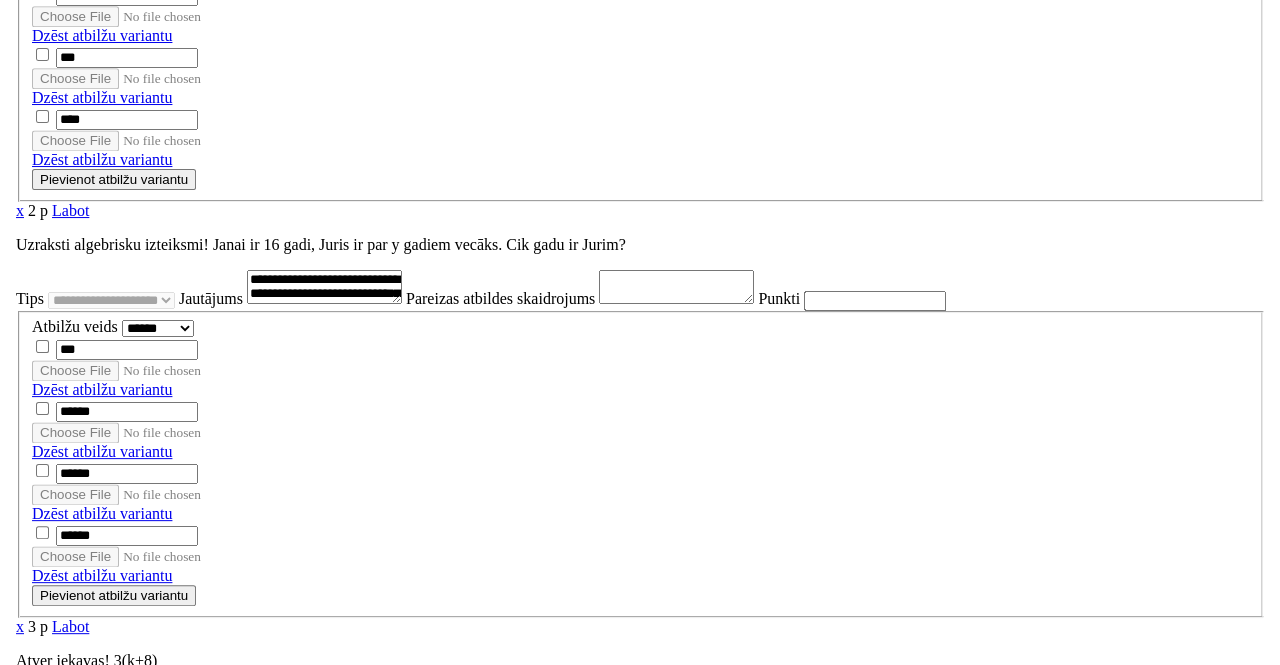 scroll, scrollTop: 0, scrollLeft: 0, axis: both 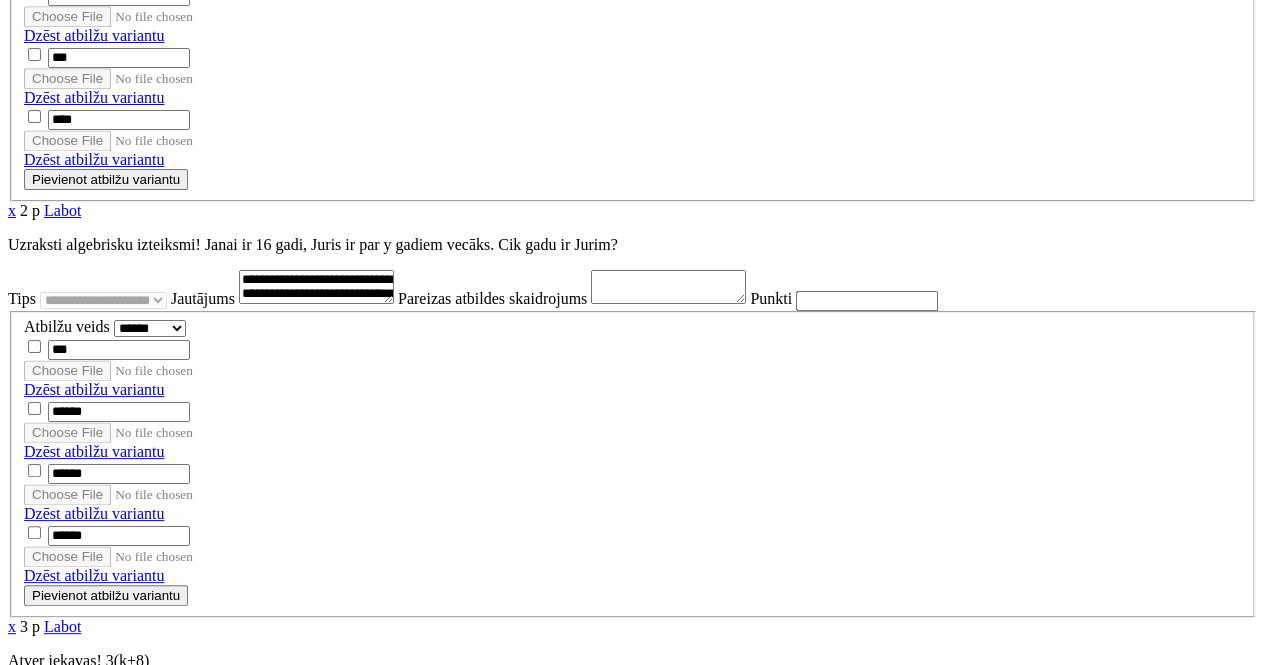 click on "**********" at bounding box center (292, 26333) 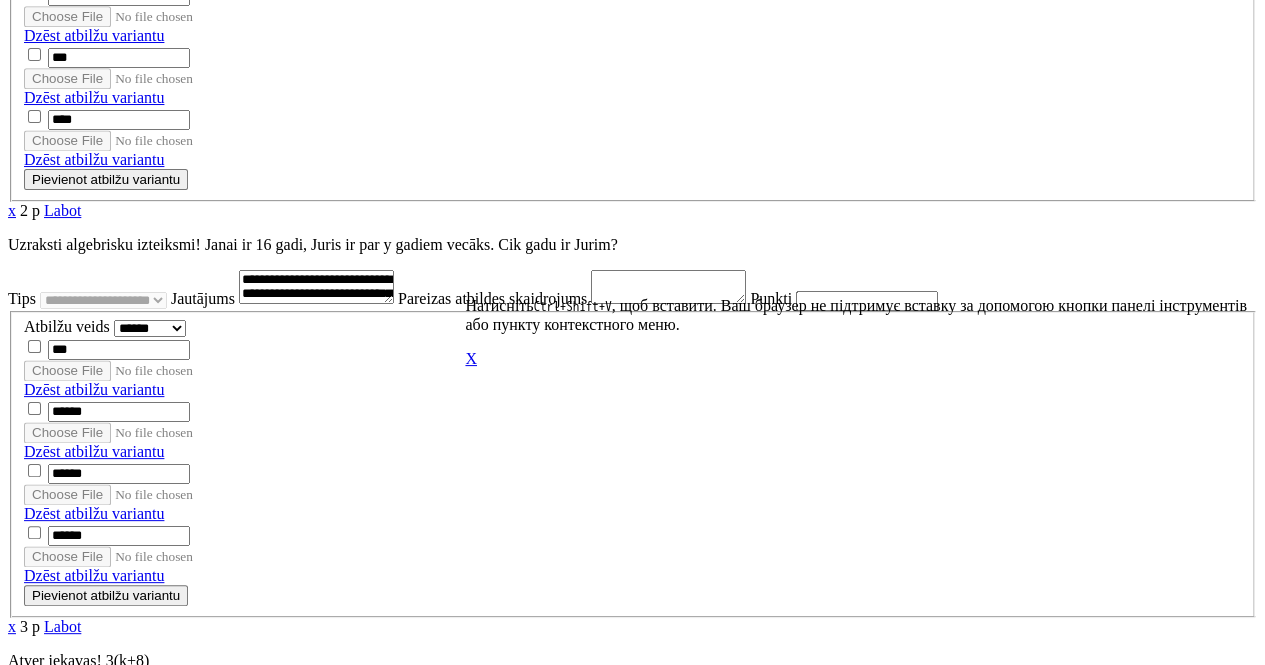 click on "Зображення" at bounding box center (549, 26452) 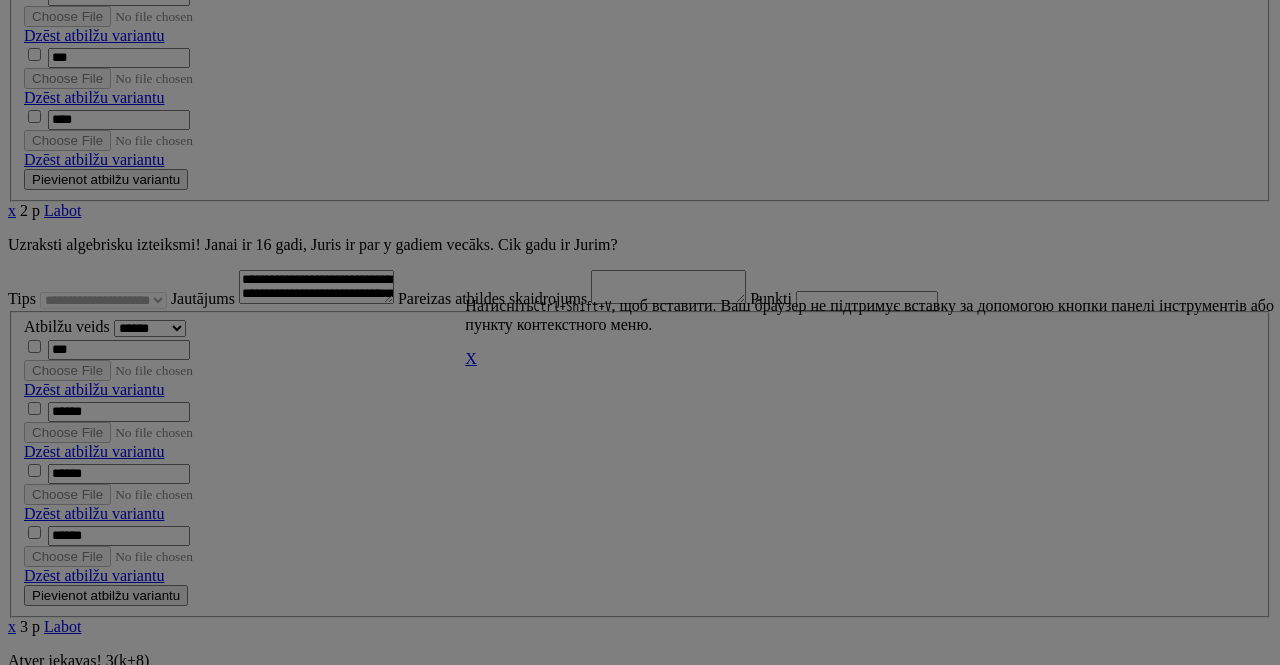 scroll, scrollTop: 0, scrollLeft: 0, axis: both 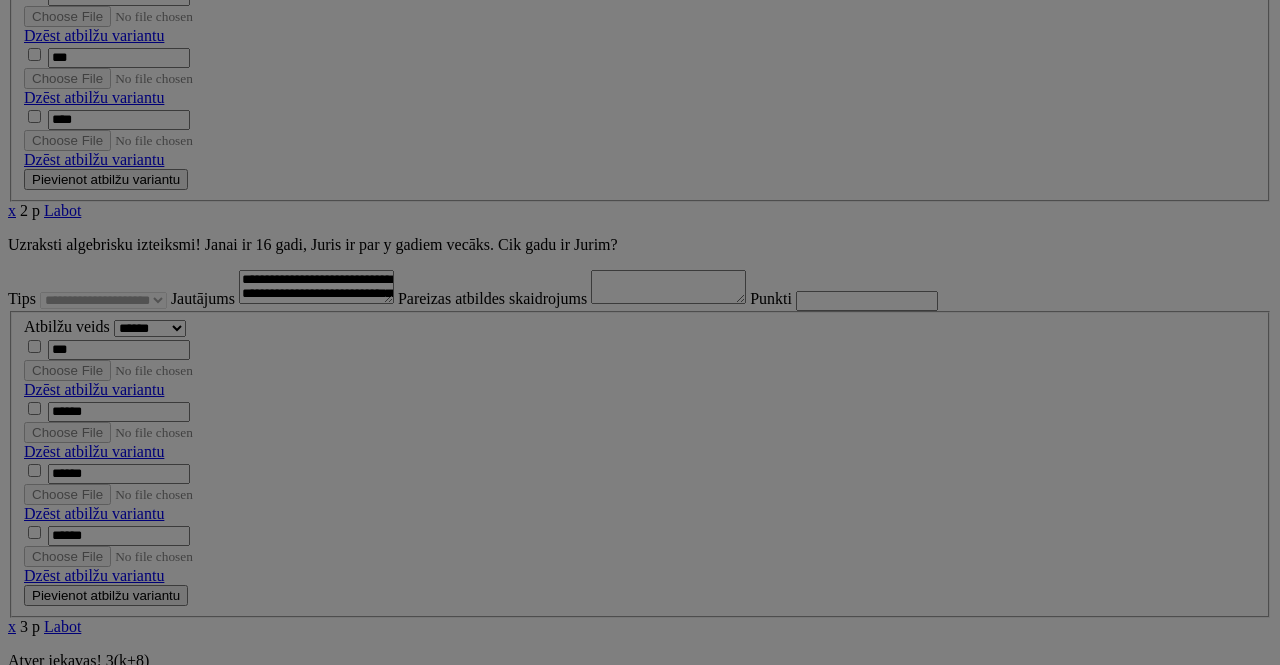 type on "**********" 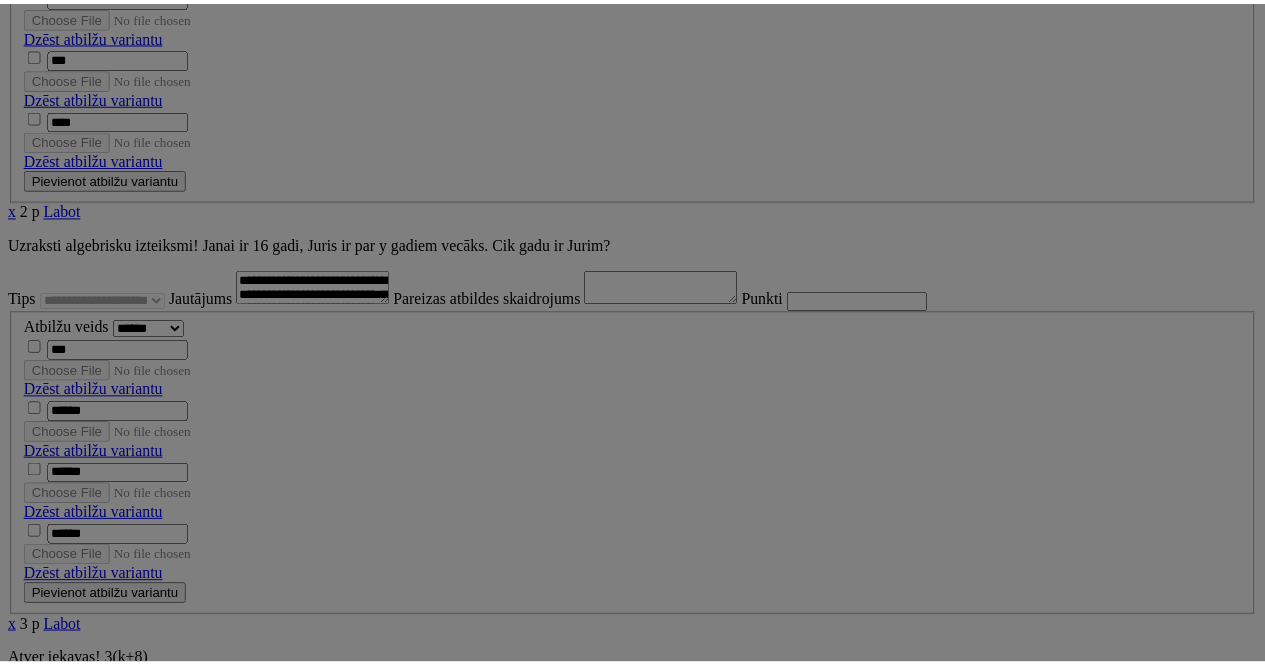 scroll, scrollTop: 0, scrollLeft: 0, axis: both 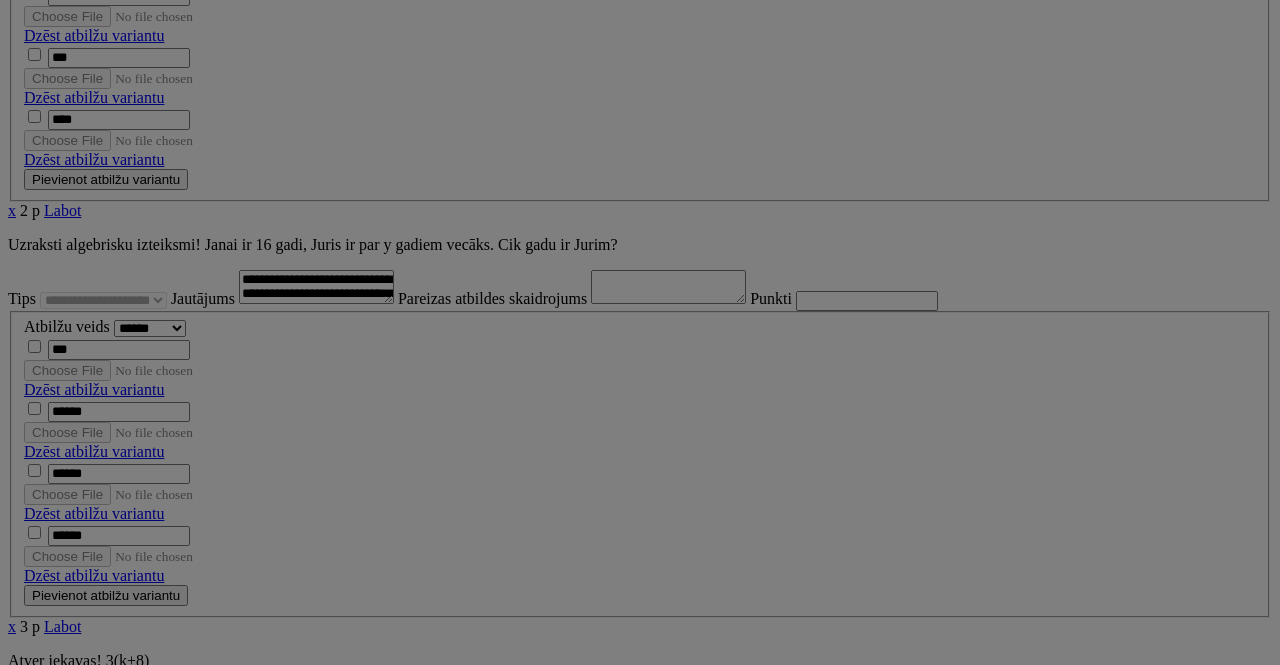 click on "ОК" at bounding box center (528, 27487) 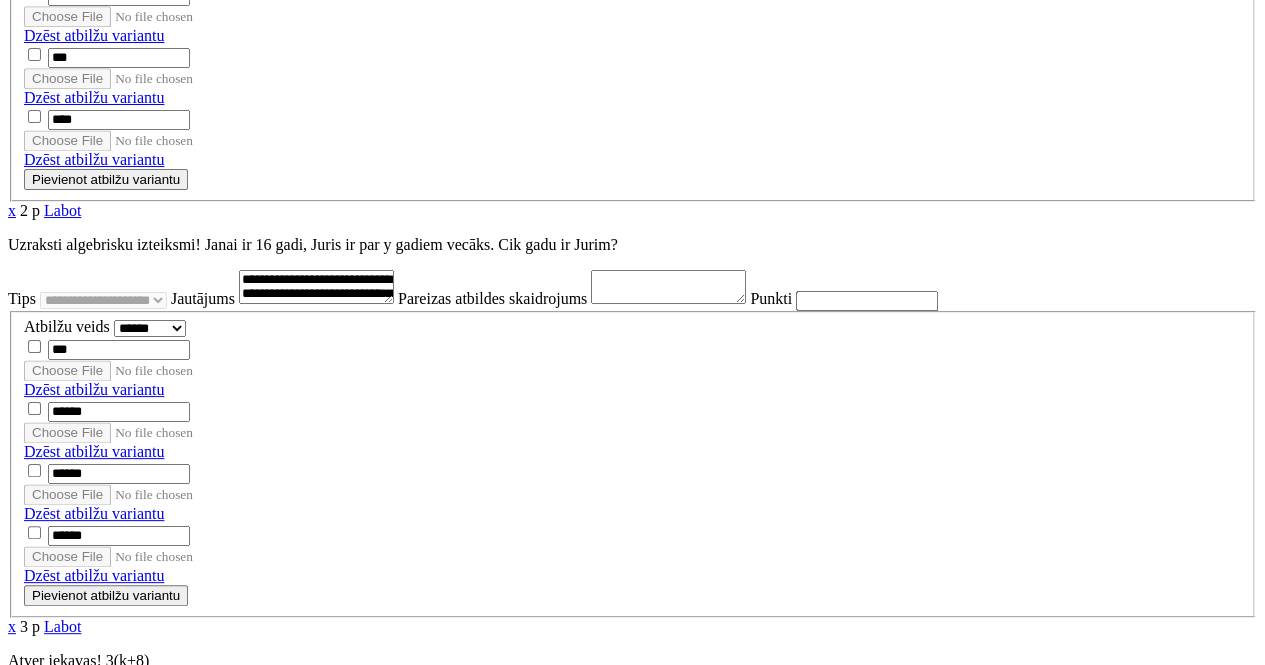 scroll, scrollTop: 537, scrollLeft: 0, axis: vertical 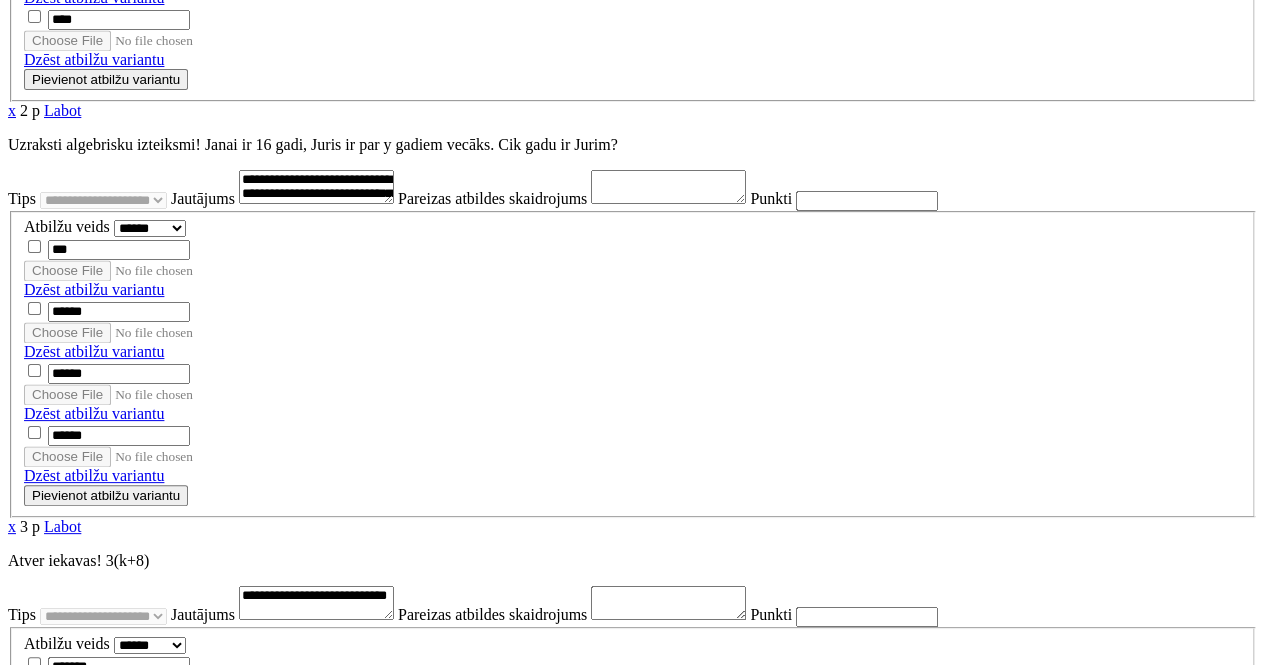 type on "***" 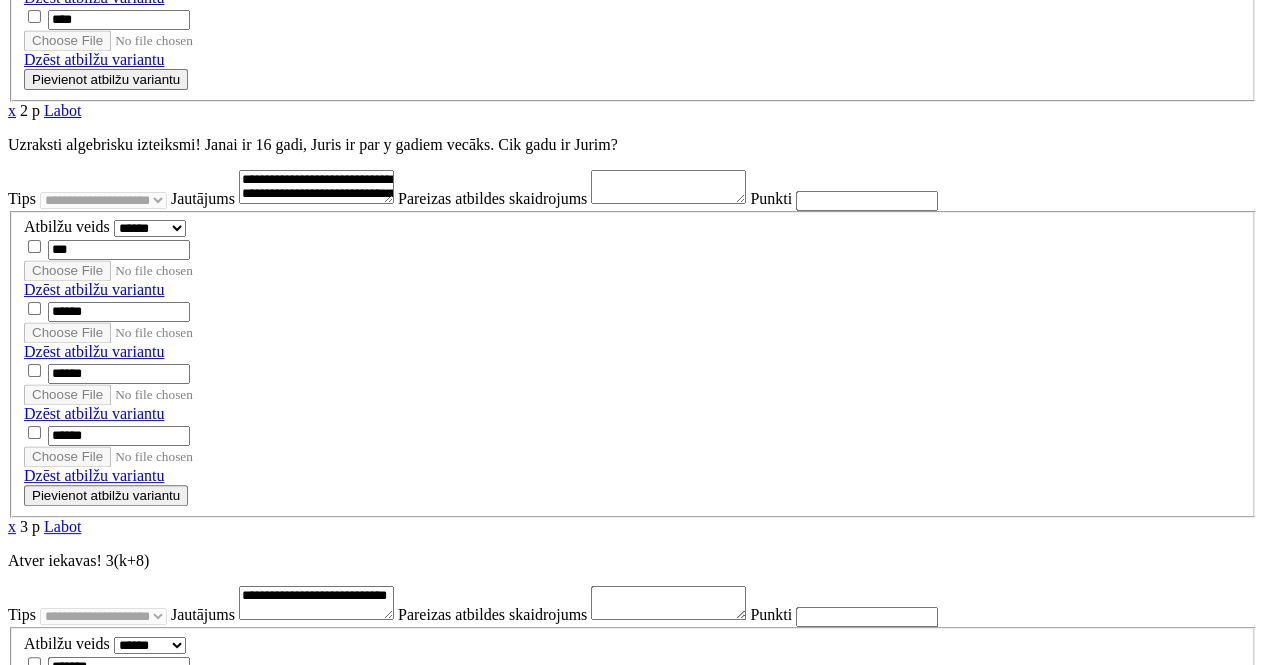 scroll, scrollTop: 0, scrollLeft: 0, axis: both 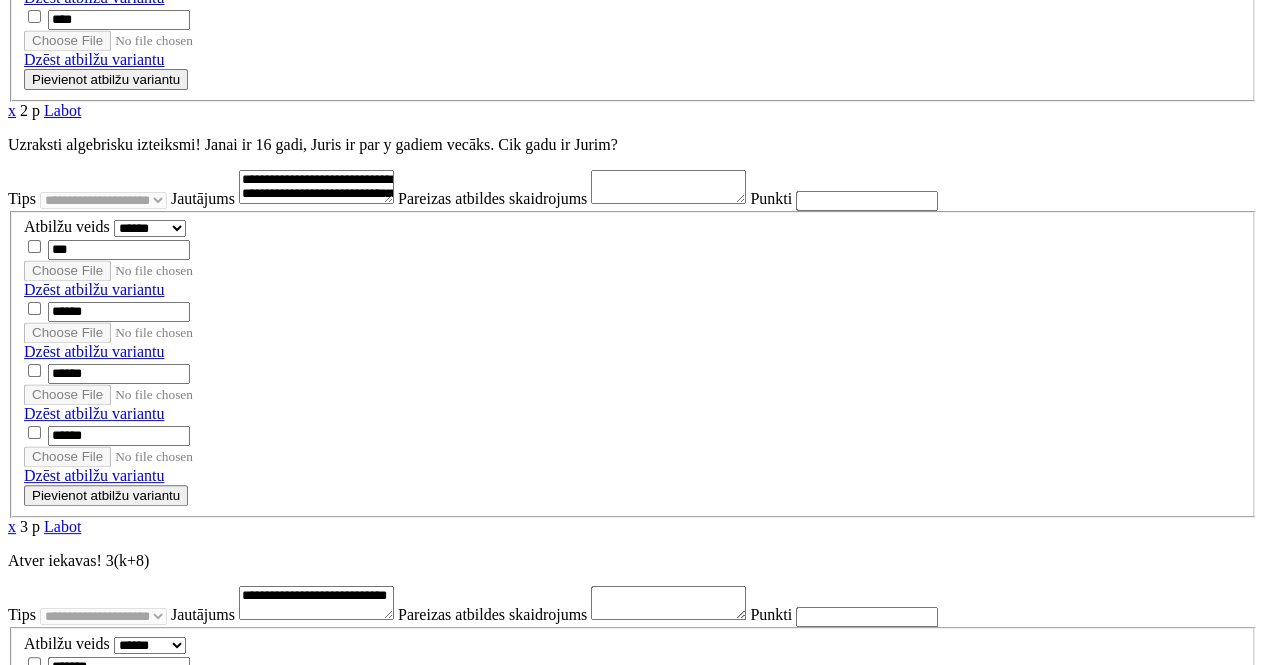 click on "Pievienot jautājumu" at bounding box center (72, 14380) 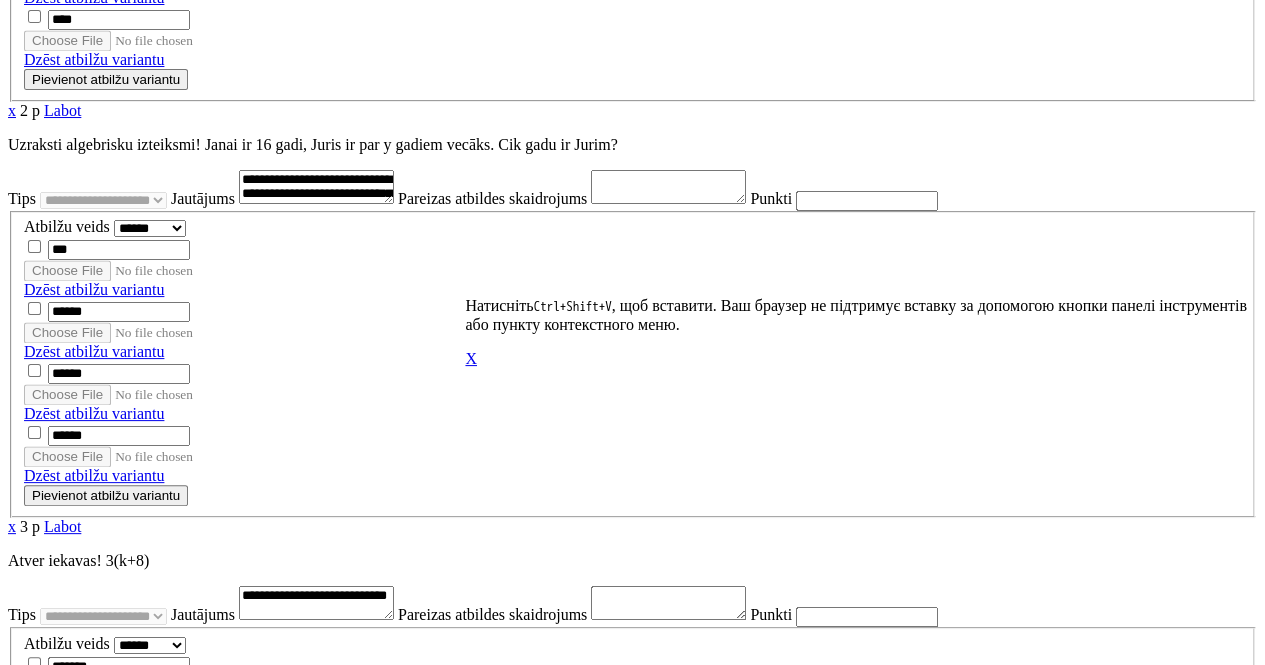 scroll, scrollTop: 500, scrollLeft: 0, axis: vertical 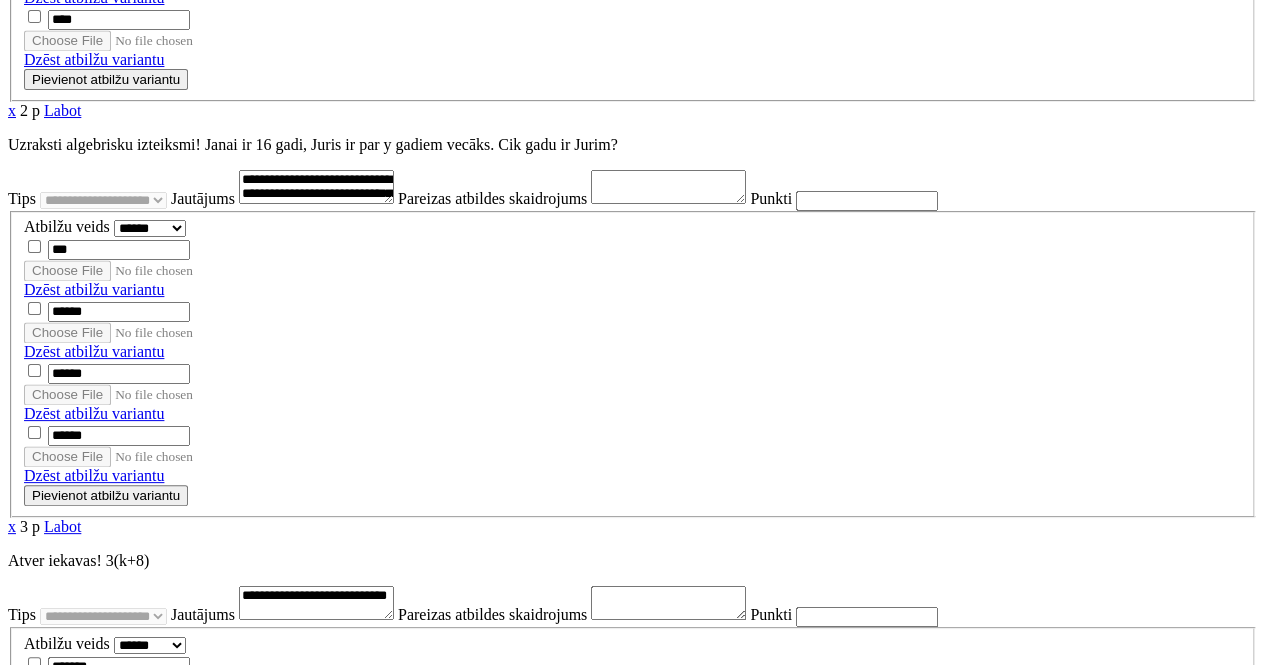 click on "**********" at bounding box center [632, 27168] 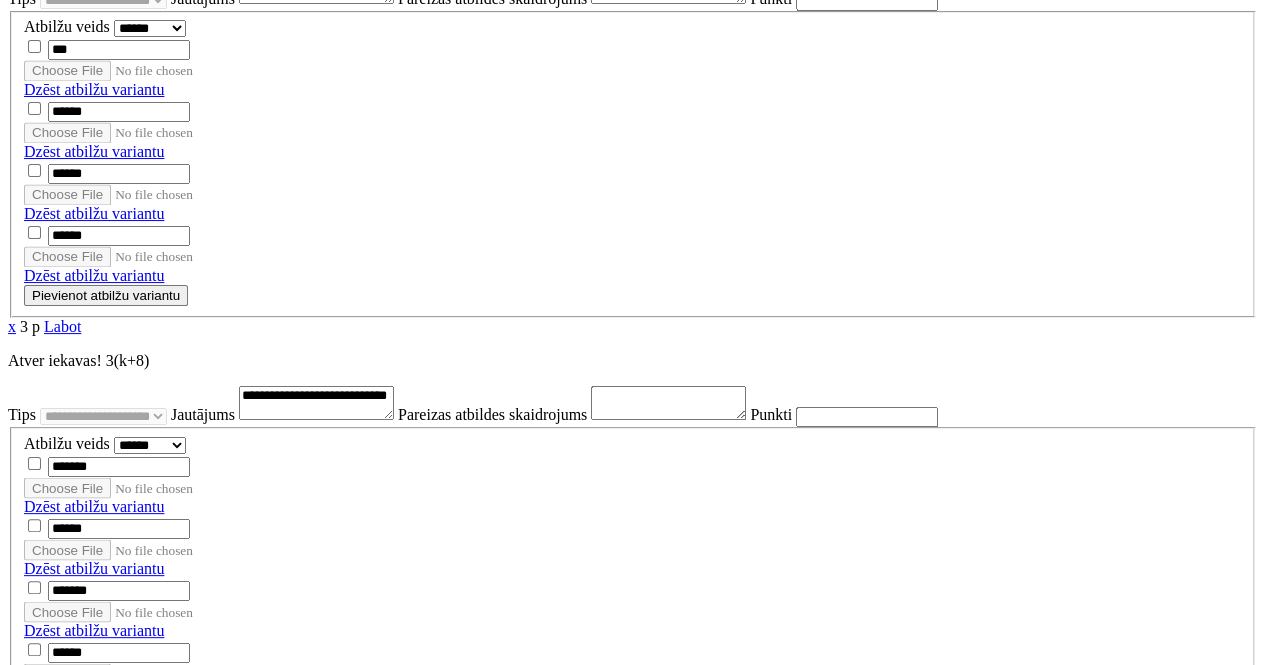 click on "Pievienot atbilžu variantu" at bounding box center [106, 27421] 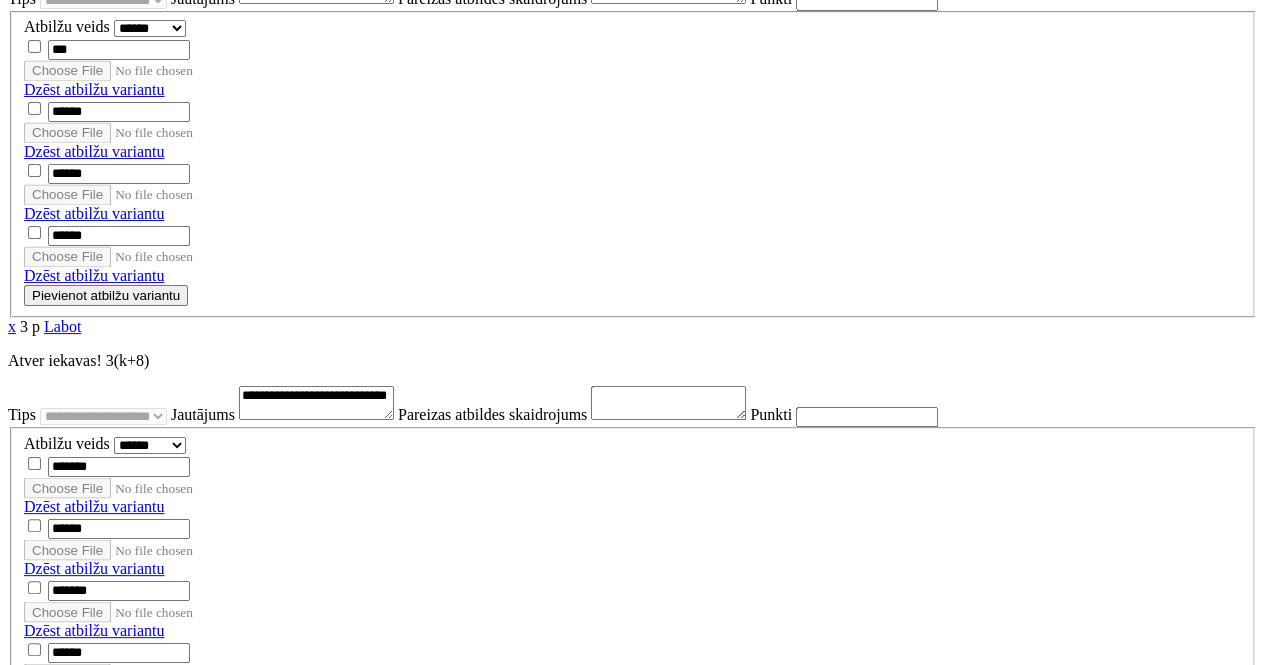 click on "Pievienot atbilžu variantu" at bounding box center [106, 27555] 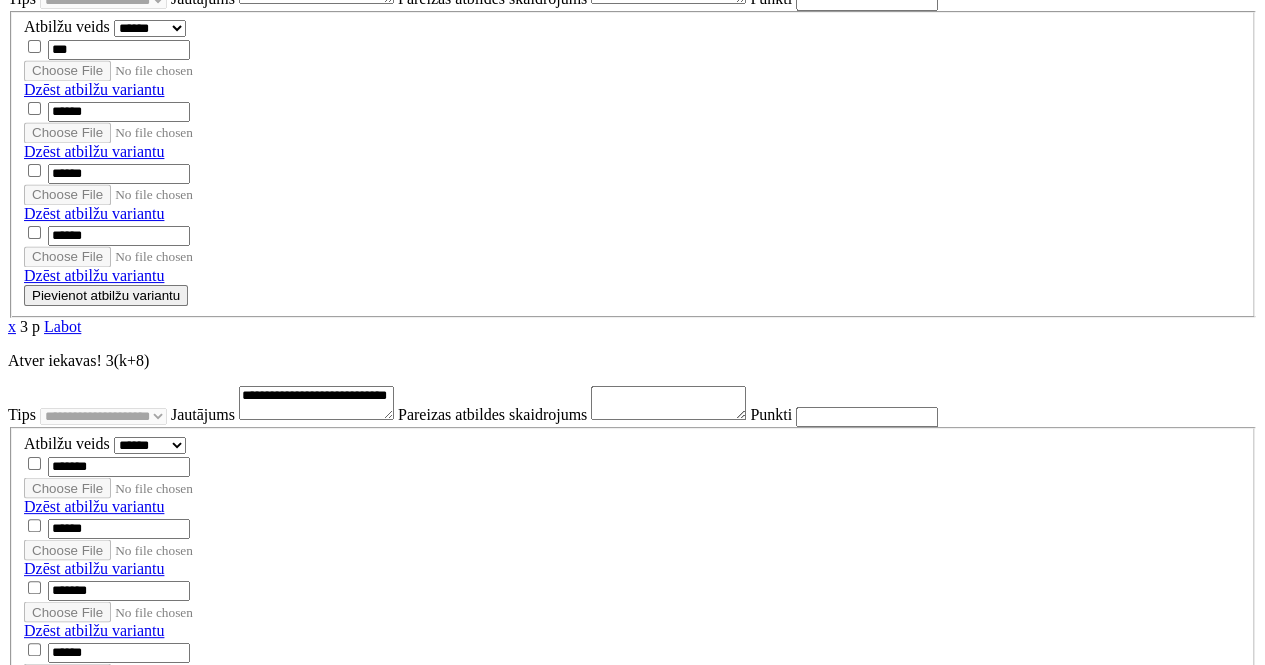 click at bounding box center (120, 27362) 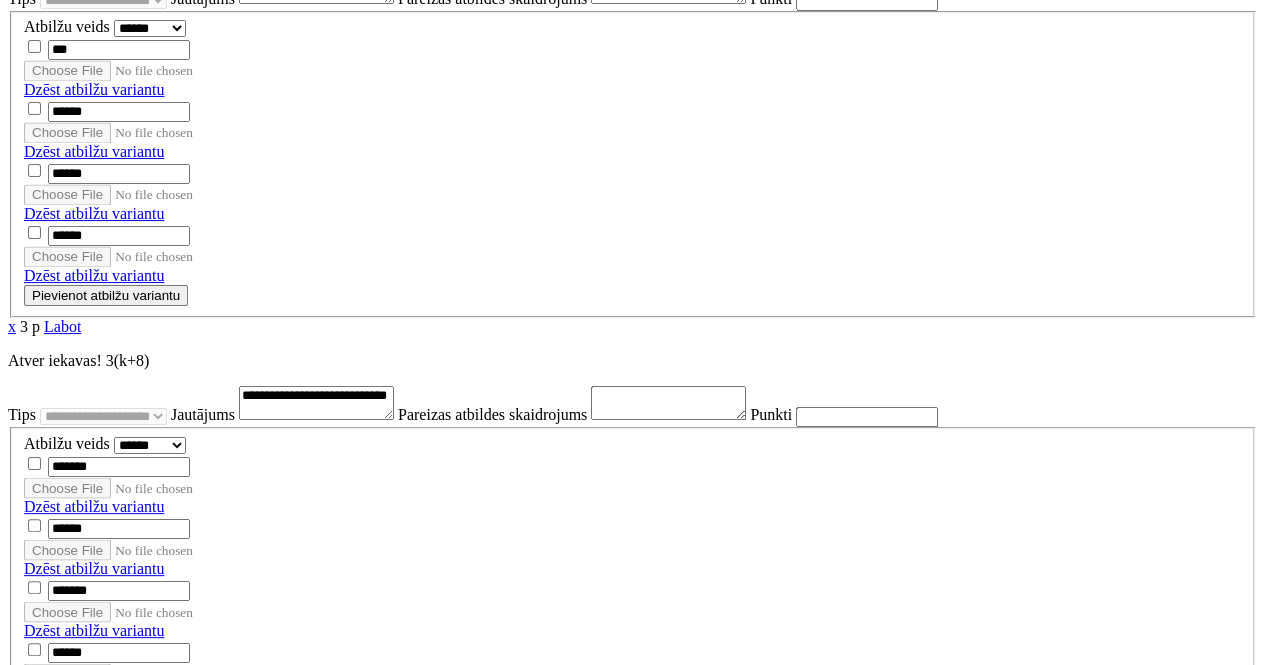 paste on "*****" 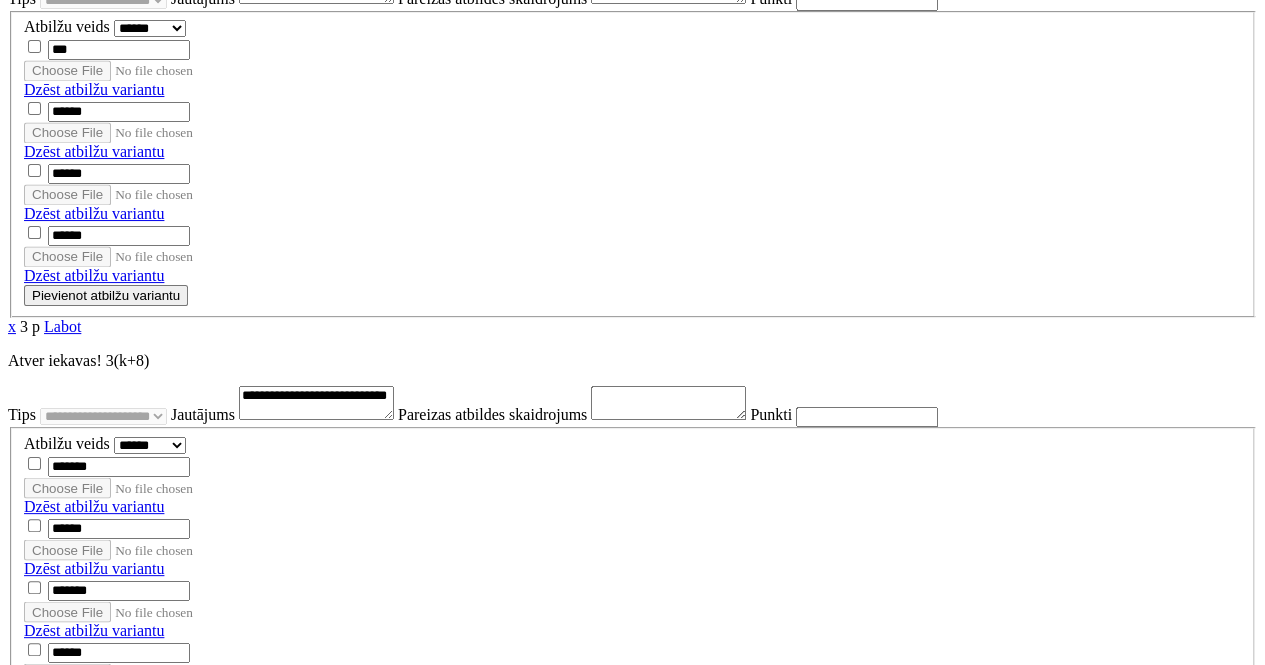 click on "***** Dzēst atbilžu variantu Dzēst atbilžu variantu Dzēst atbilžu variantu Dzēst atbilžu variantu" at bounding box center [632, 27478] 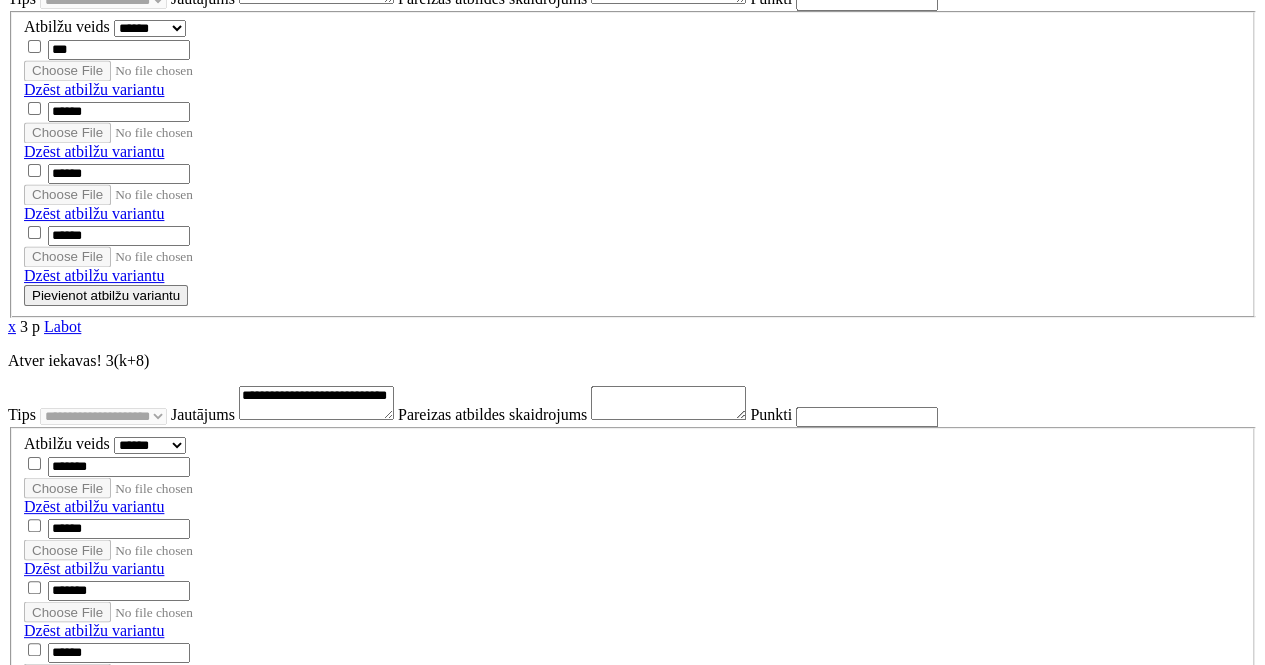 click at bounding box center (120, 27429) 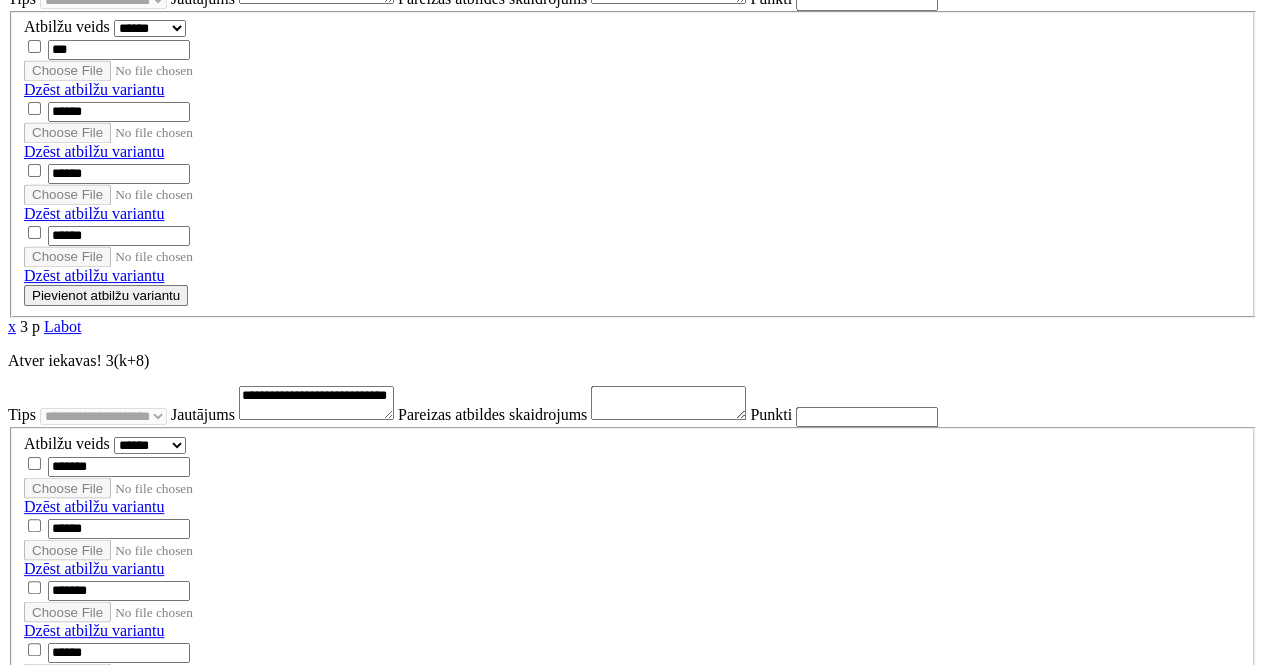 type on "*****" 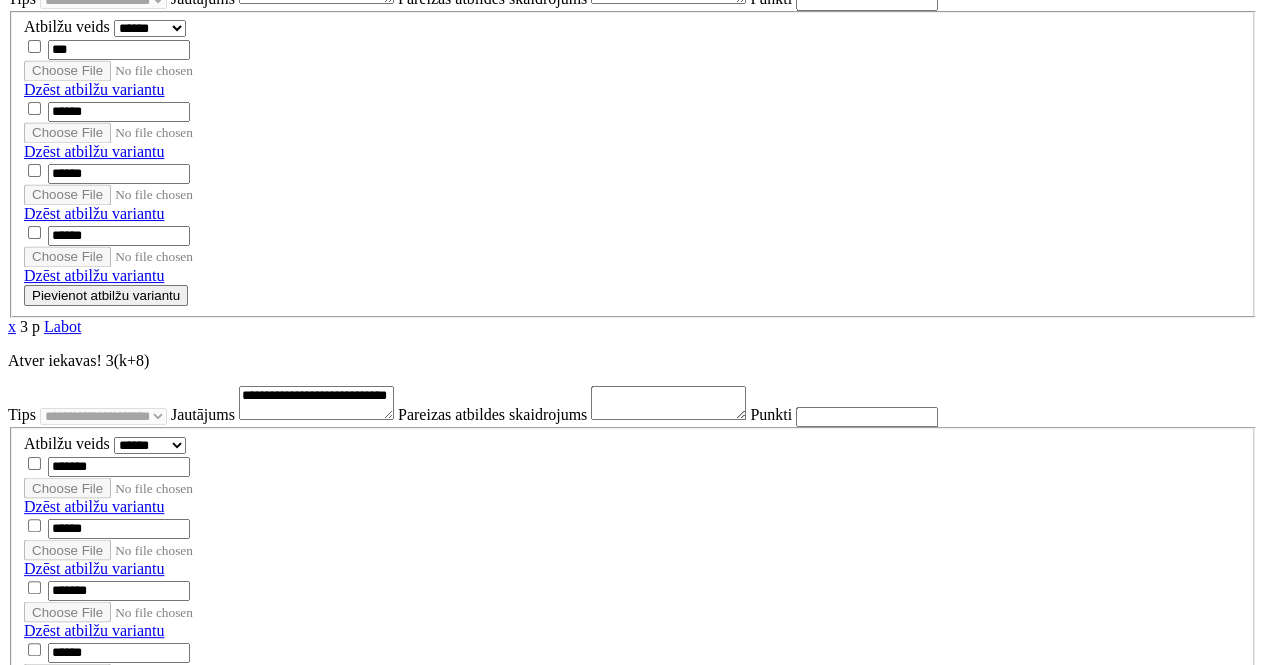 click at bounding box center (120, 27496) 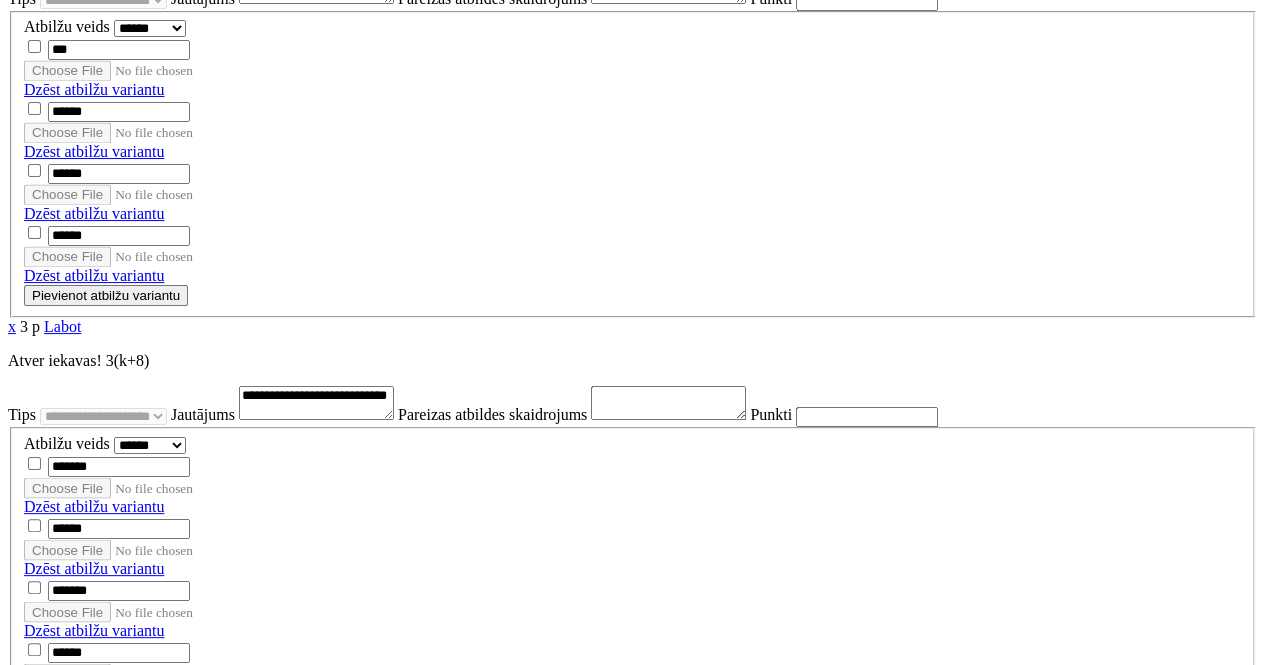 paste on "******" 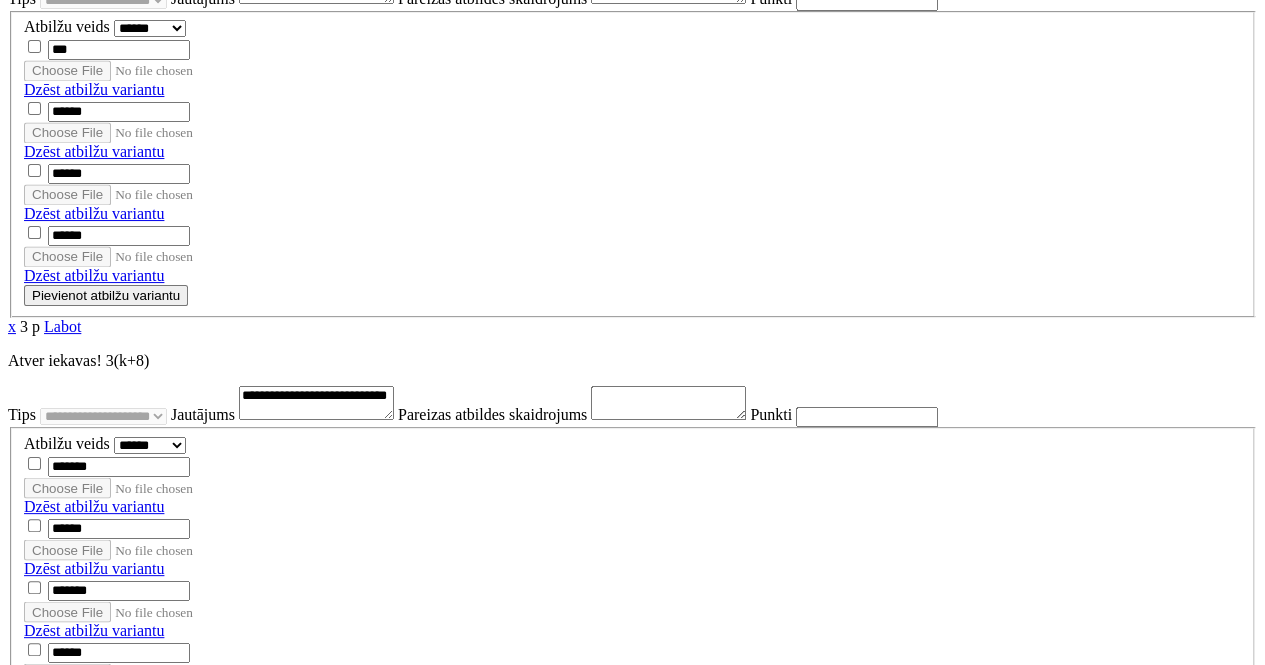 drag, startPoint x: 522, startPoint y: 575, endPoint x: 508, endPoint y: 575, distance: 14 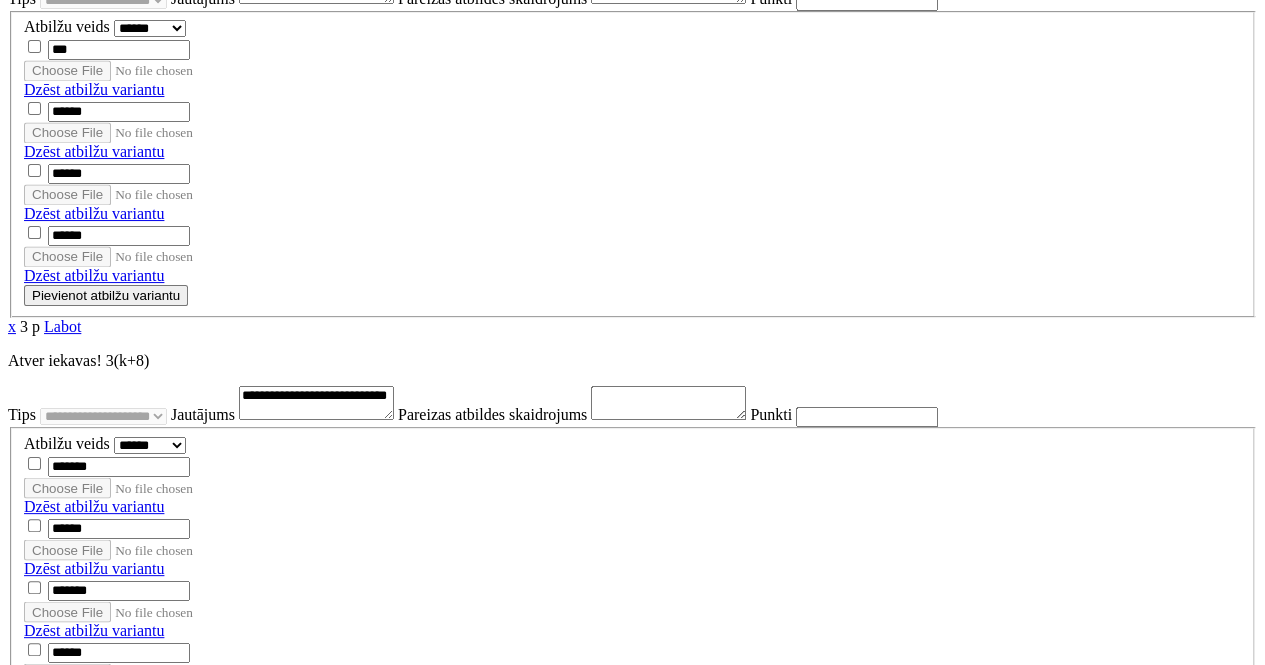scroll, scrollTop: 0, scrollLeft: 0, axis: both 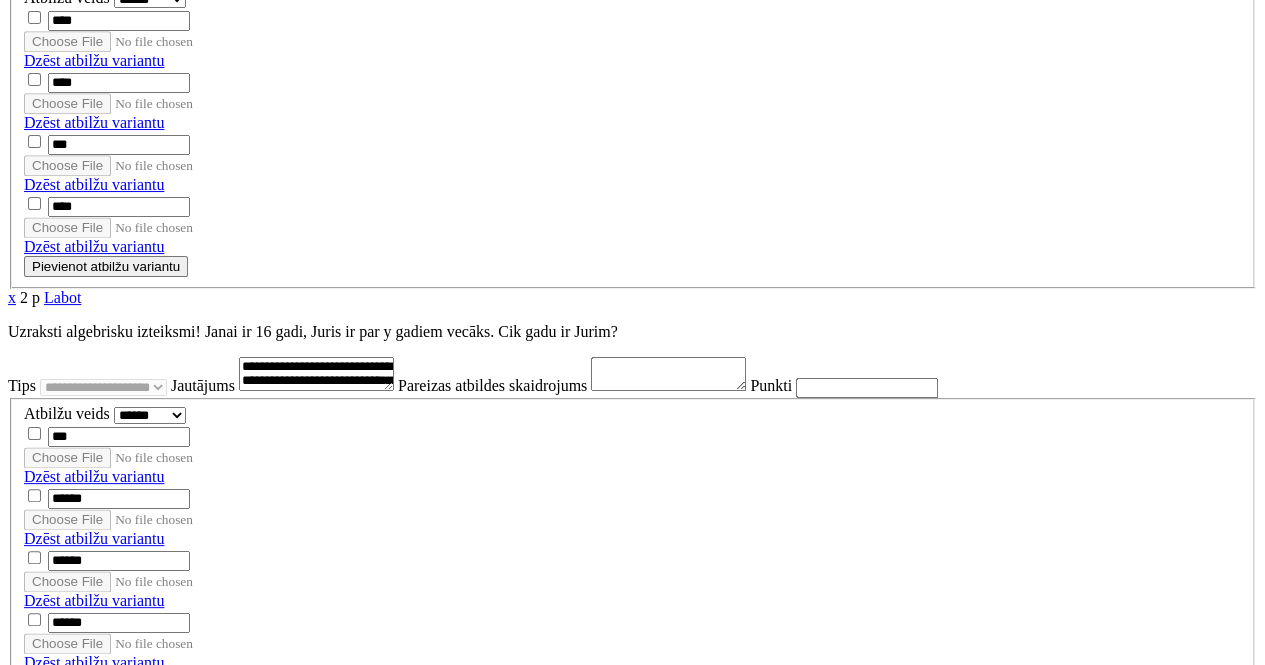 drag, startPoint x: 724, startPoint y: 569, endPoint x: 726, endPoint y: 533, distance: 36.05551 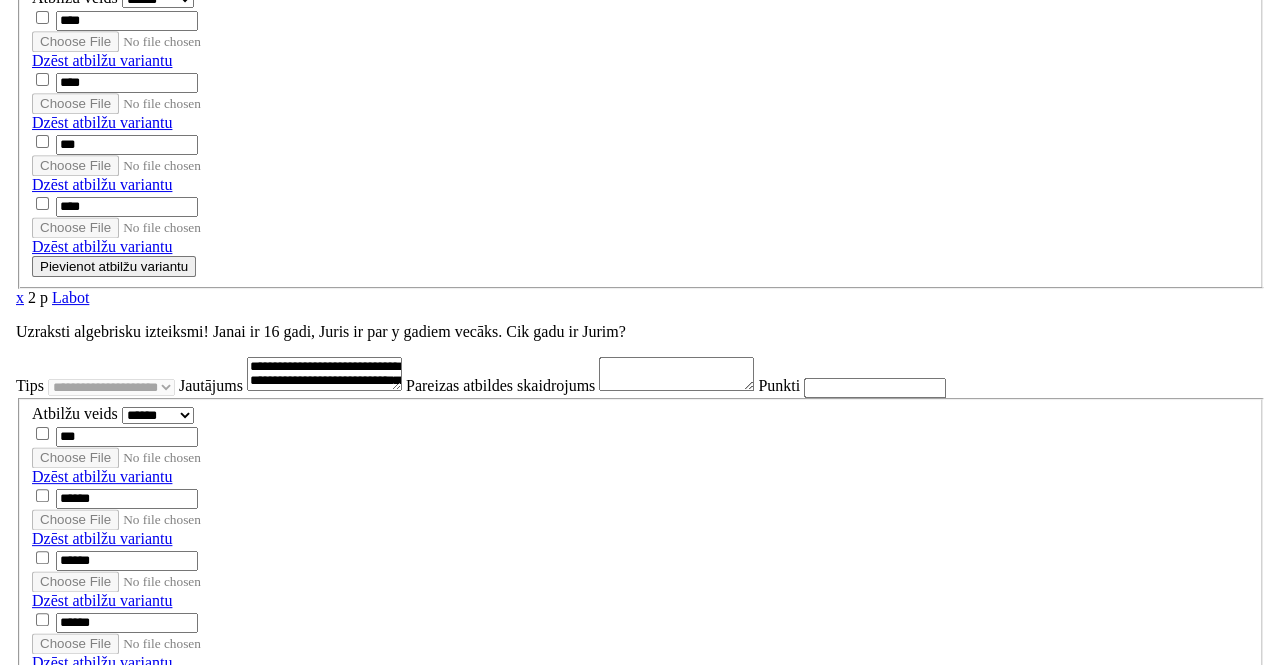 scroll, scrollTop: 0, scrollLeft: 0, axis: both 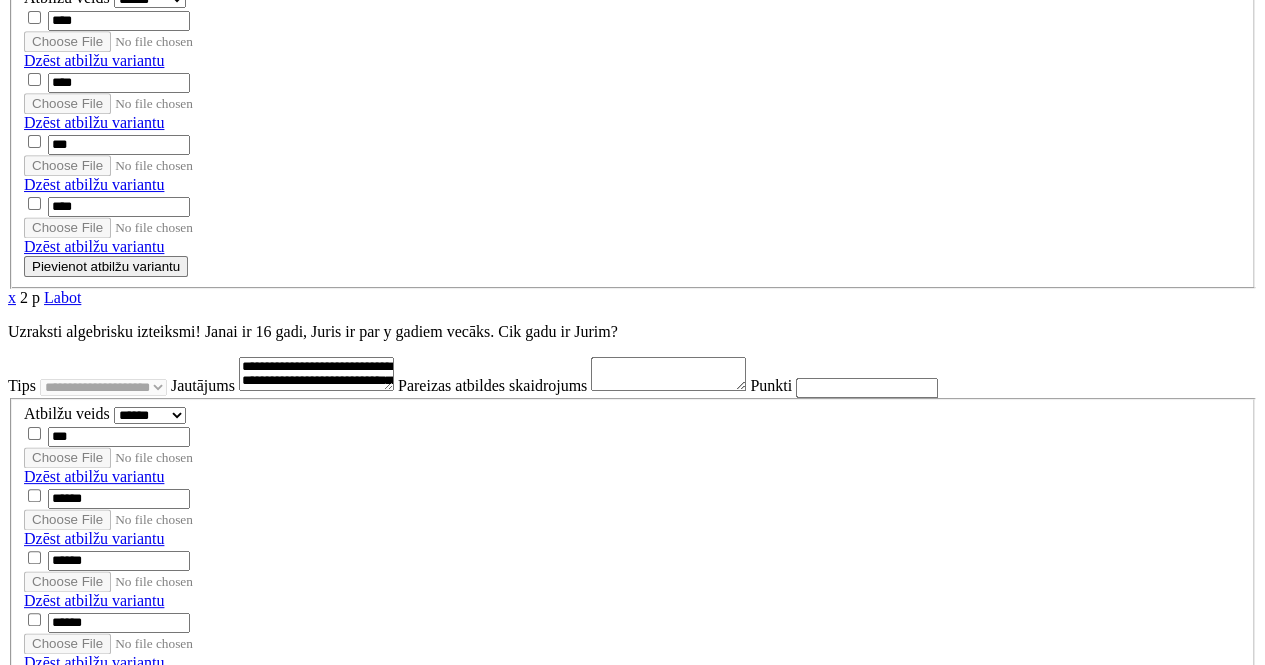select on "**********" 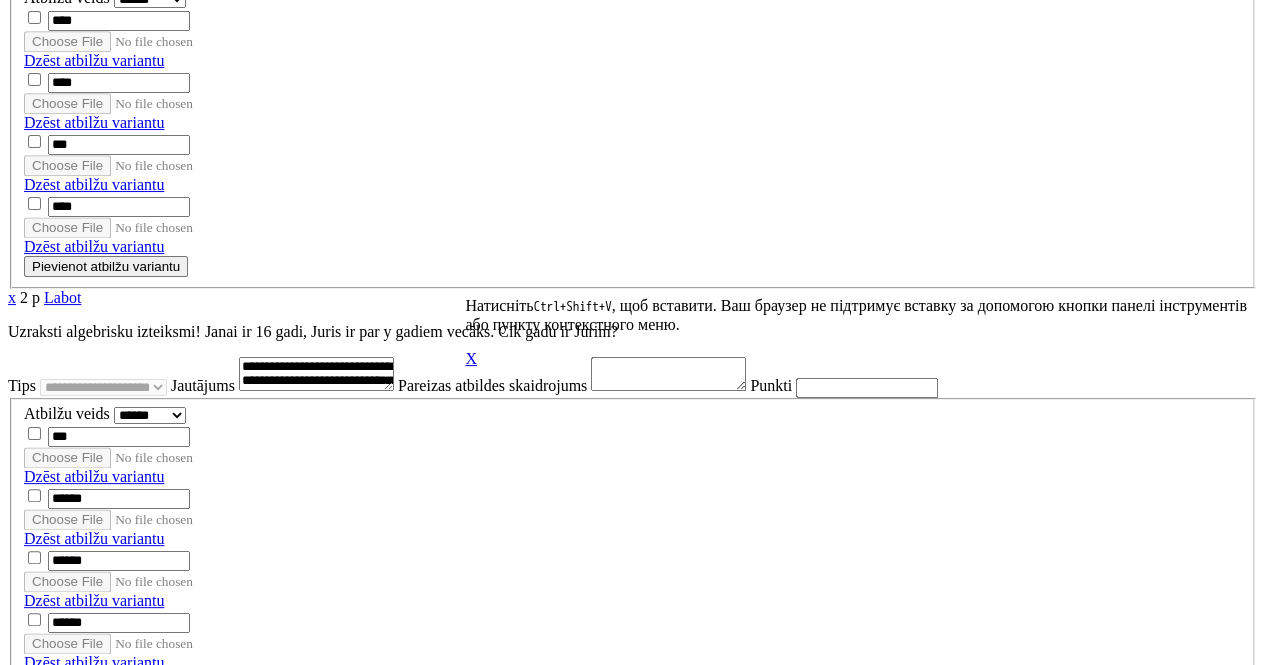 click at bounding box center (508, 27504) 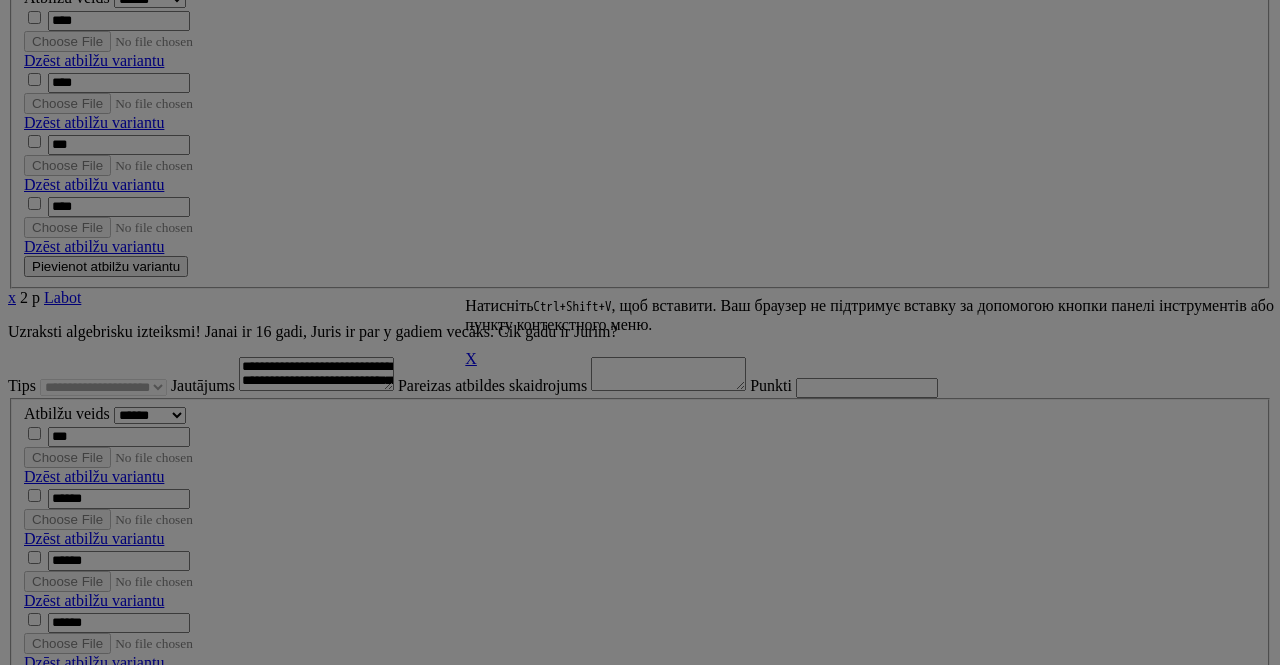 scroll, scrollTop: 0, scrollLeft: 0, axis: both 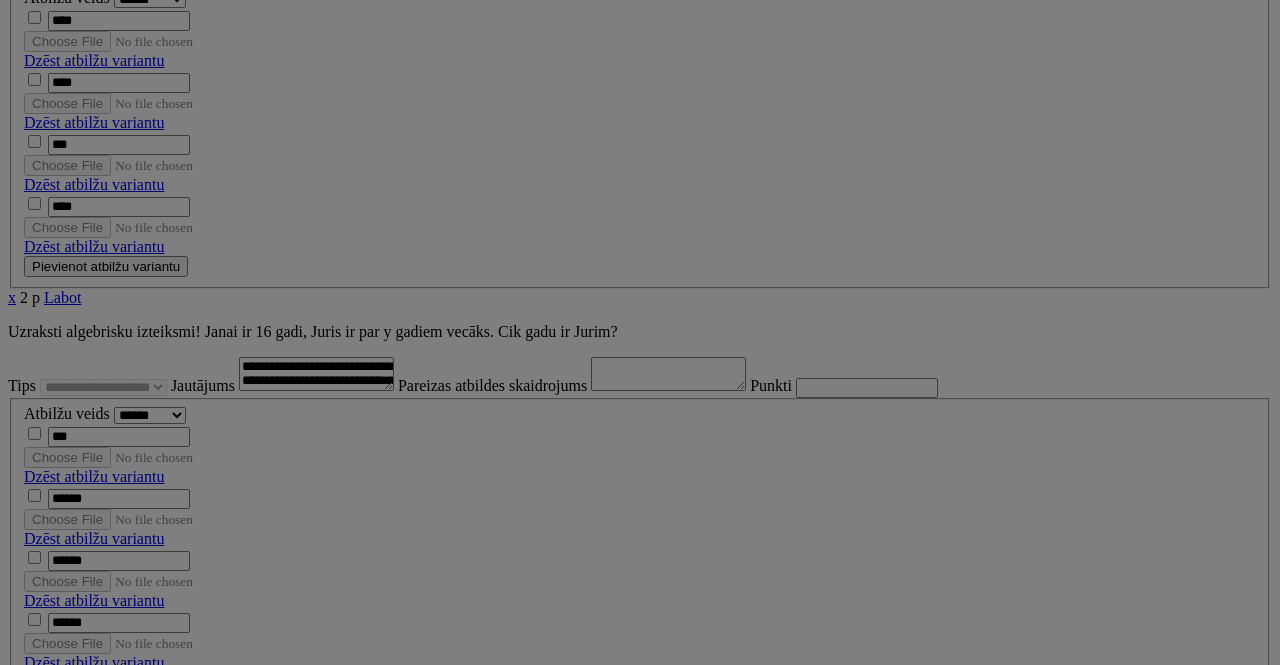 type on "**********" 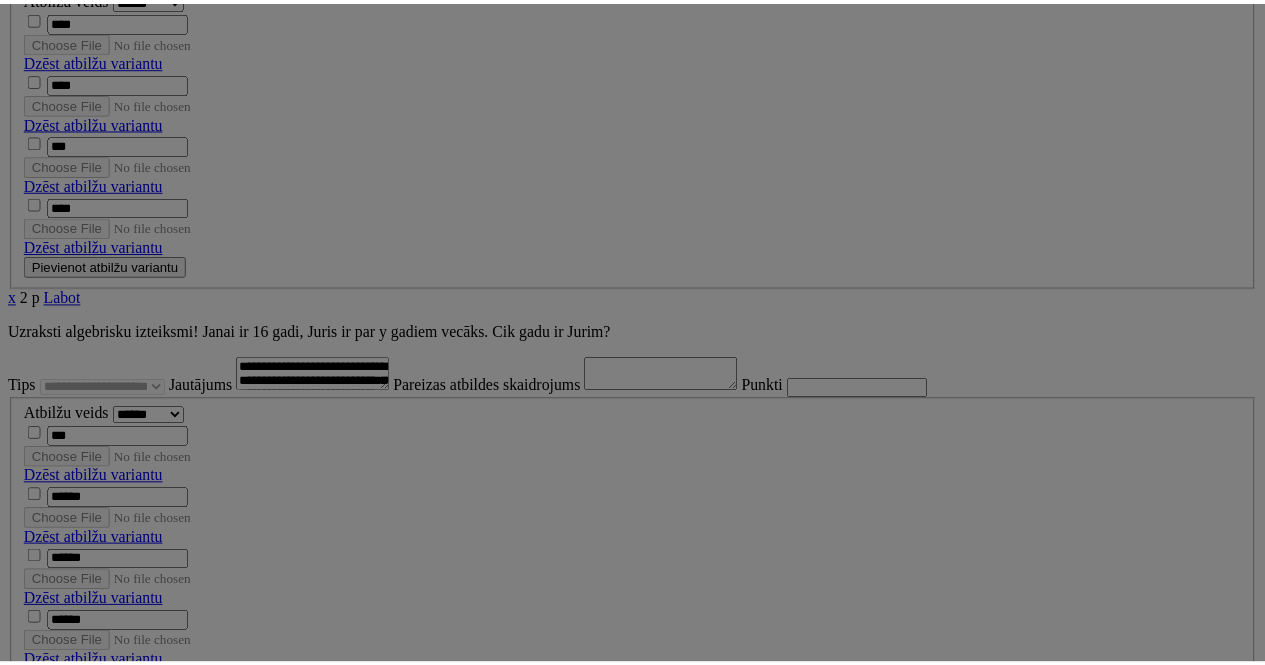 scroll, scrollTop: 0, scrollLeft: 0, axis: both 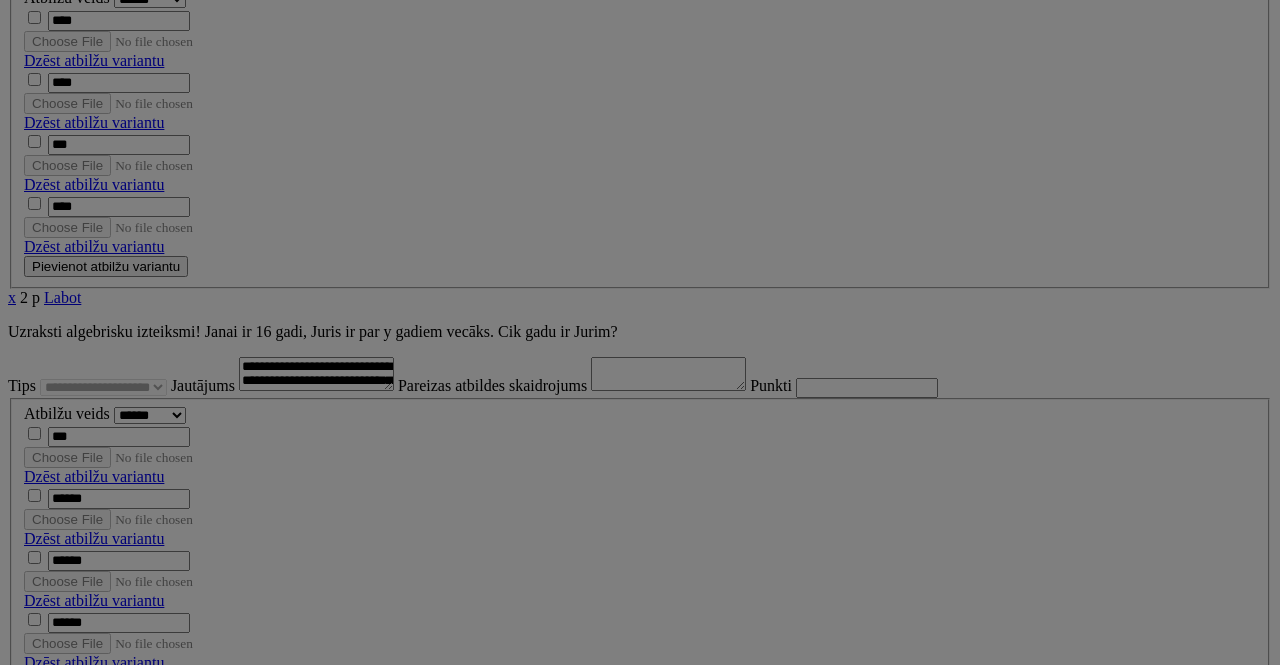 click on "ОК" at bounding box center (528, 28539) 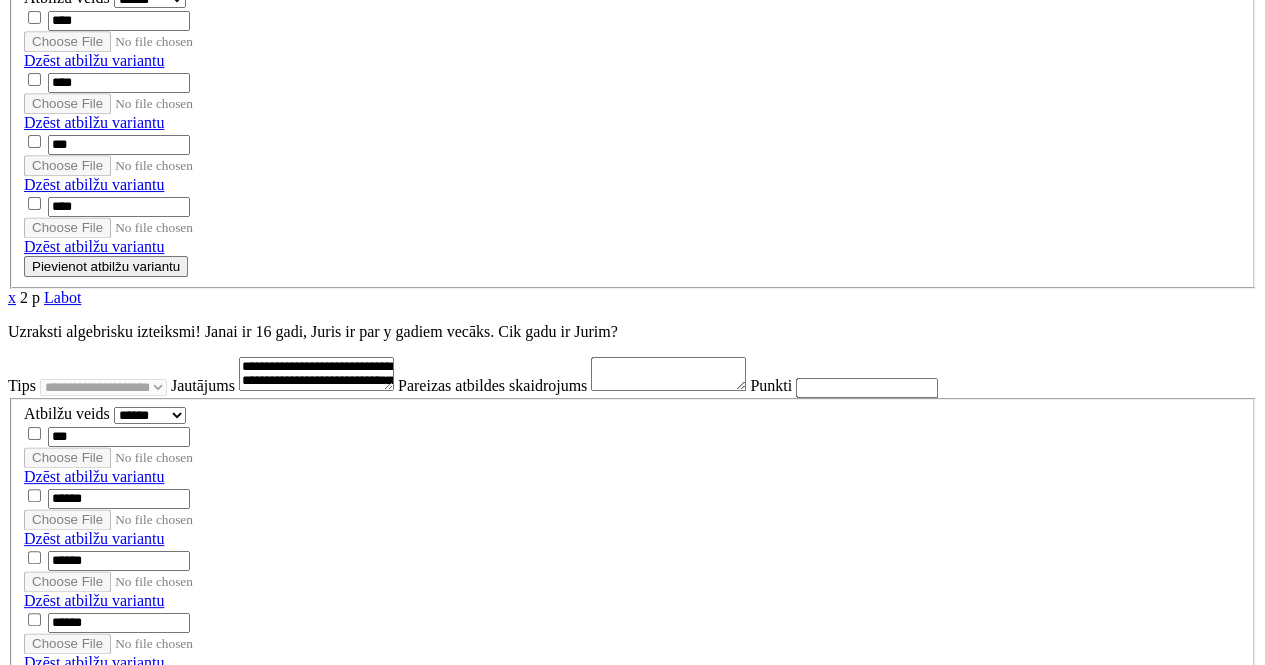 scroll, scrollTop: 42, scrollLeft: 0, axis: vertical 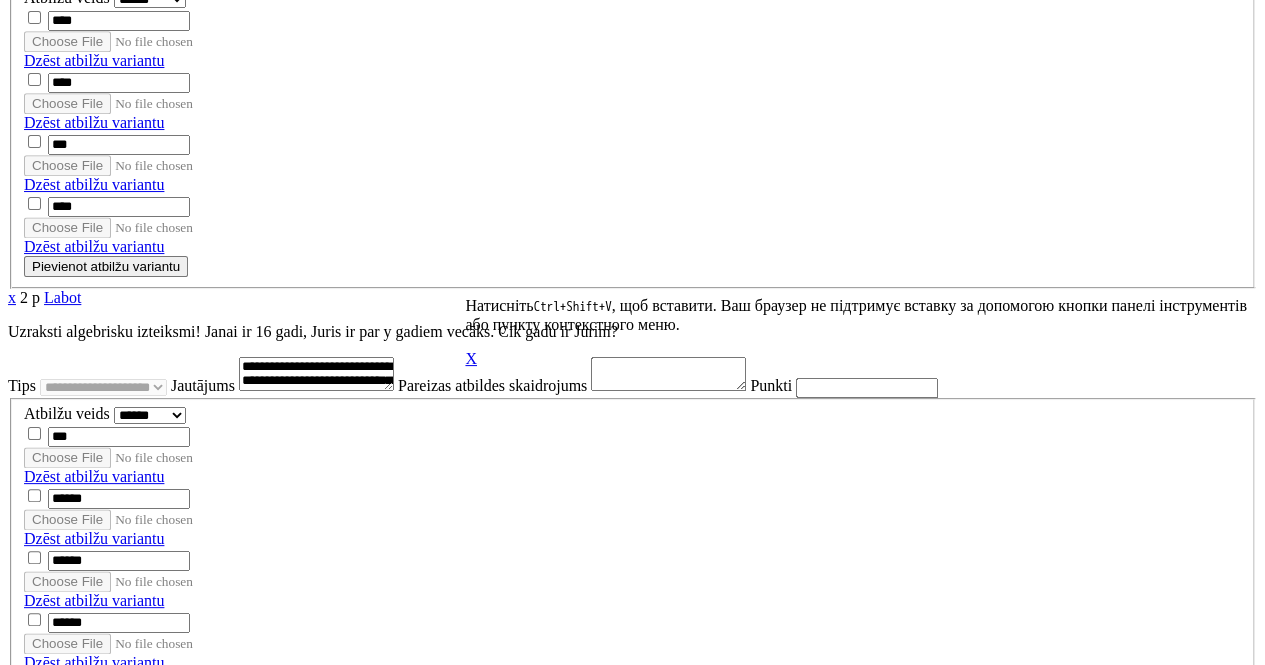 click on "*" at bounding box center [125, 28698] 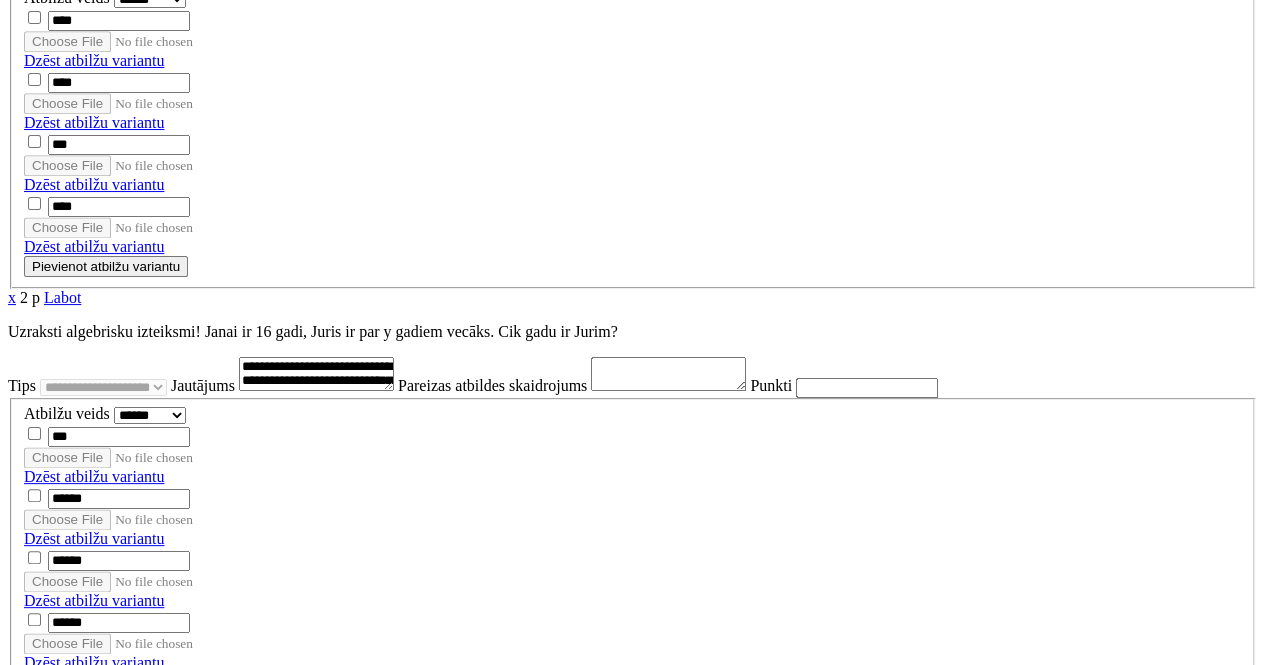 click on "*" at bounding box center (125, 28698) 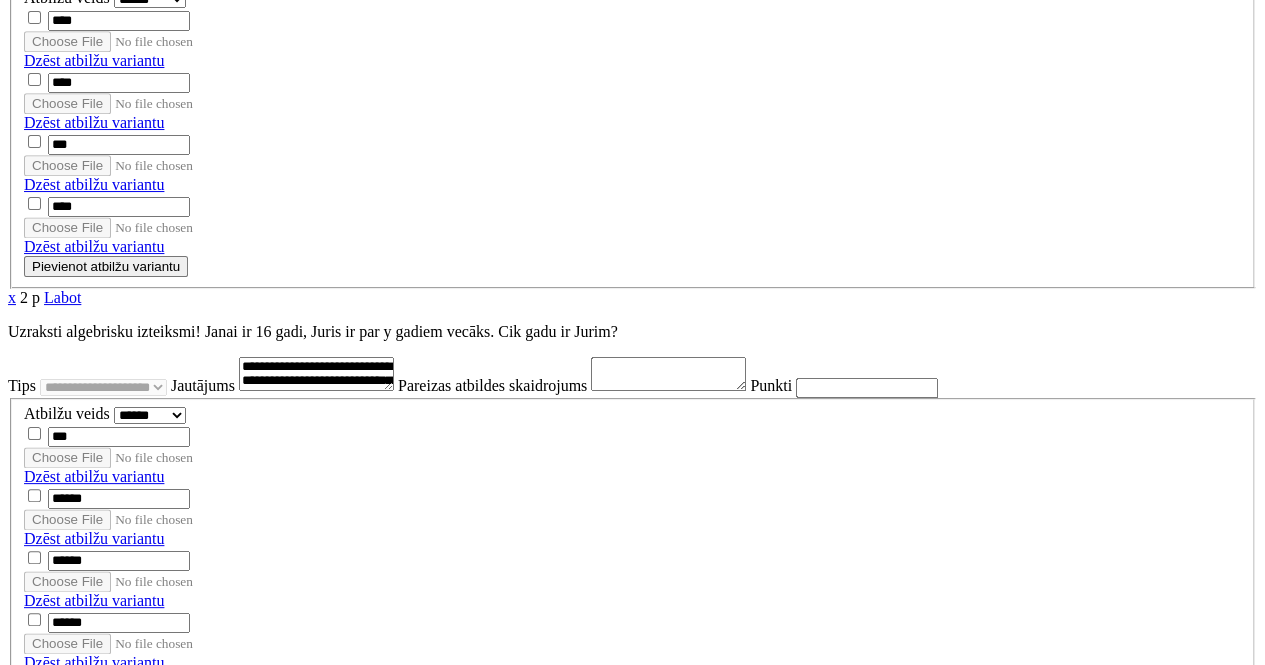 scroll, scrollTop: 0, scrollLeft: 0, axis: both 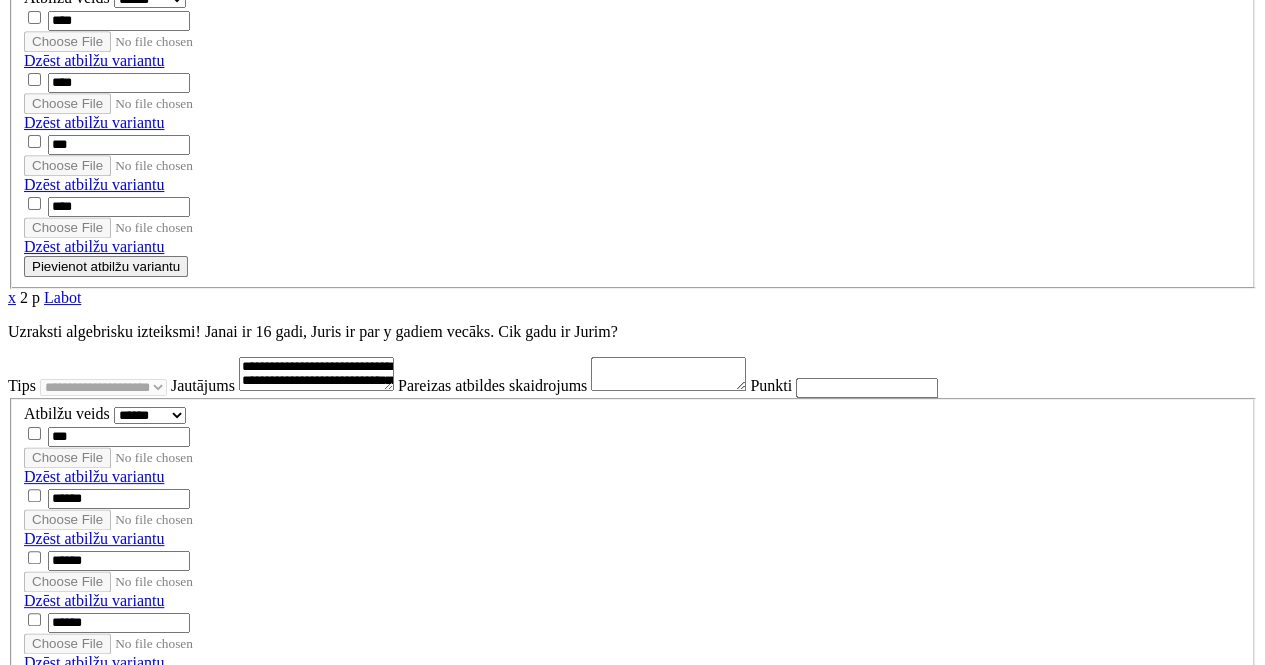 click on "**********" at bounding box center [632, 13847] 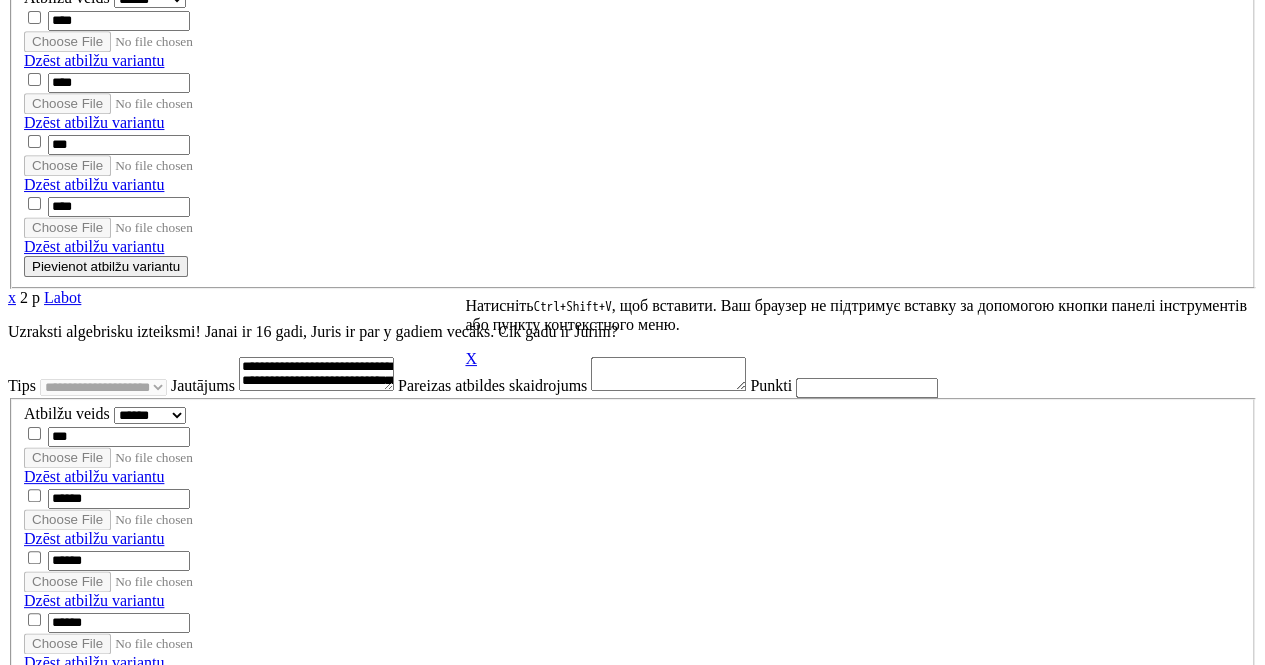 scroll, scrollTop: 500, scrollLeft: 0, axis: vertical 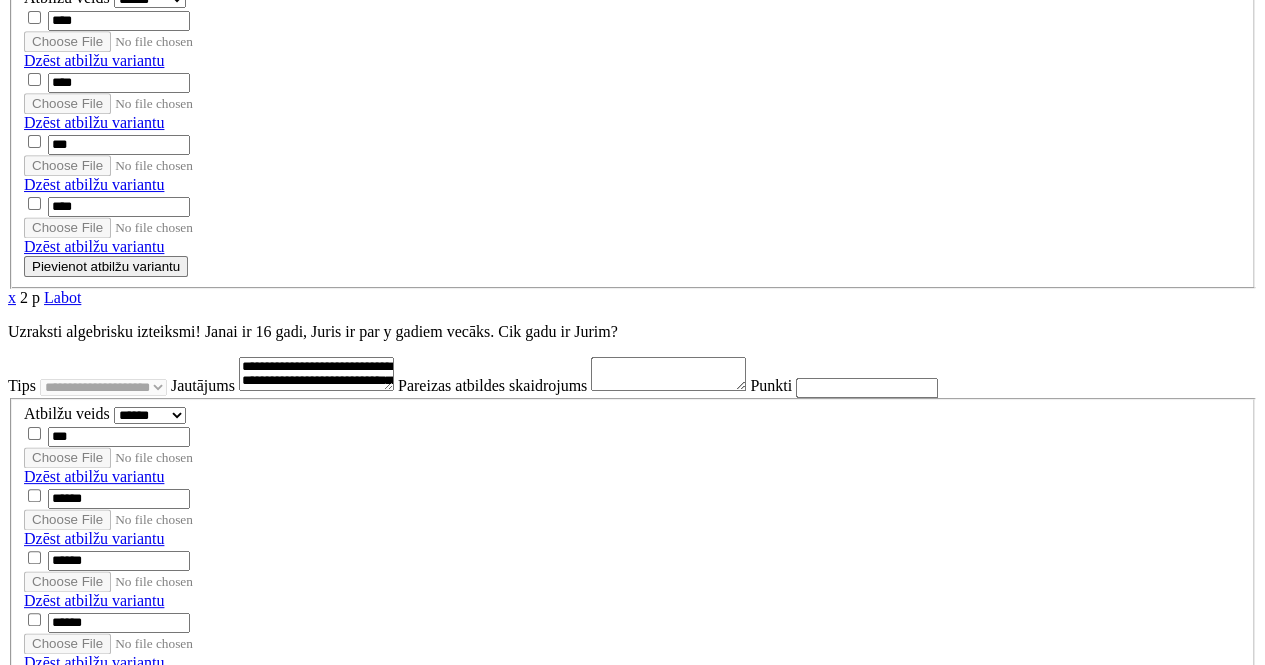 click on "*" at bounding box center [125, 29115] 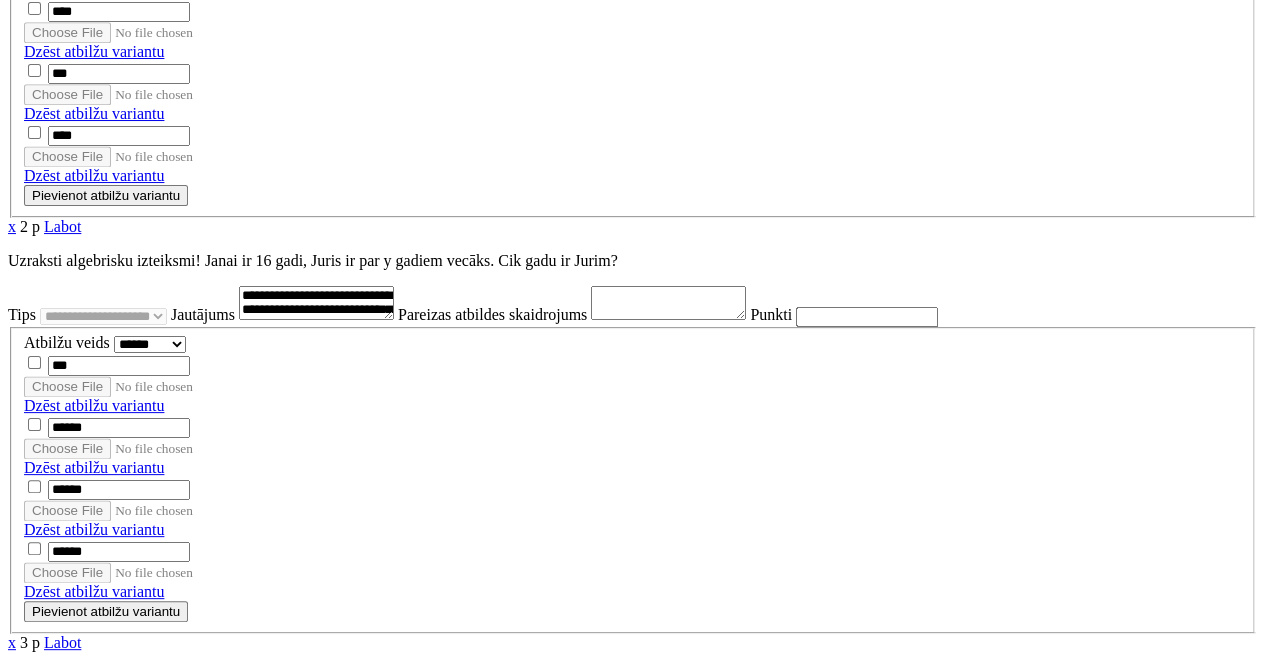 scroll, scrollTop: 5131, scrollLeft: 0, axis: vertical 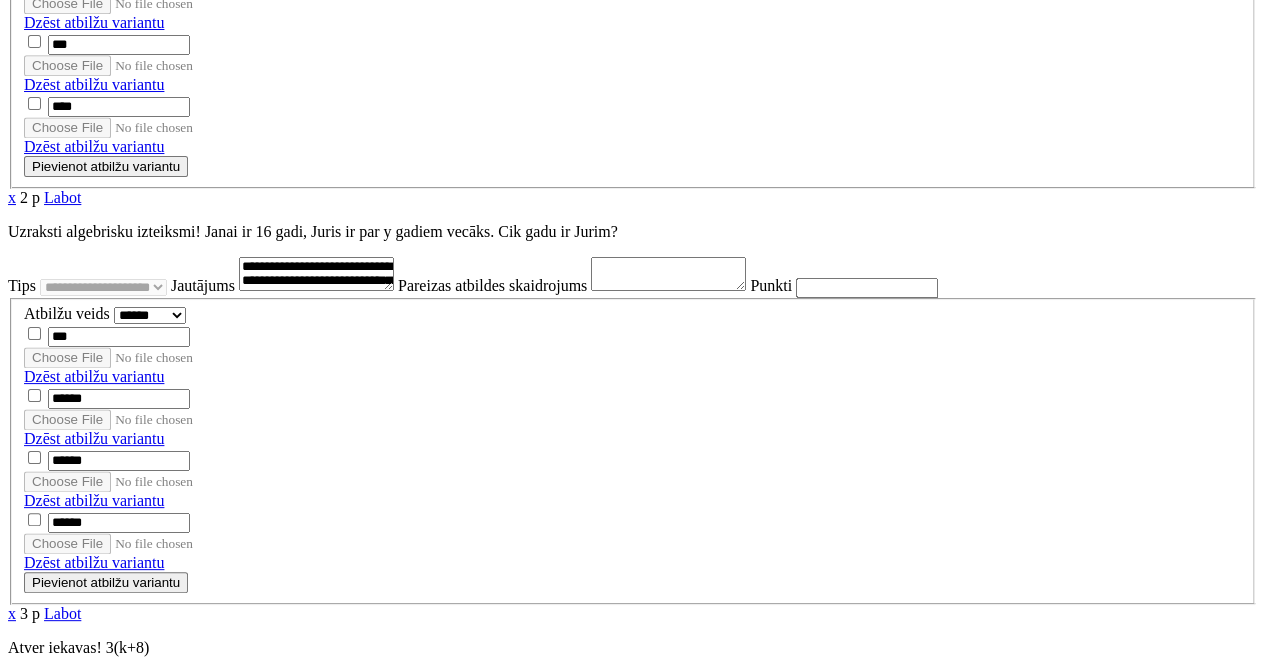 click on "Pievienot atbilžu variantu" at bounding box center [106, 29084] 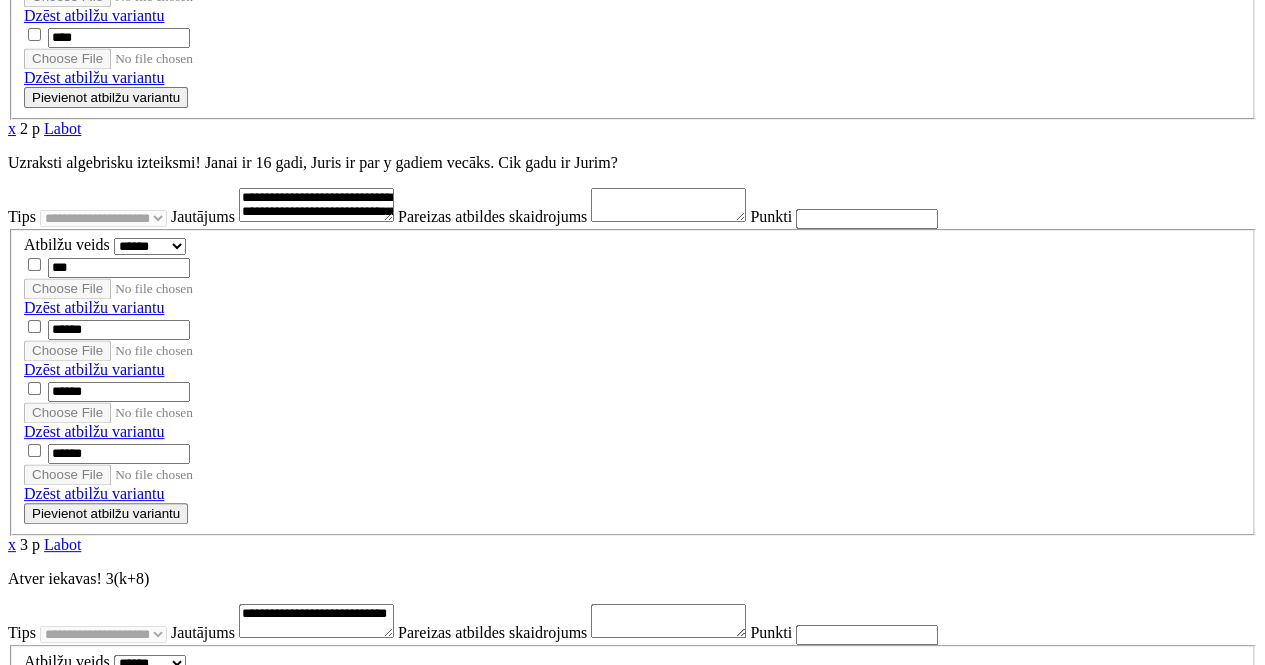 scroll, scrollTop: 5231, scrollLeft: 0, axis: vertical 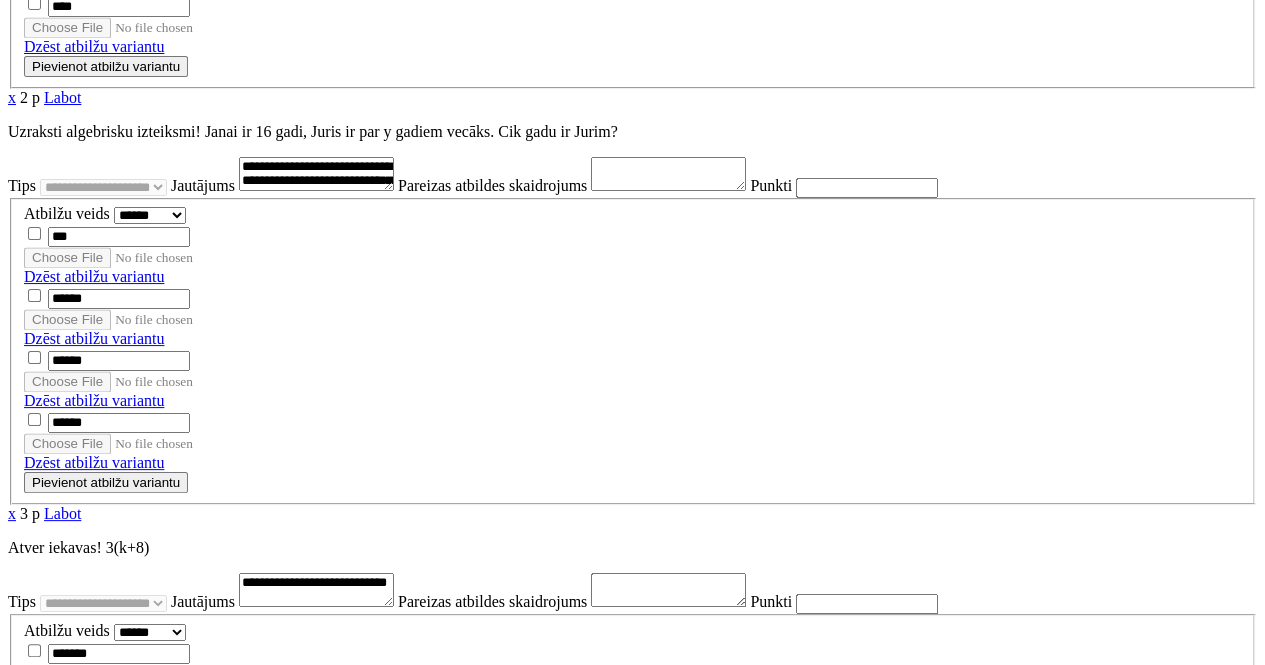 click on "Pievienot atbilžu variantu" at bounding box center (106, 29051) 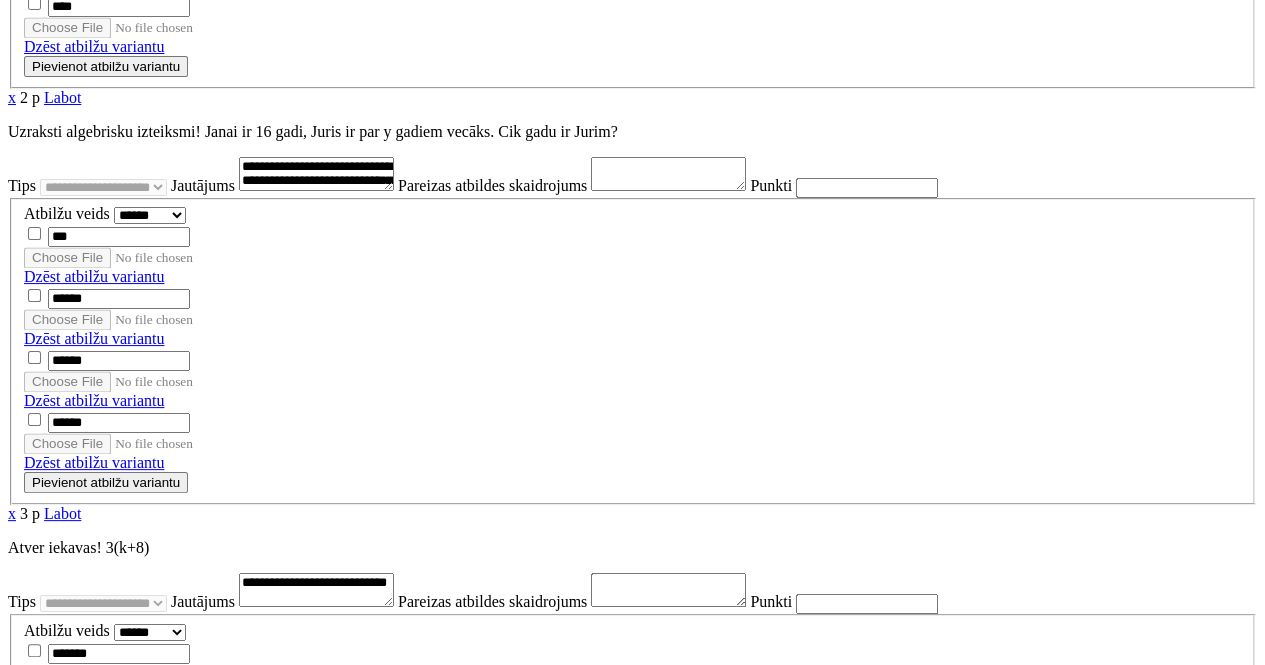 scroll, scrollTop: 0, scrollLeft: 0, axis: both 